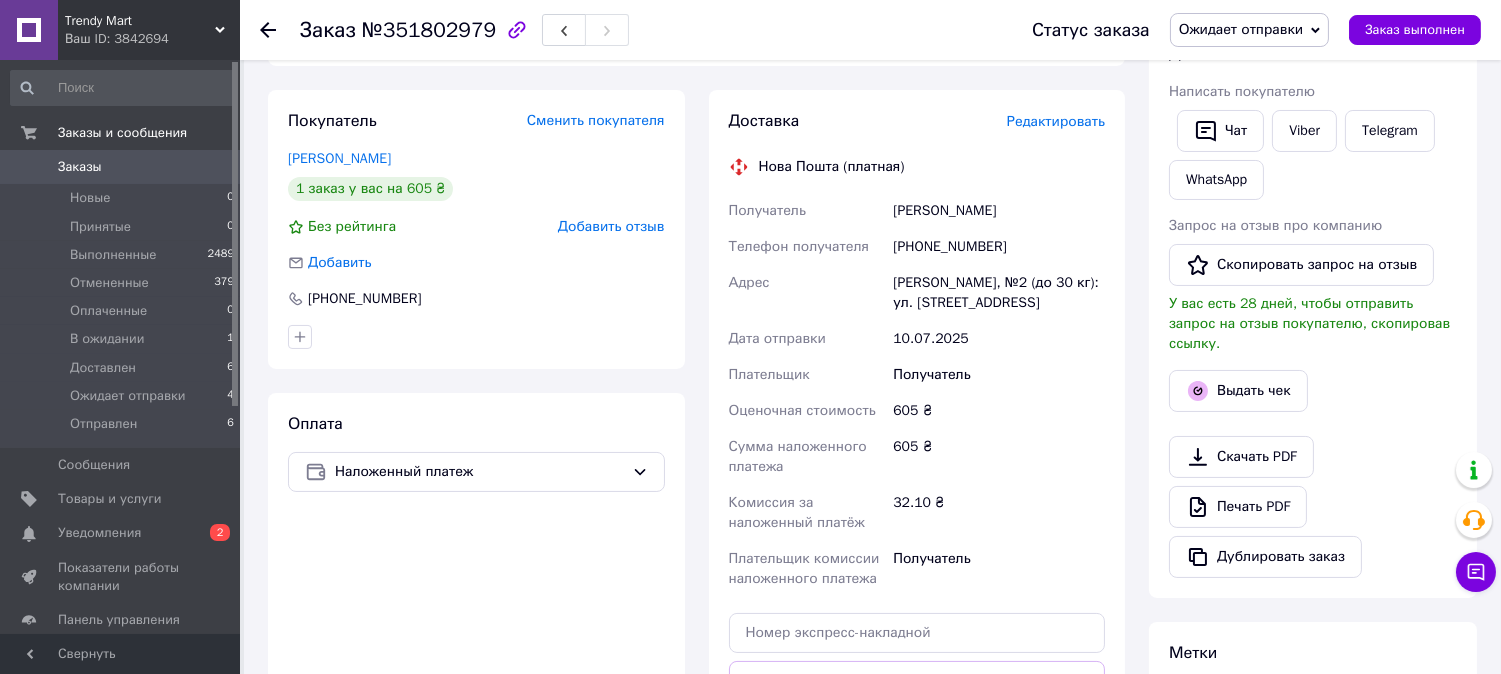 scroll, scrollTop: 488, scrollLeft: 0, axis: vertical 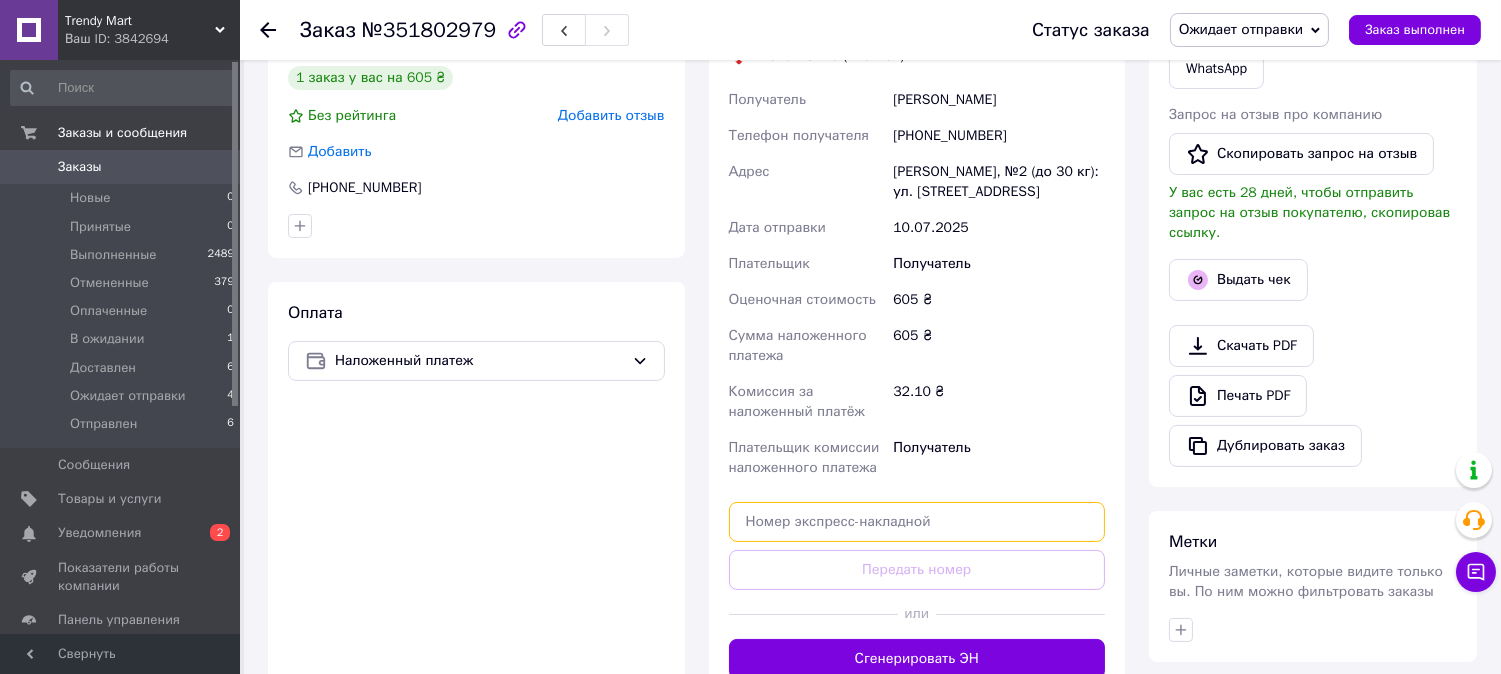 click at bounding box center (917, 522) 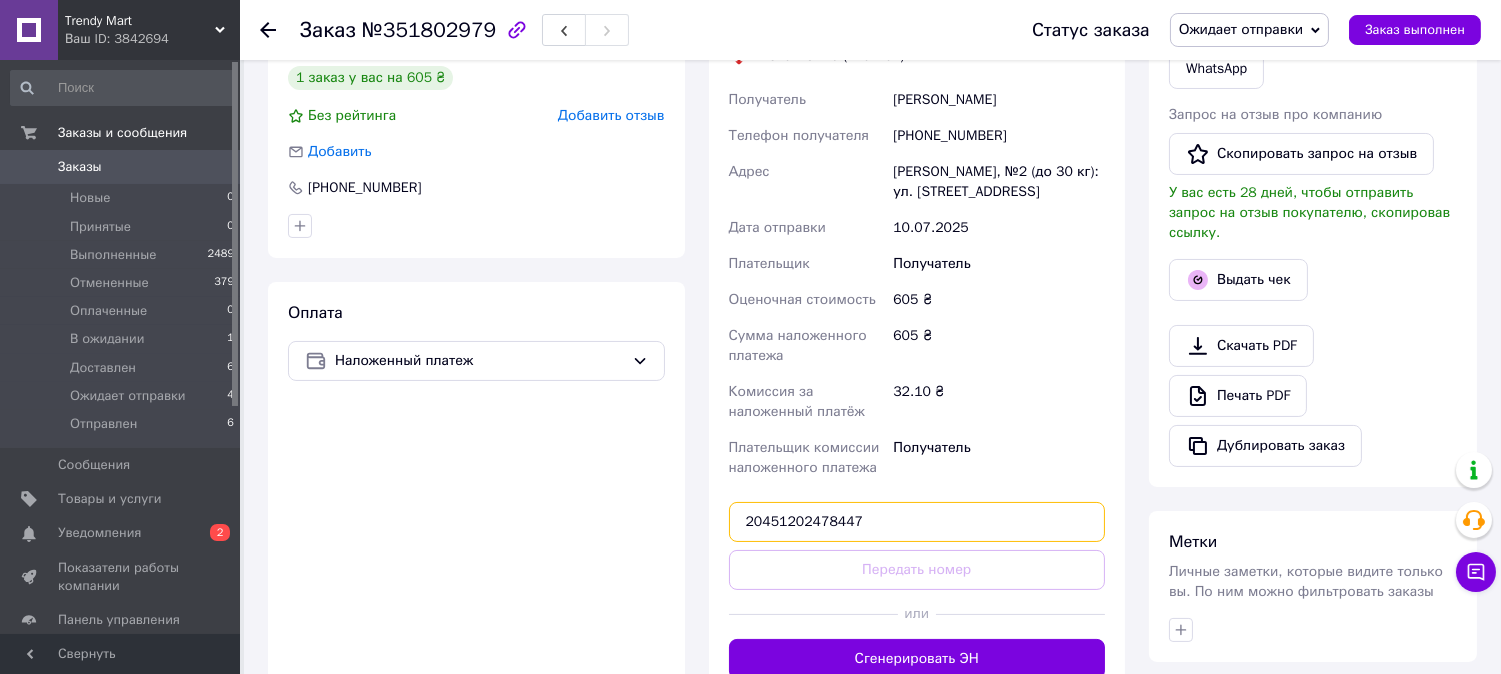 type on "20451202478447" 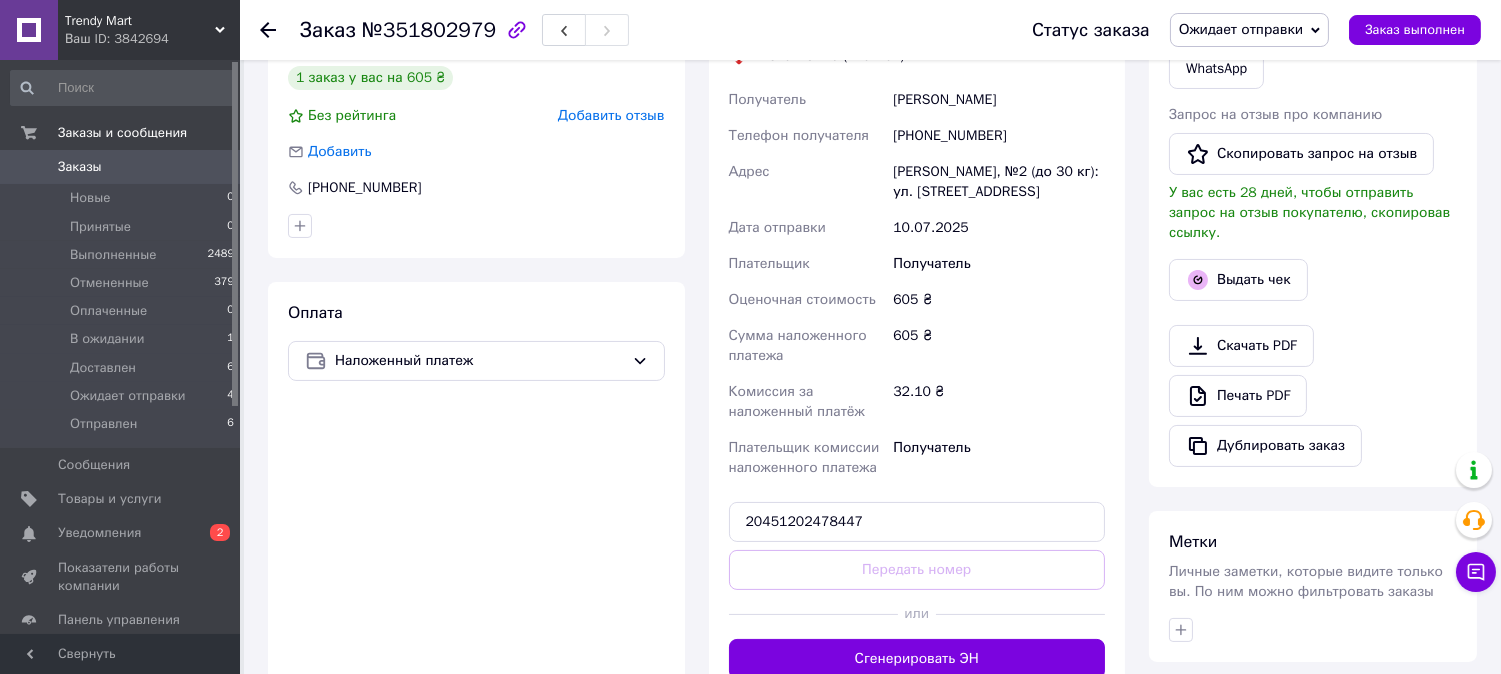 click on "Передать номер" at bounding box center [917, 570] 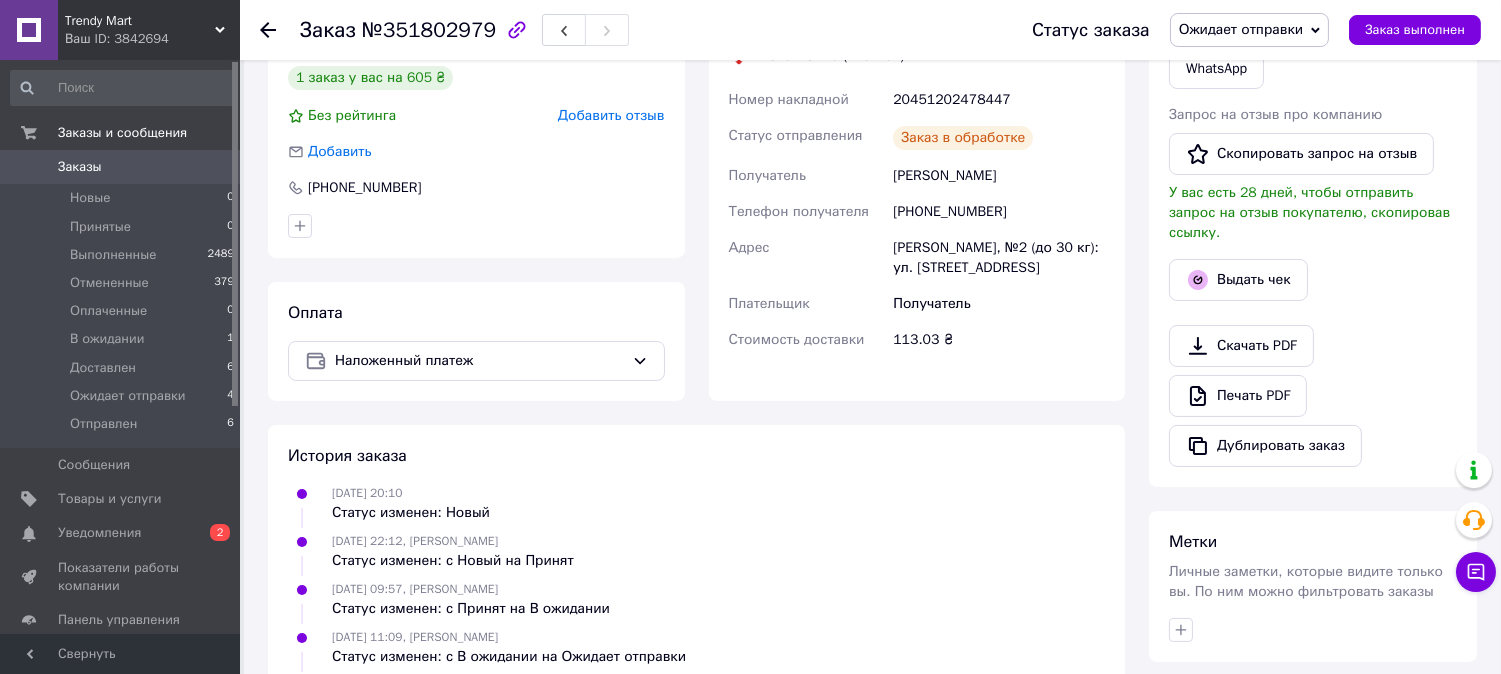 click on "Ожидает отправки" at bounding box center [1241, 29] 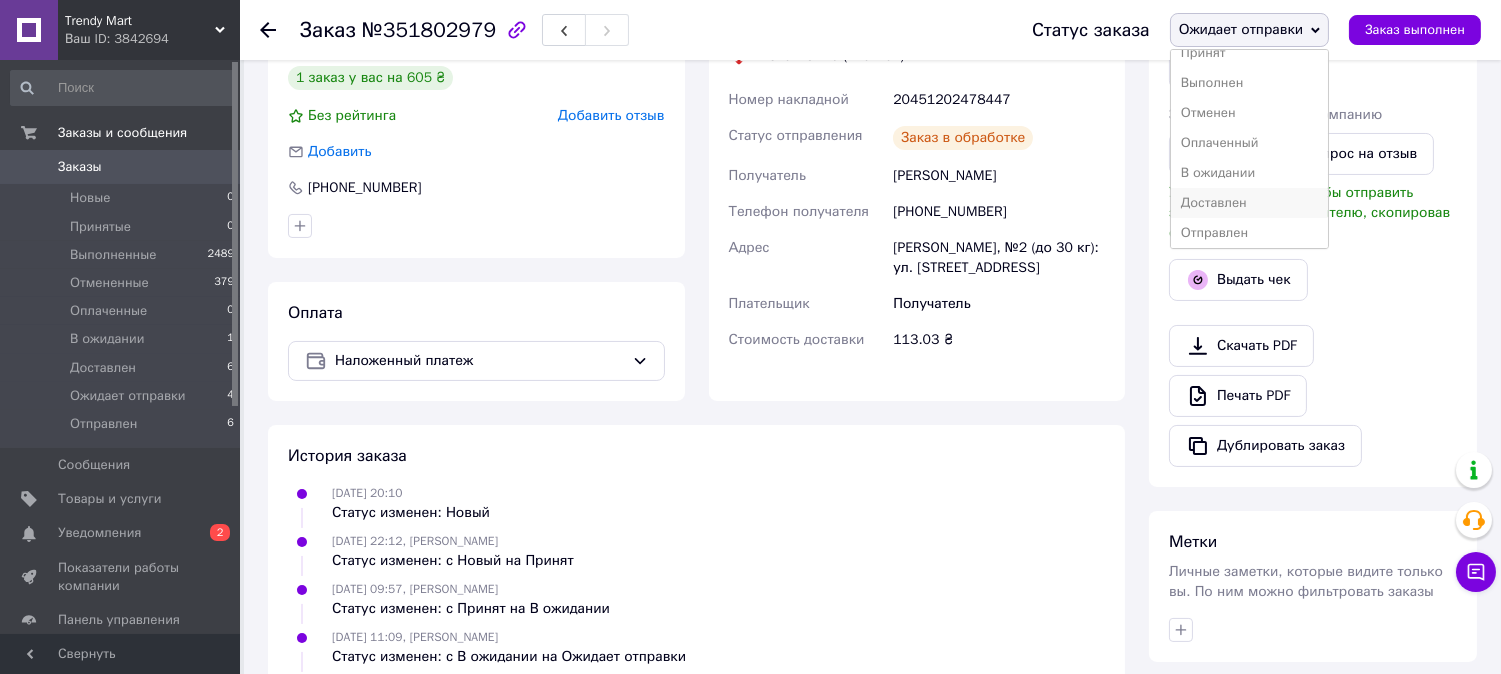 scroll, scrollTop: 22, scrollLeft: 0, axis: vertical 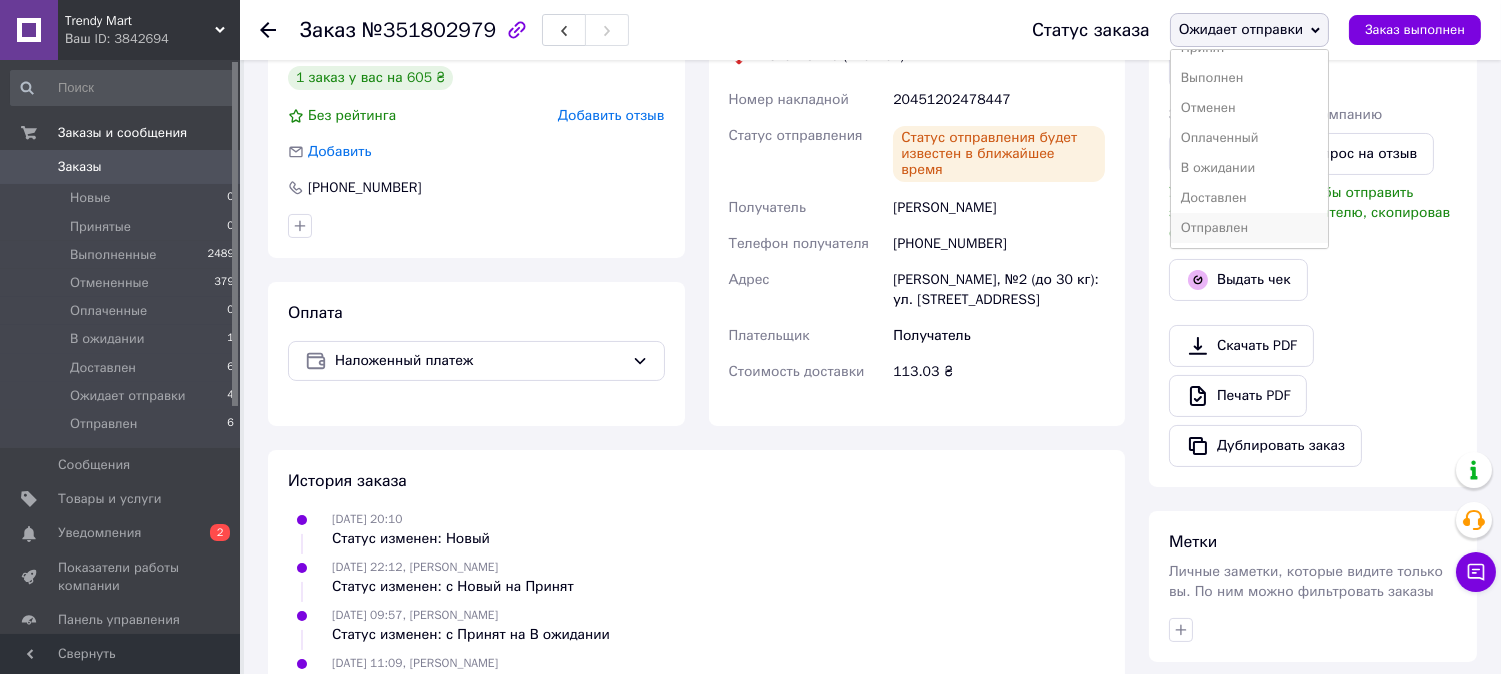 click on "Отправлен" at bounding box center [1250, 228] 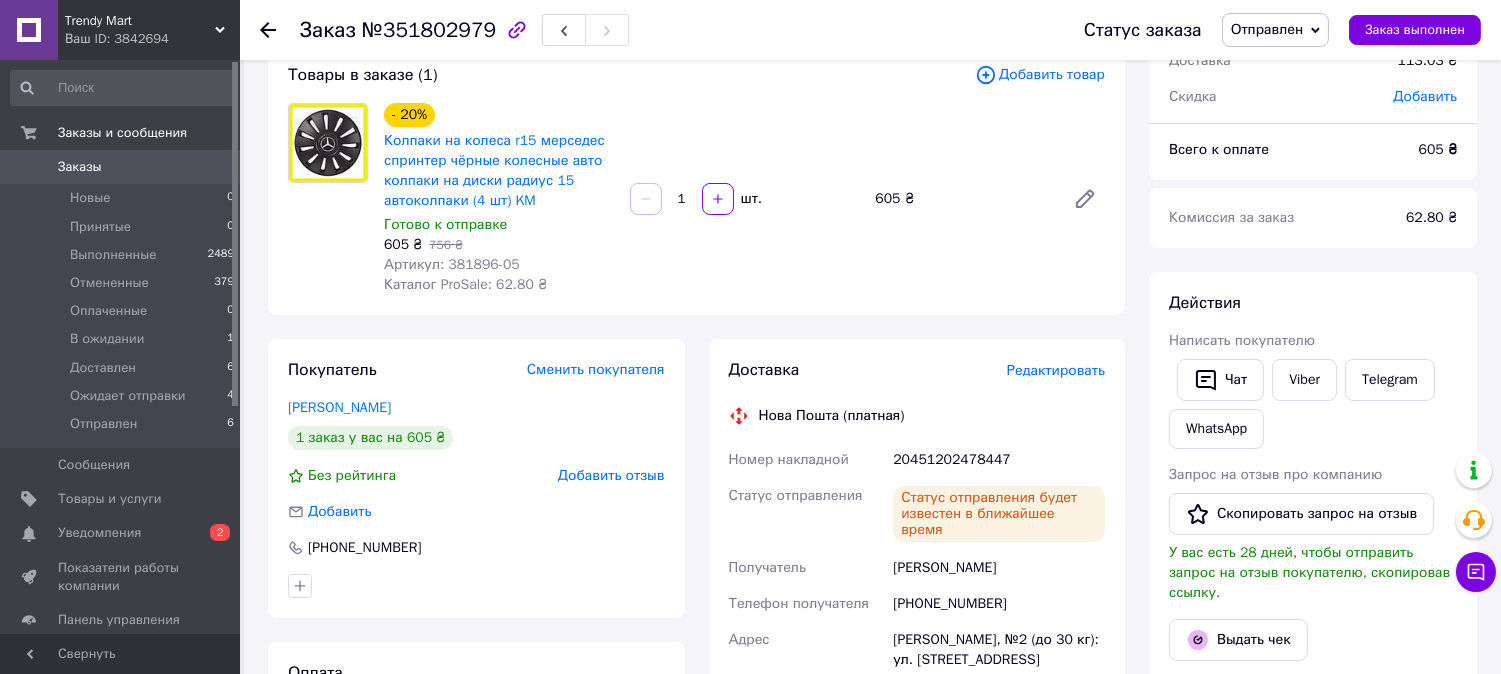 scroll, scrollTop: 44, scrollLeft: 0, axis: vertical 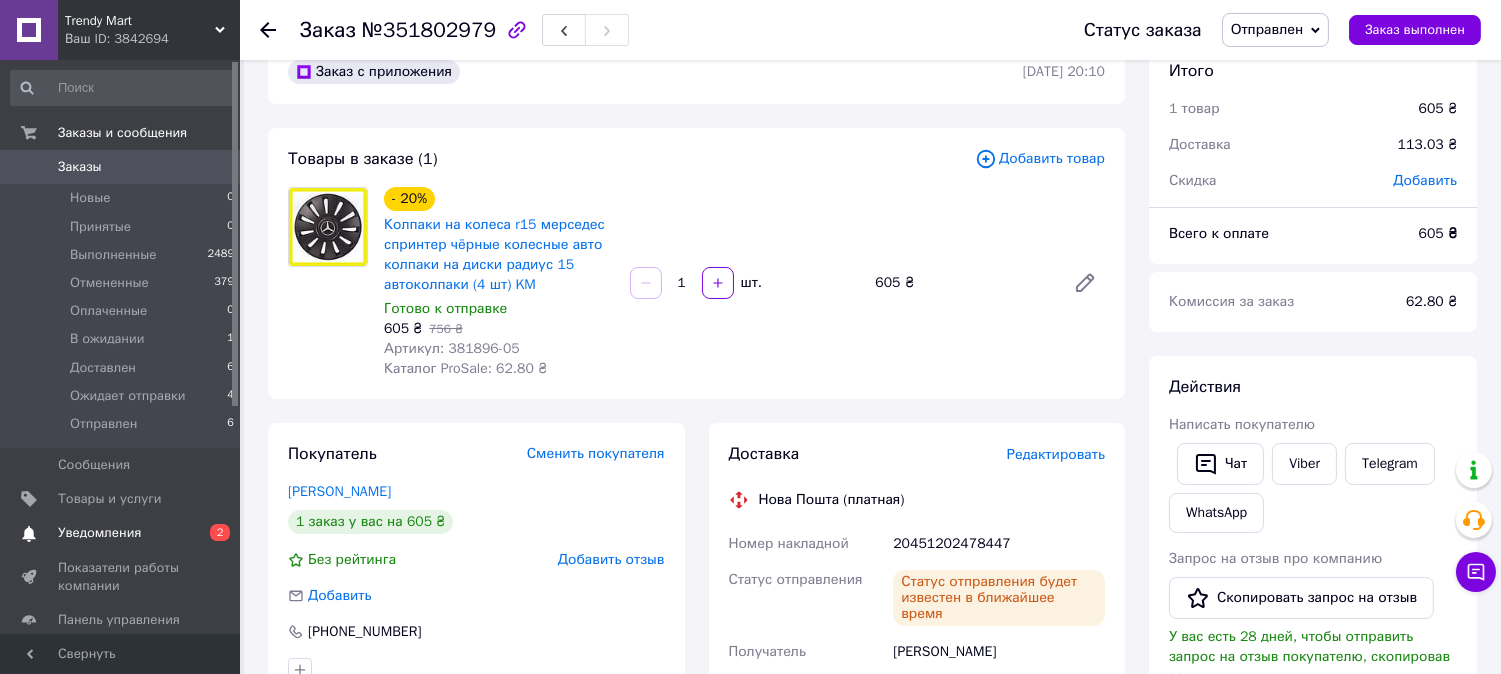 click on "0 2" at bounding box center [212, 533] 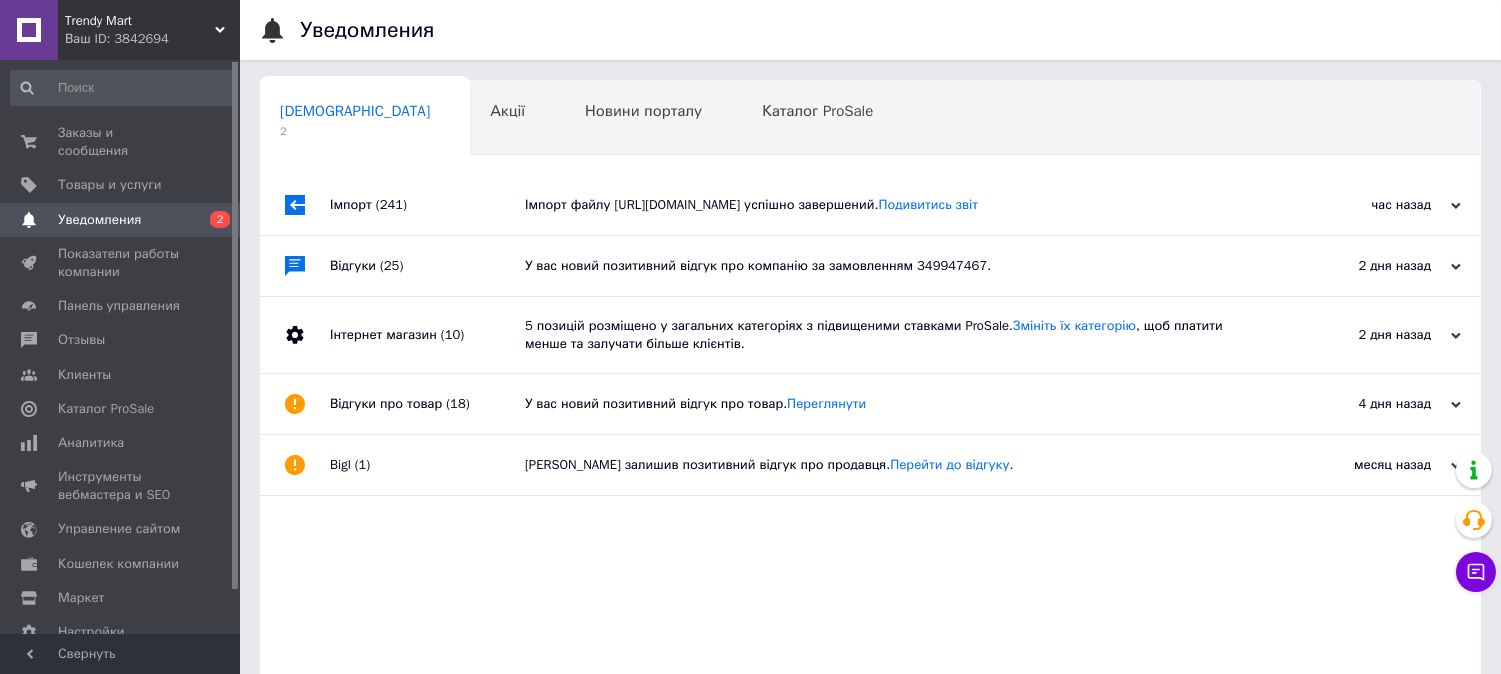 click on "Імпорт файлу https://dom-comforta.prom.ua/products_feed.xml?hash_tag=c823b07c5ea8beda036cf5340832675f&sales_notes=&product_ids=&label_ids=&exclude_fields=&html_description=1&yandex_cpa=&process_presence_sure=&languages=uk%2Cru&extra_fields=quantityInStock%2Ckeywords&group_ids= успішно завершений.  Подивитись звіт" at bounding box center (893, 205) 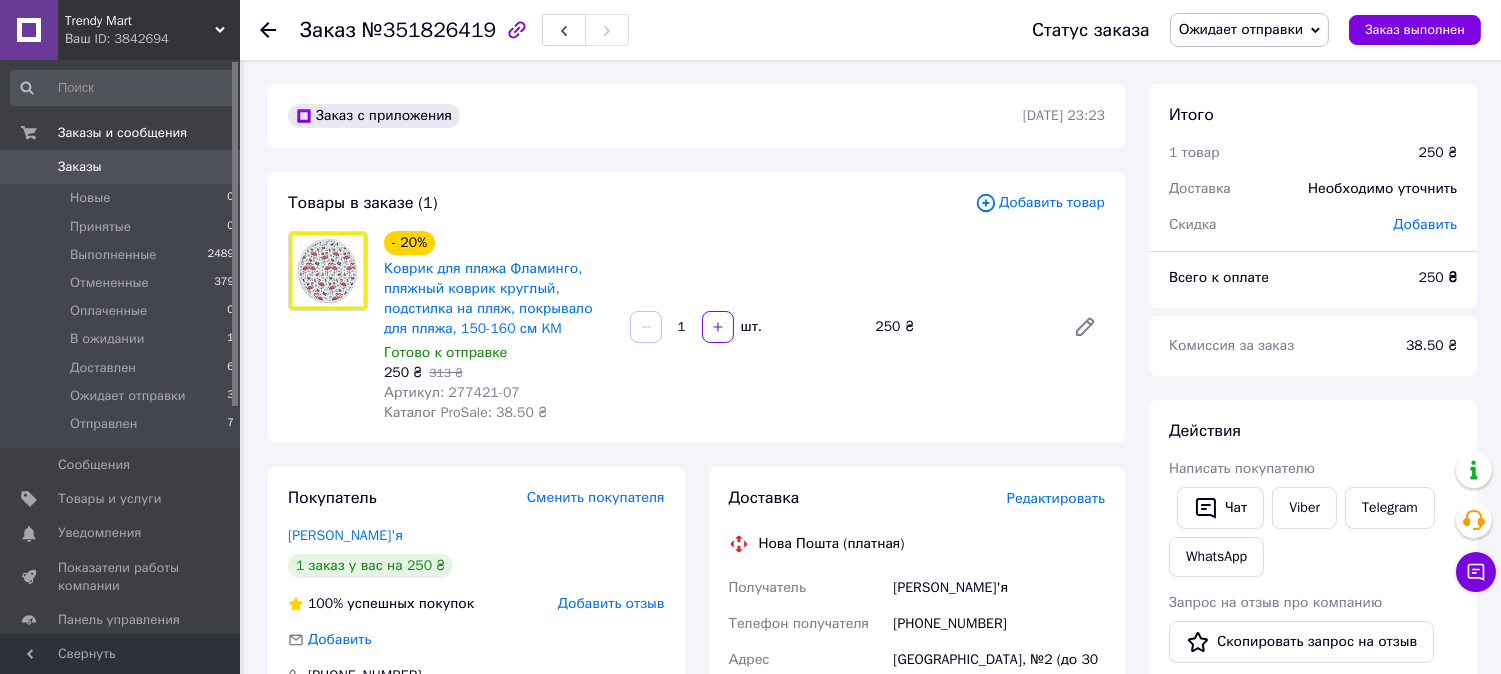 scroll, scrollTop: 555, scrollLeft: 0, axis: vertical 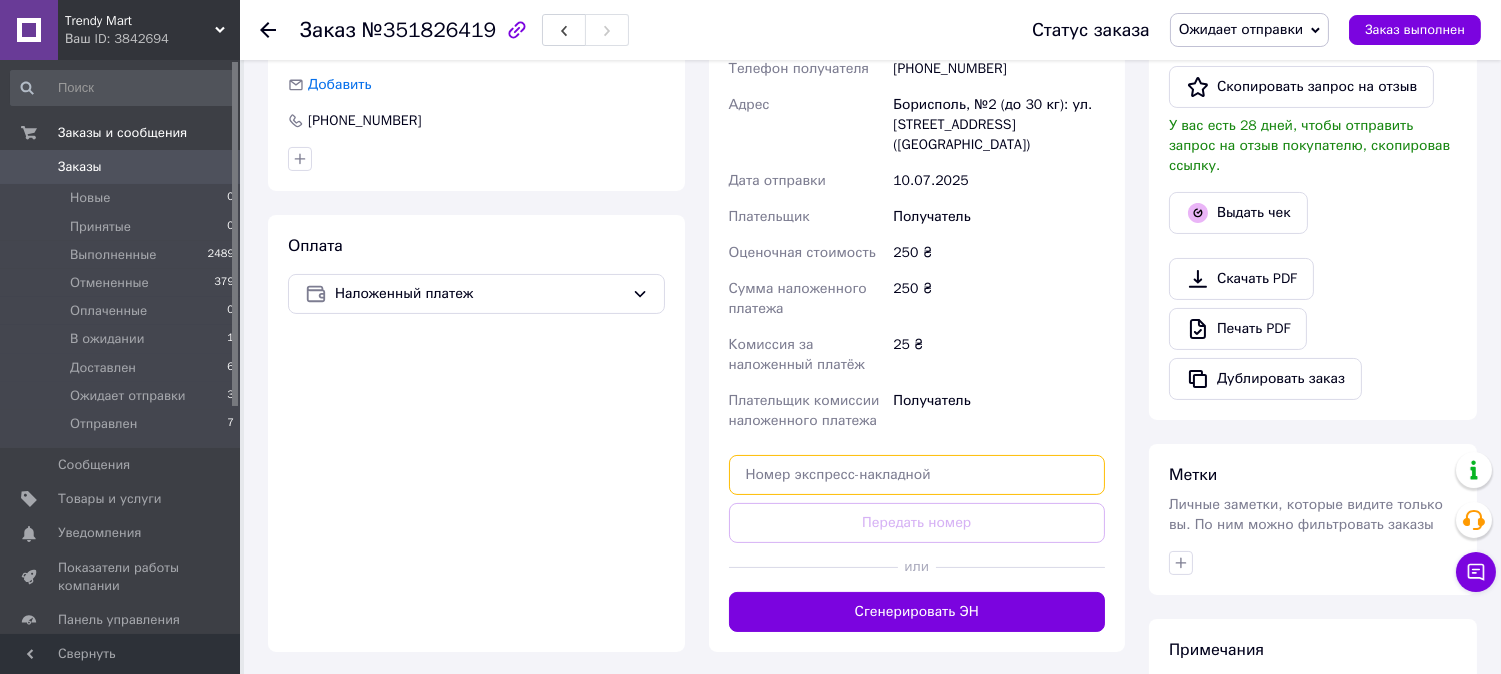 click at bounding box center (917, 475) 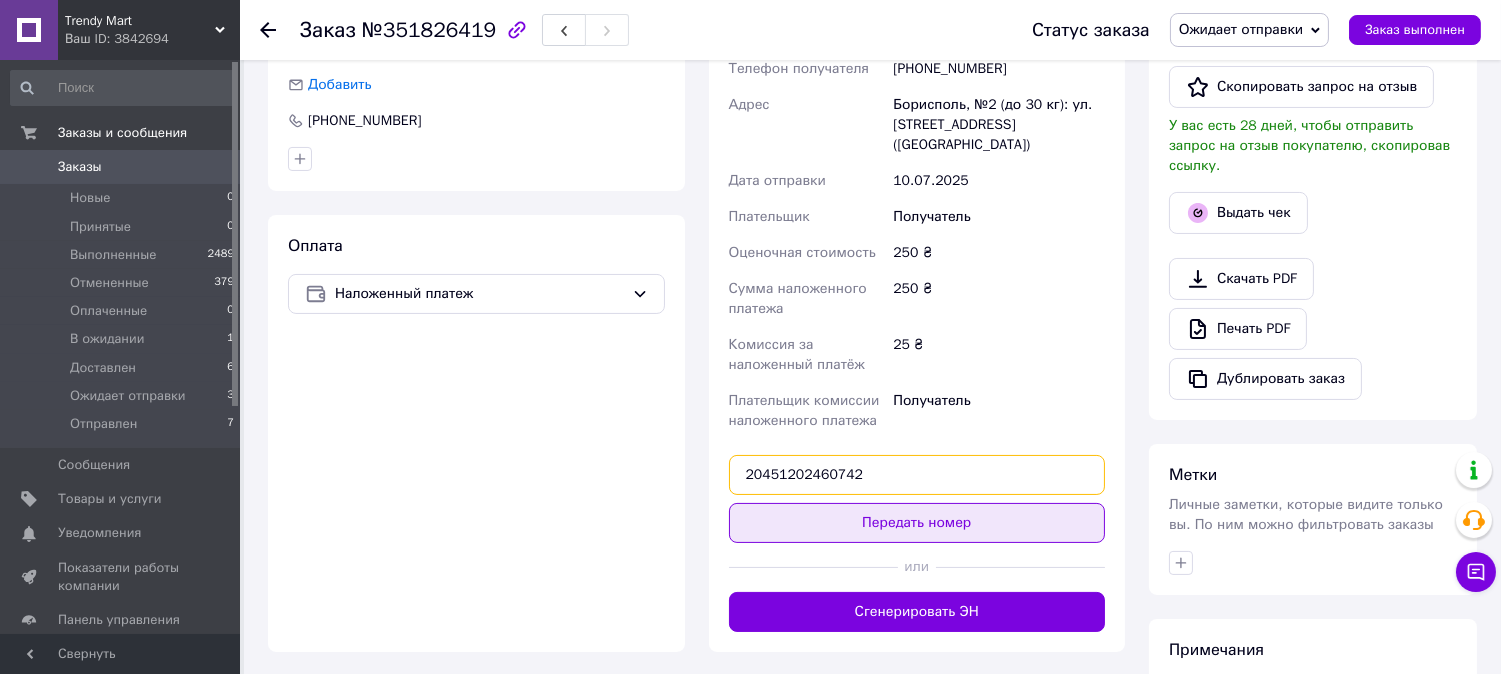 type on "20451202460742" 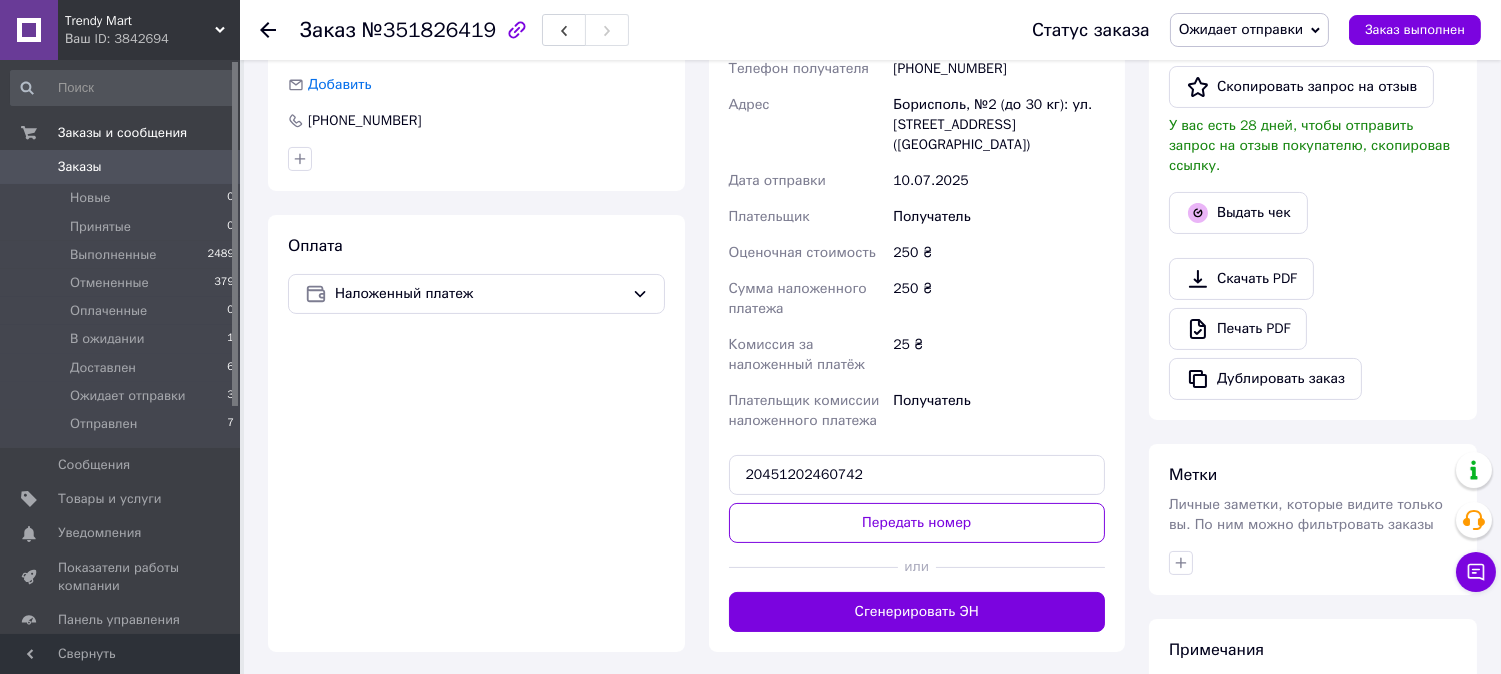 click on "Передать номер" at bounding box center [917, 523] 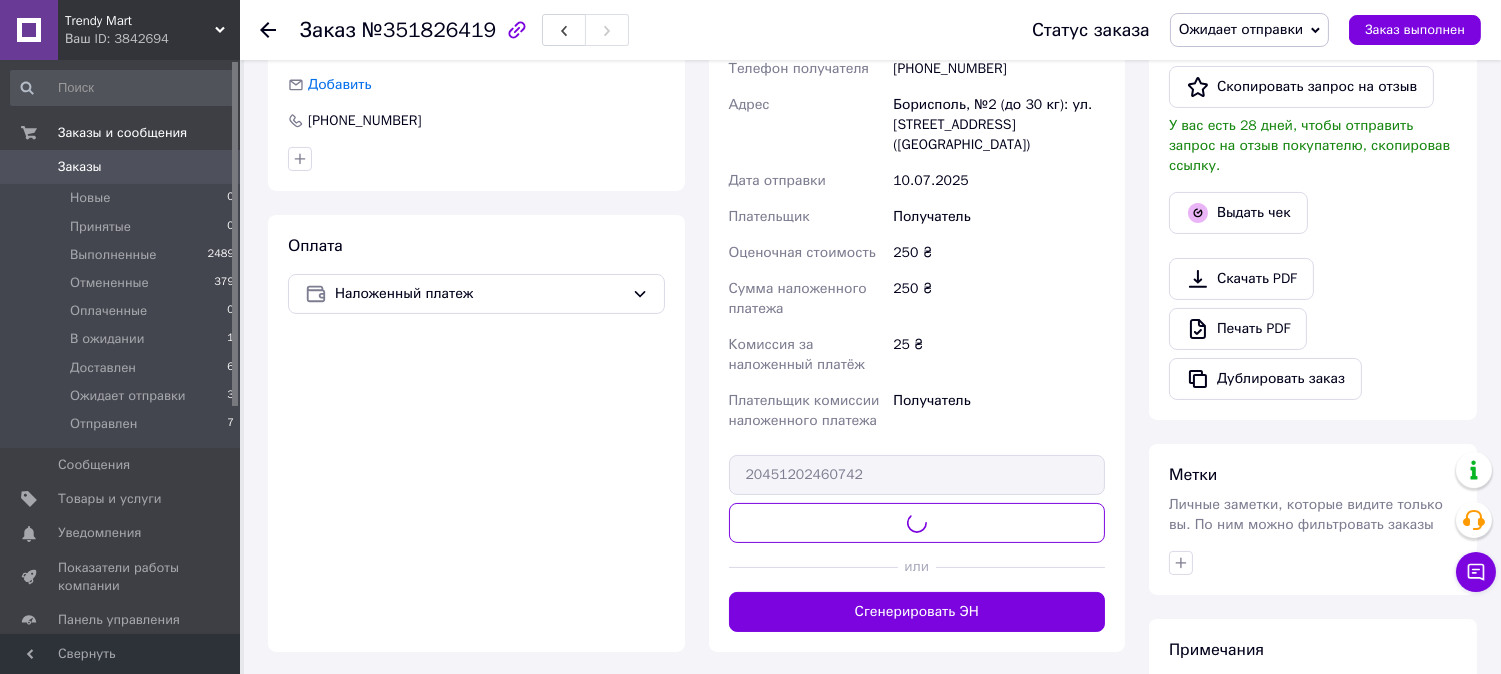 click on "Ожидает отправки" at bounding box center (1250, 30) 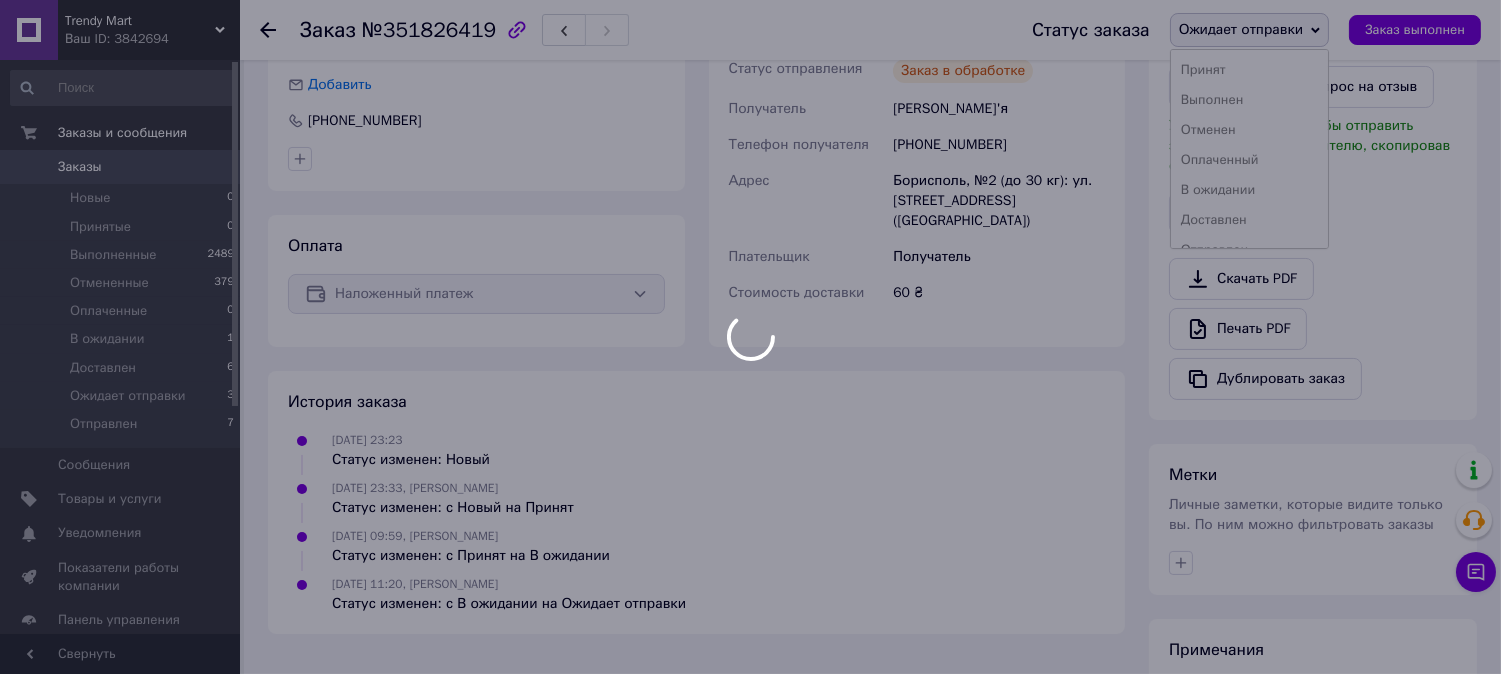 scroll, scrollTop: 22, scrollLeft: 0, axis: vertical 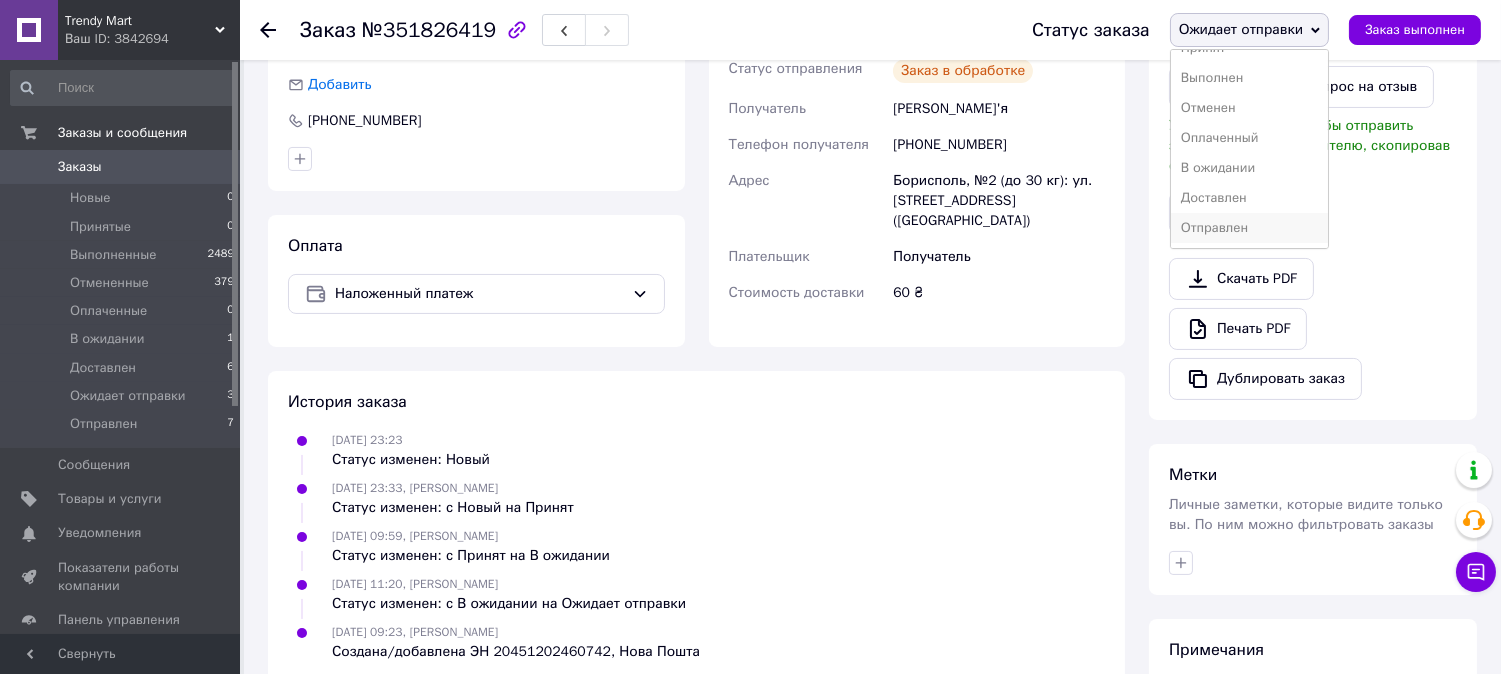 click on "Отправлен" at bounding box center [1250, 228] 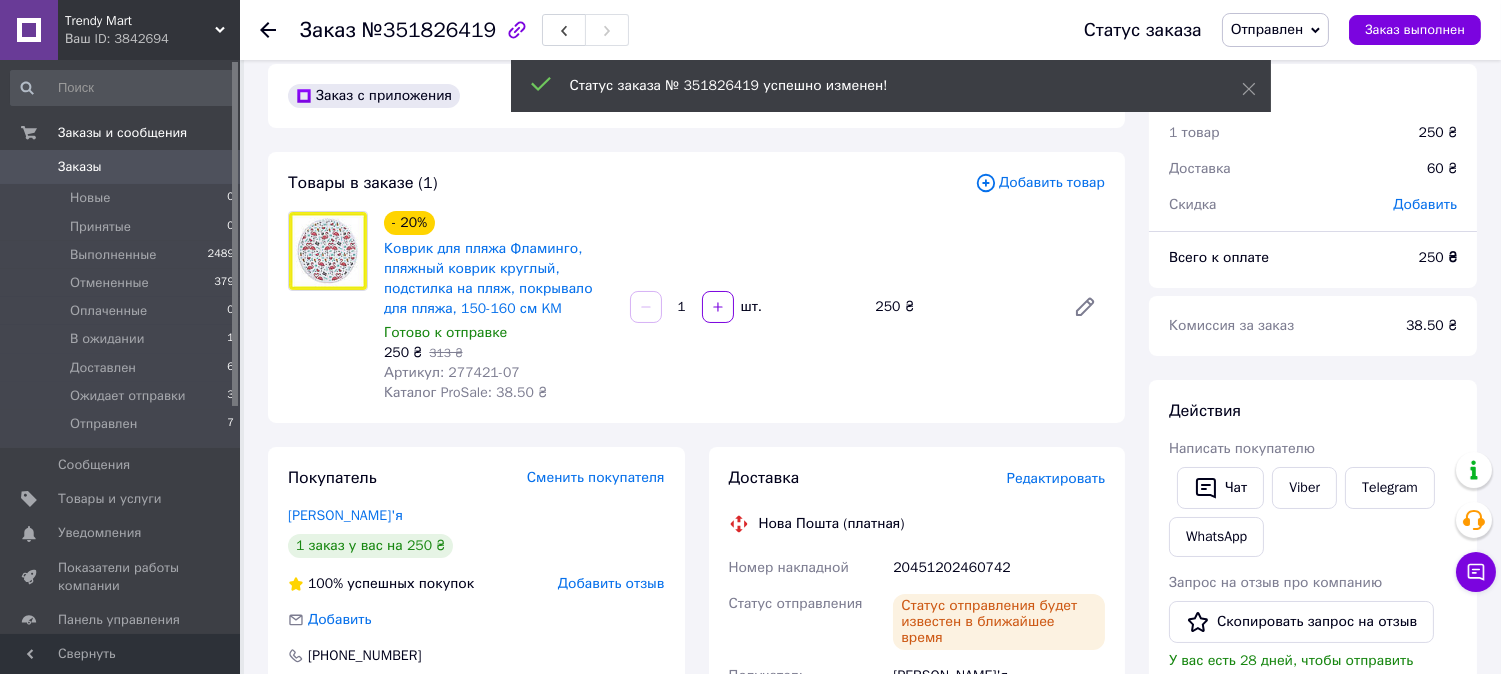 scroll, scrollTop: 0, scrollLeft: 0, axis: both 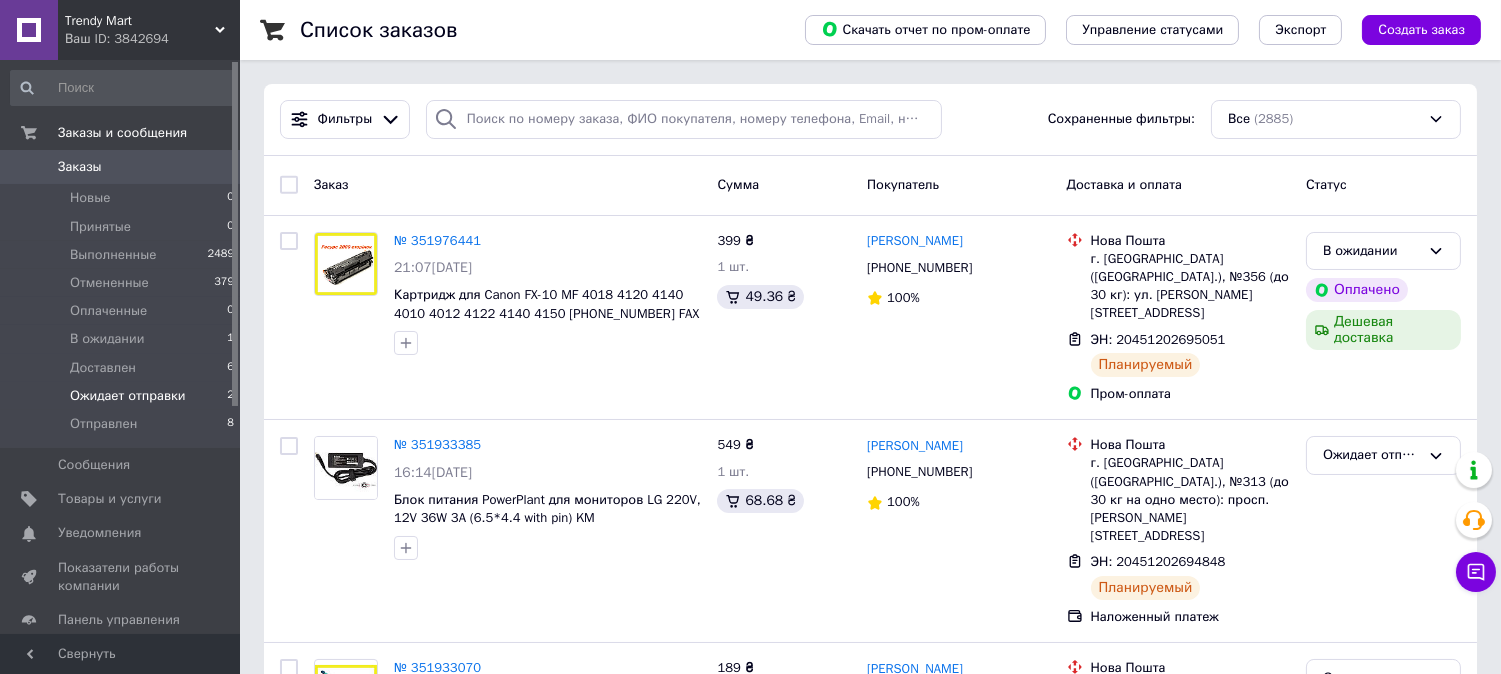 click on "Ожидает отправки 2" at bounding box center (123, 396) 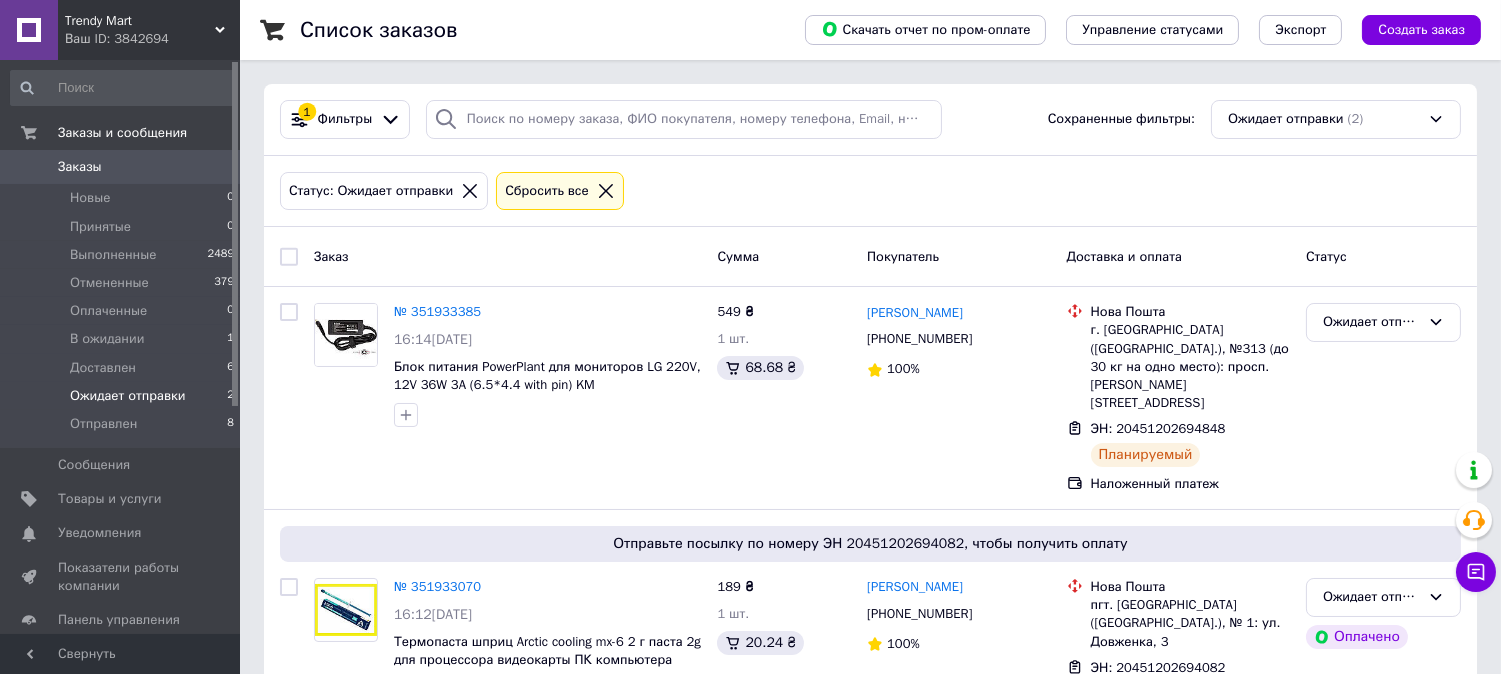 scroll, scrollTop: 43, scrollLeft: 0, axis: vertical 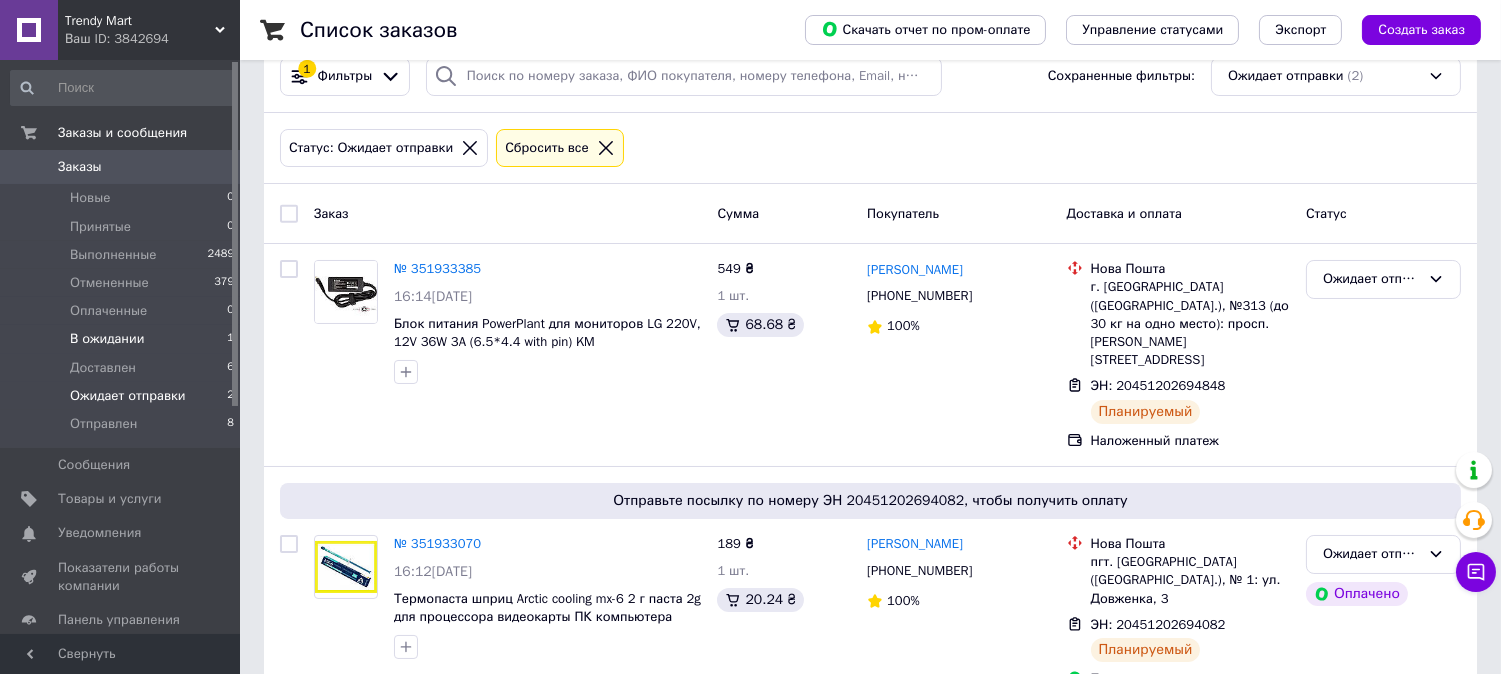 click on "В ожидании 1" at bounding box center [123, 339] 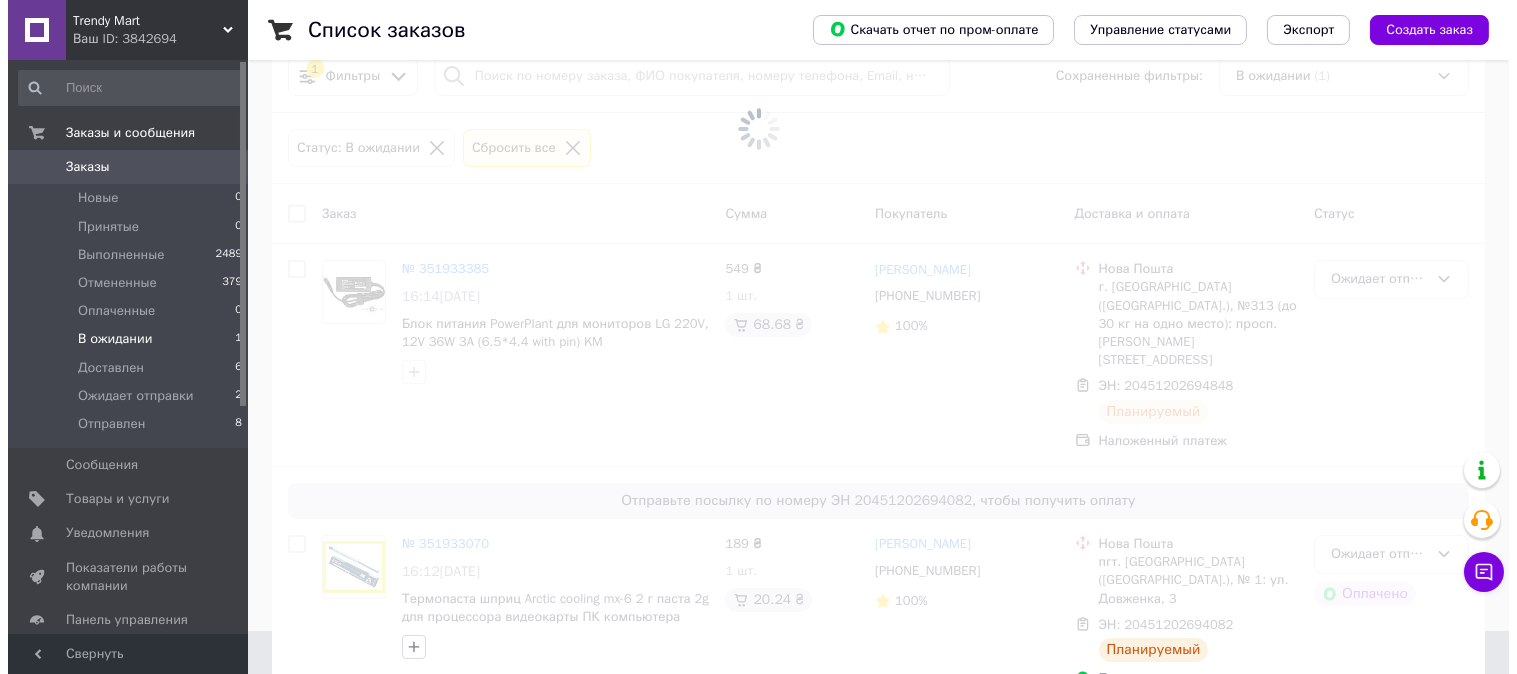 scroll, scrollTop: 0, scrollLeft: 0, axis: both 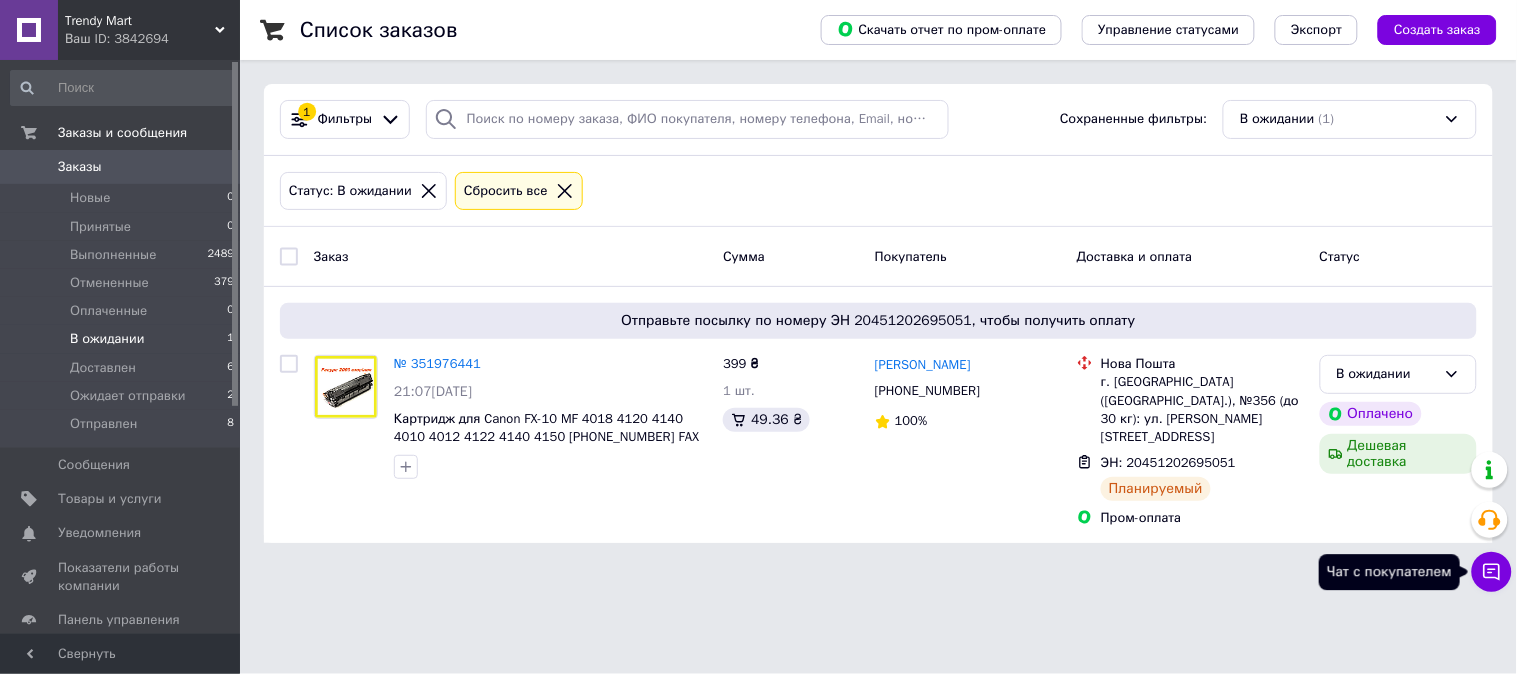 click 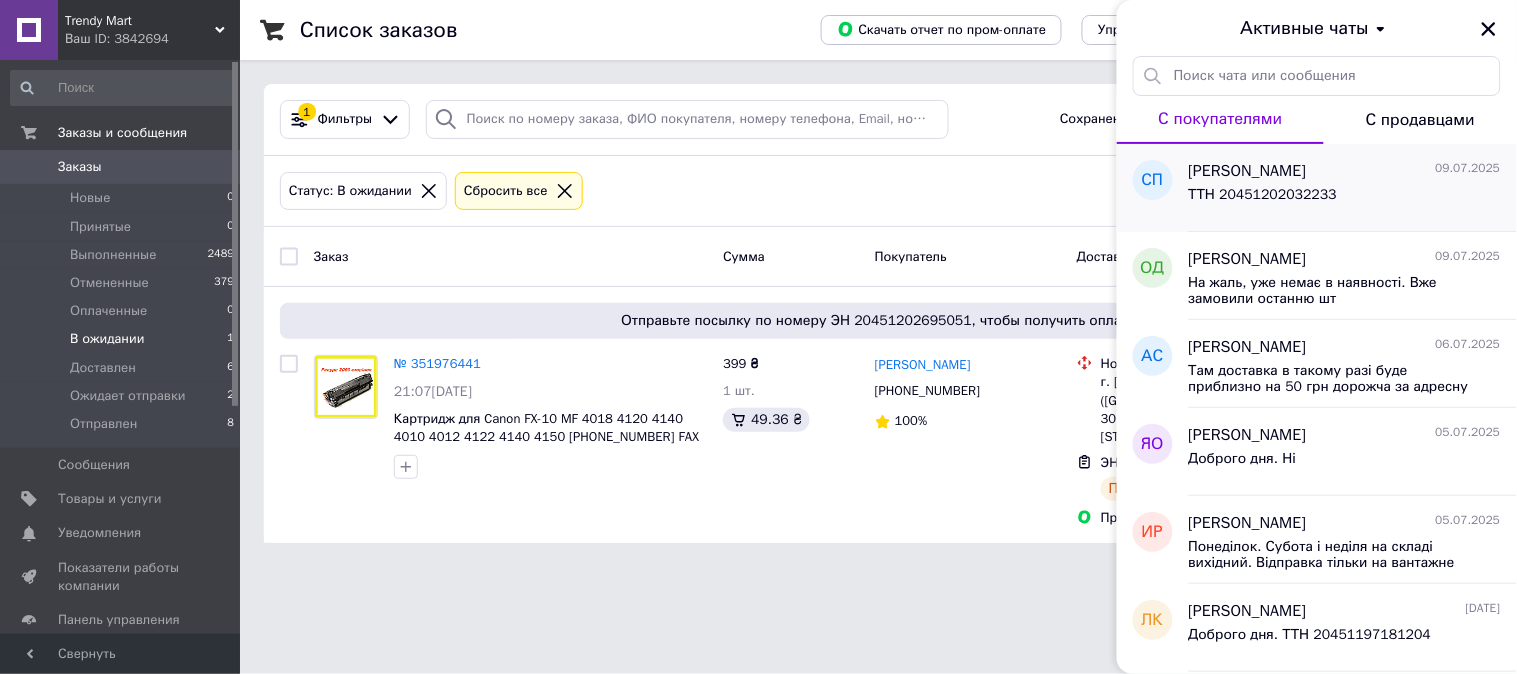 click on "ТТН 20451202032233" at bounding box center [1345, 199] 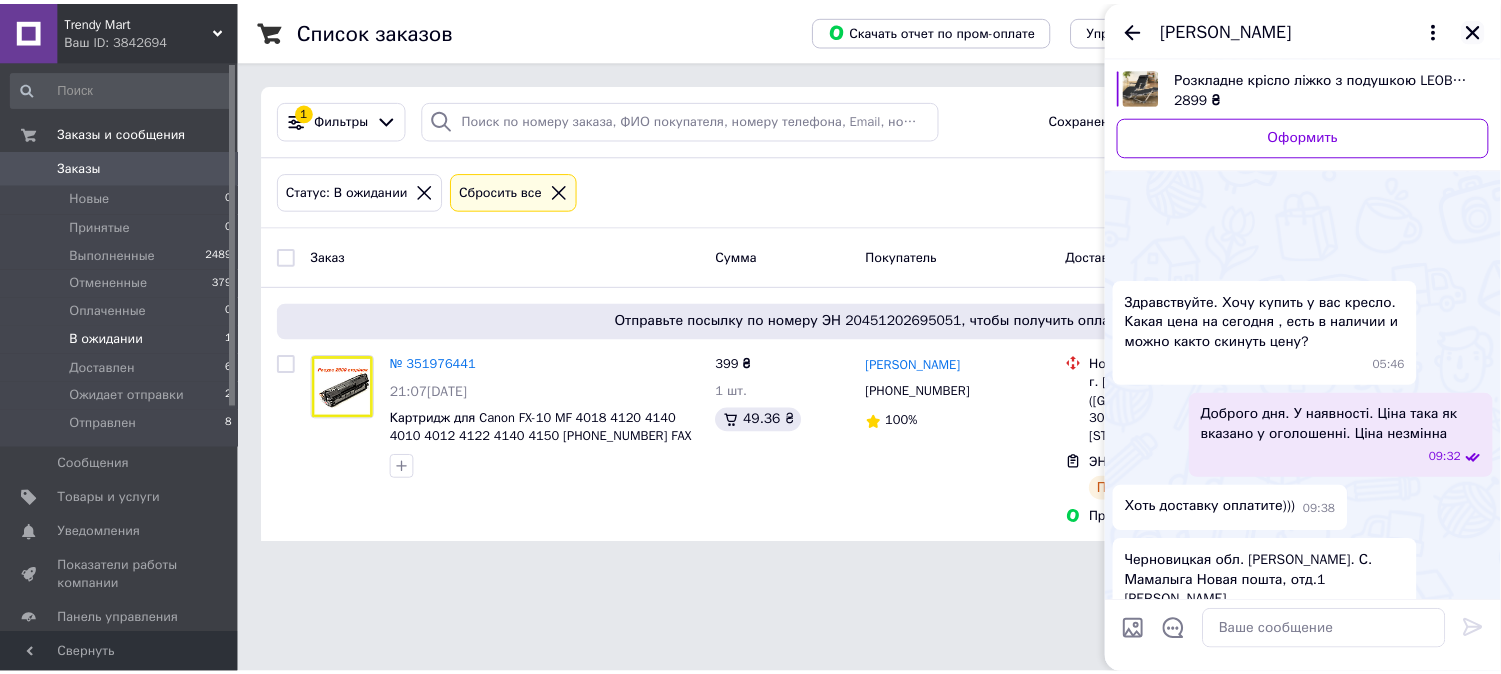 scroll, scrollTop: 144, scrollLeft: 0, axis: vertical 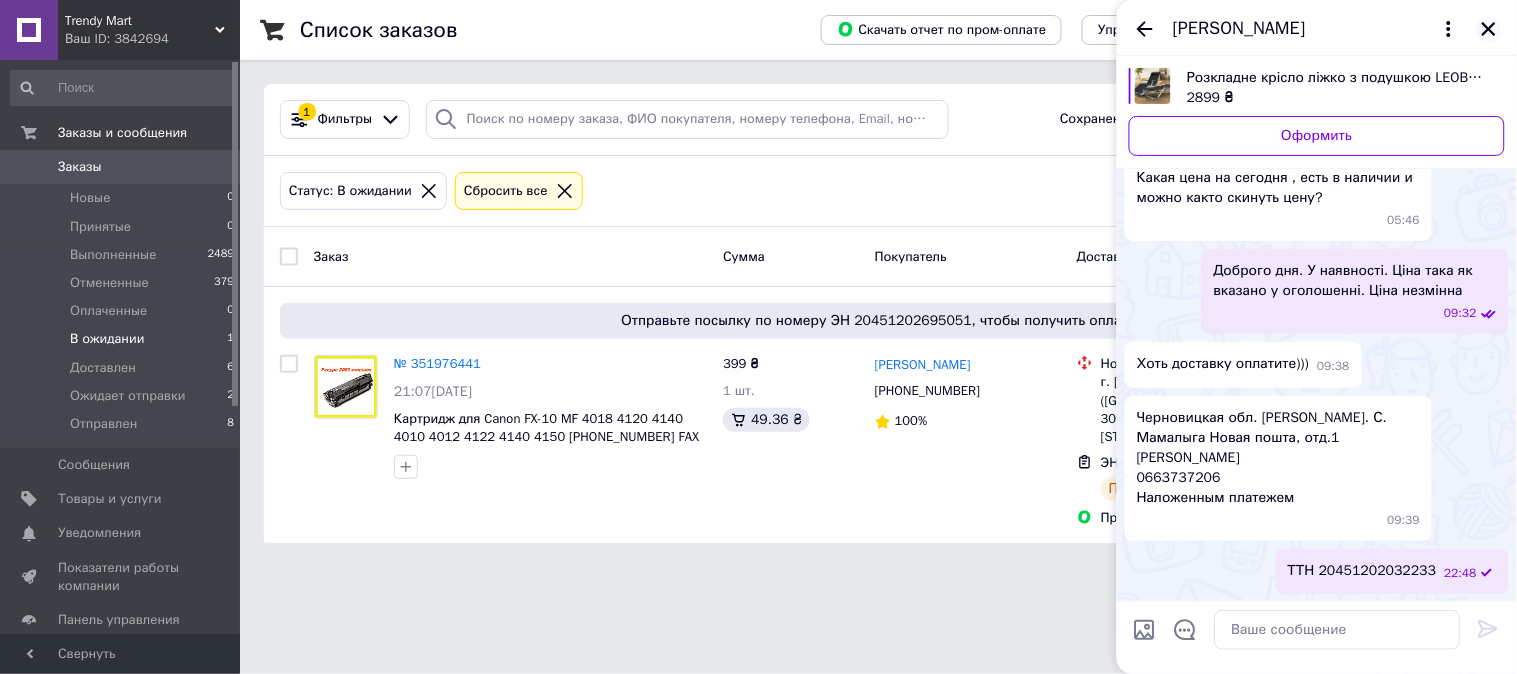 click 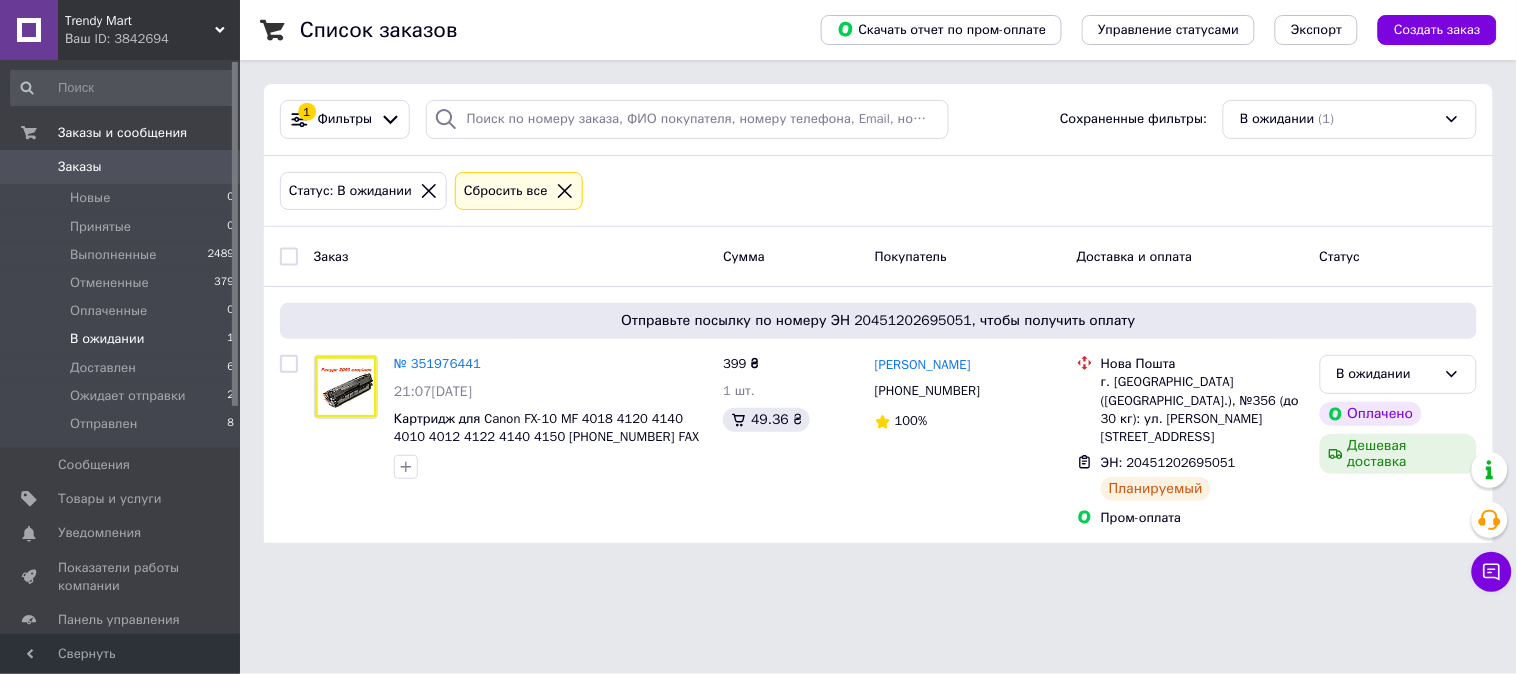 click on "0" at bounding box center [212, 167] 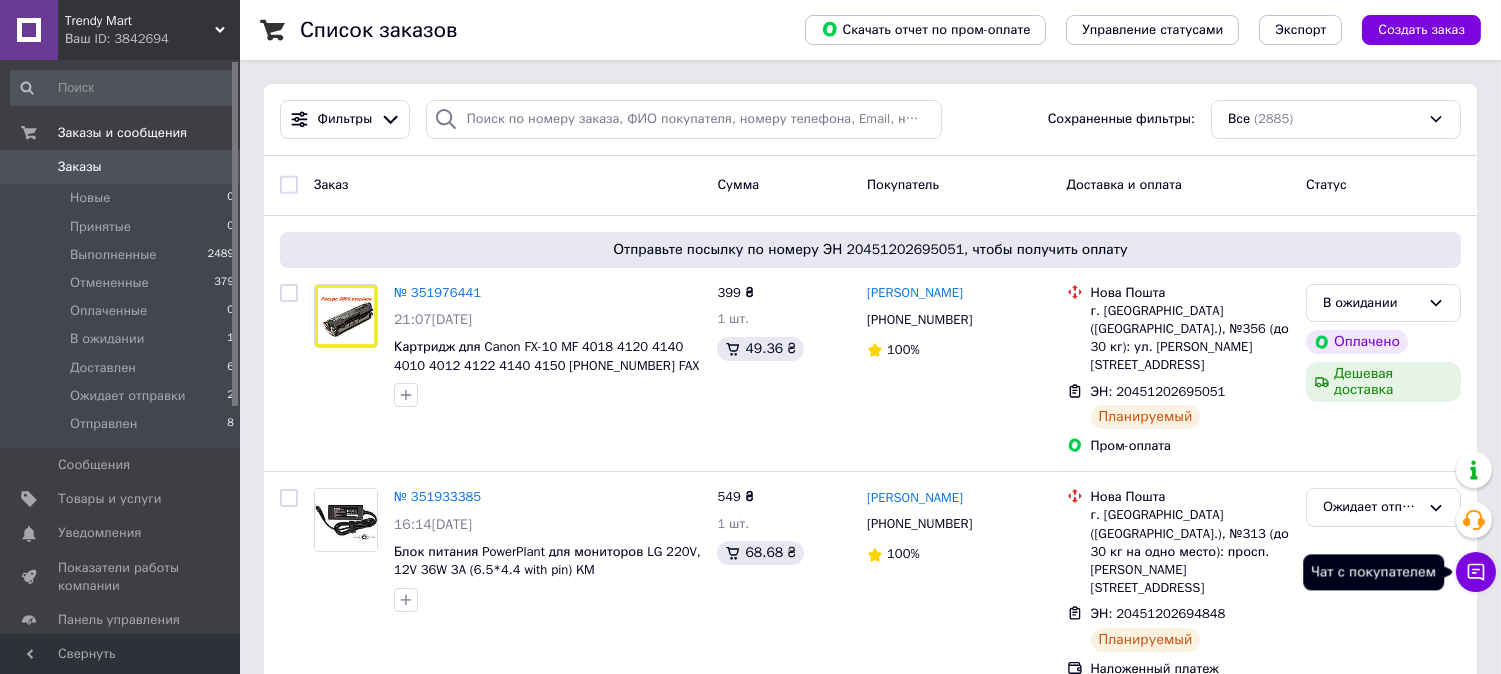 click 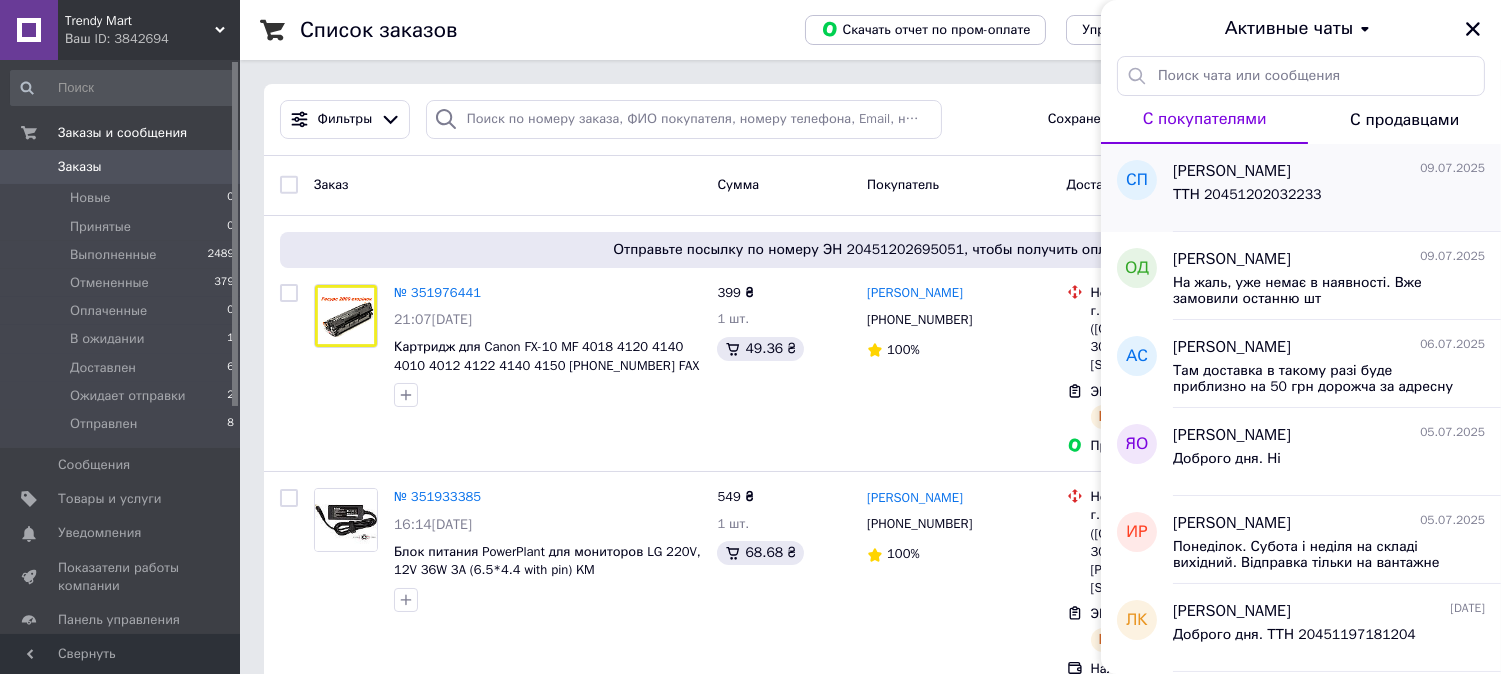 click on "ТТН 20451202032233" at bounding box center (1329, 199) 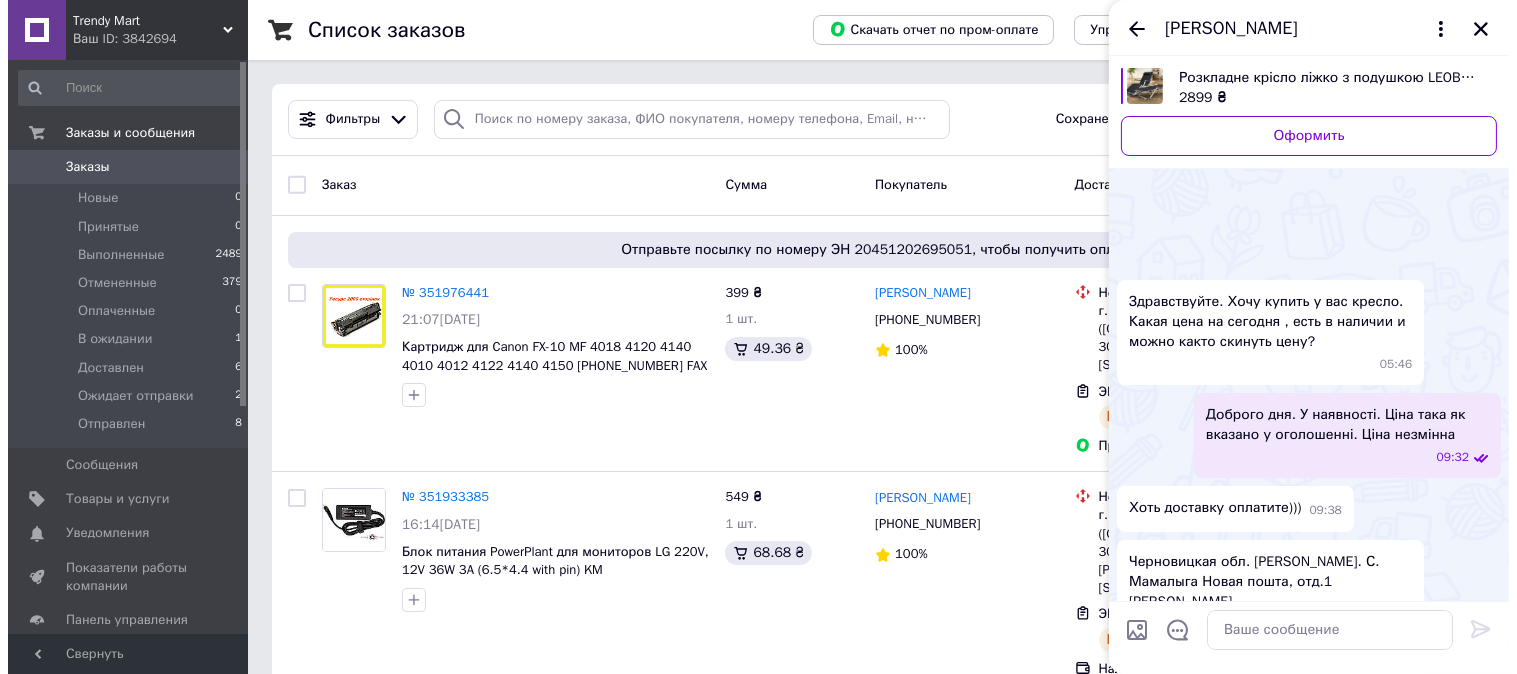 scroll, scrollTop: 144, scrollLeft: 0, axis: vertical 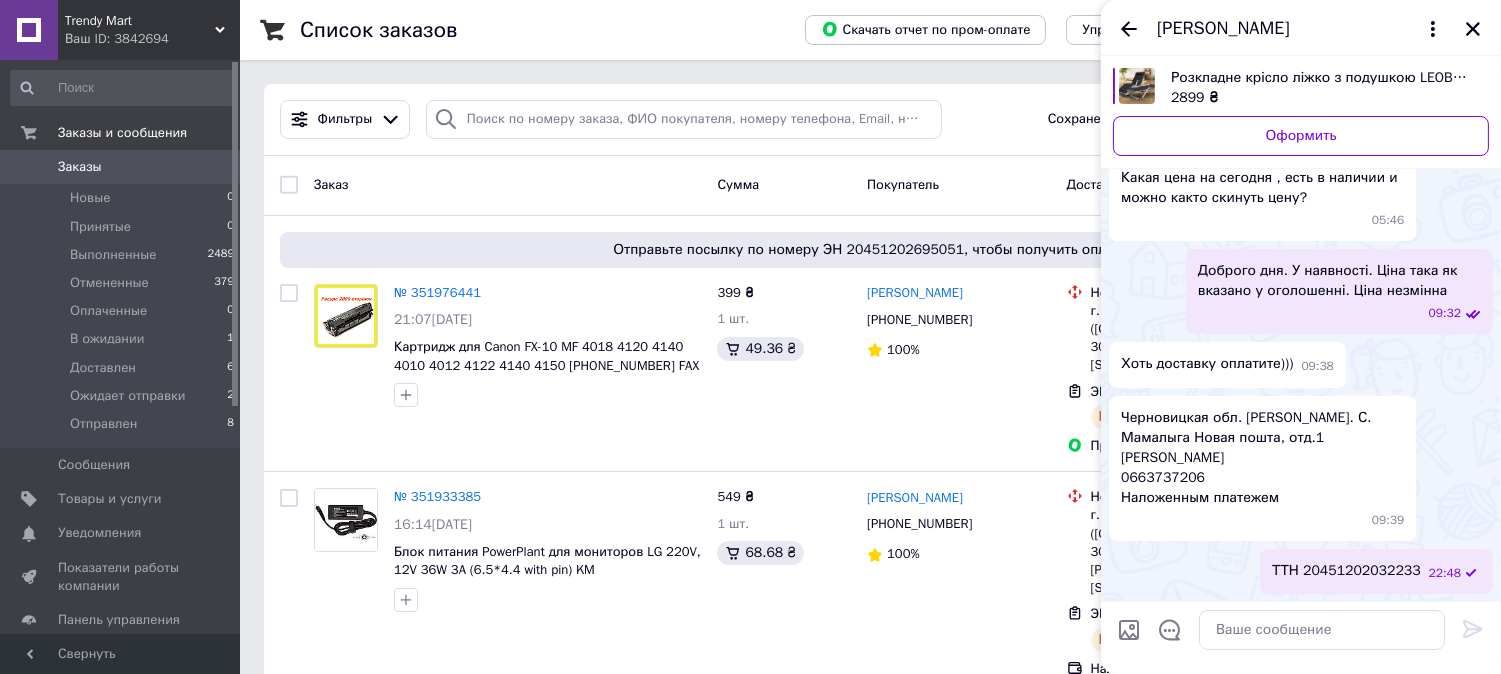 click on "Заказы" at bounding box center [121, 167] 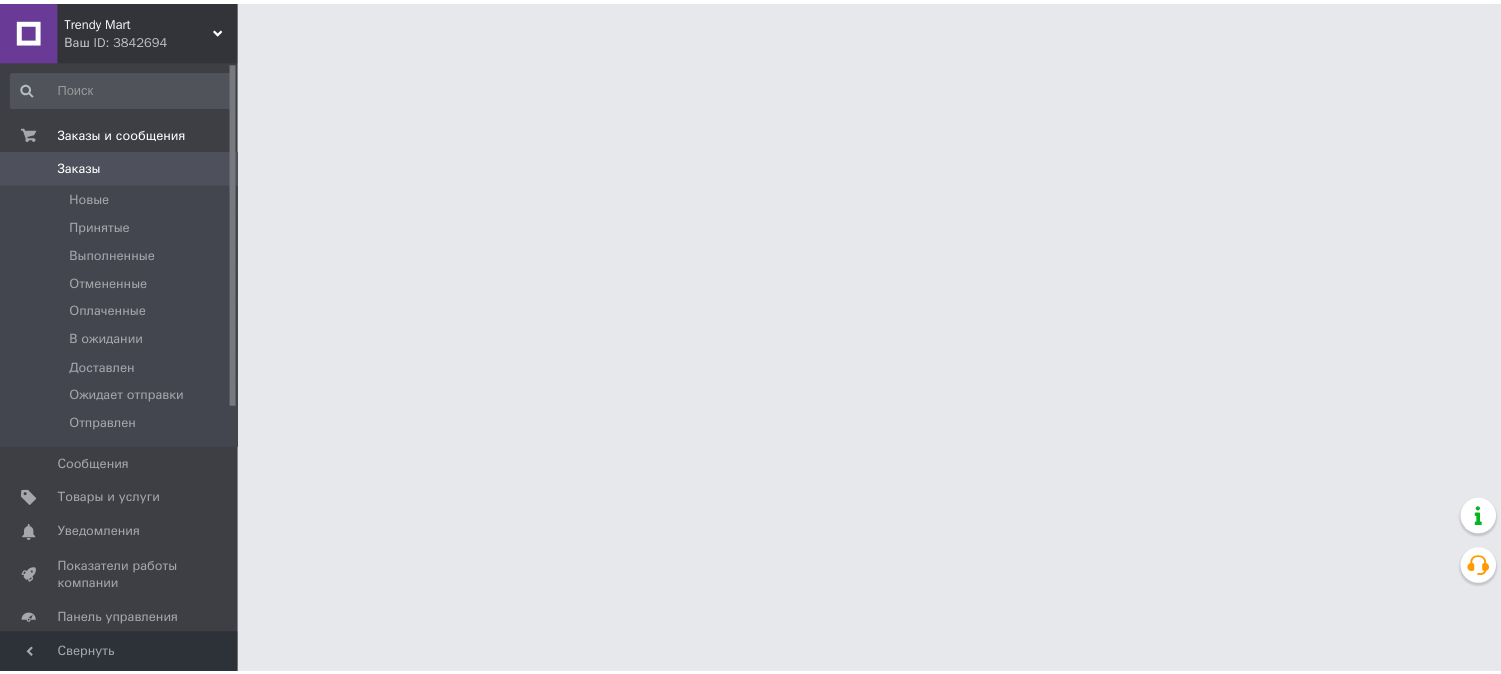 scroll, scrollTop: 0, scrollLeft: 0, axis: both 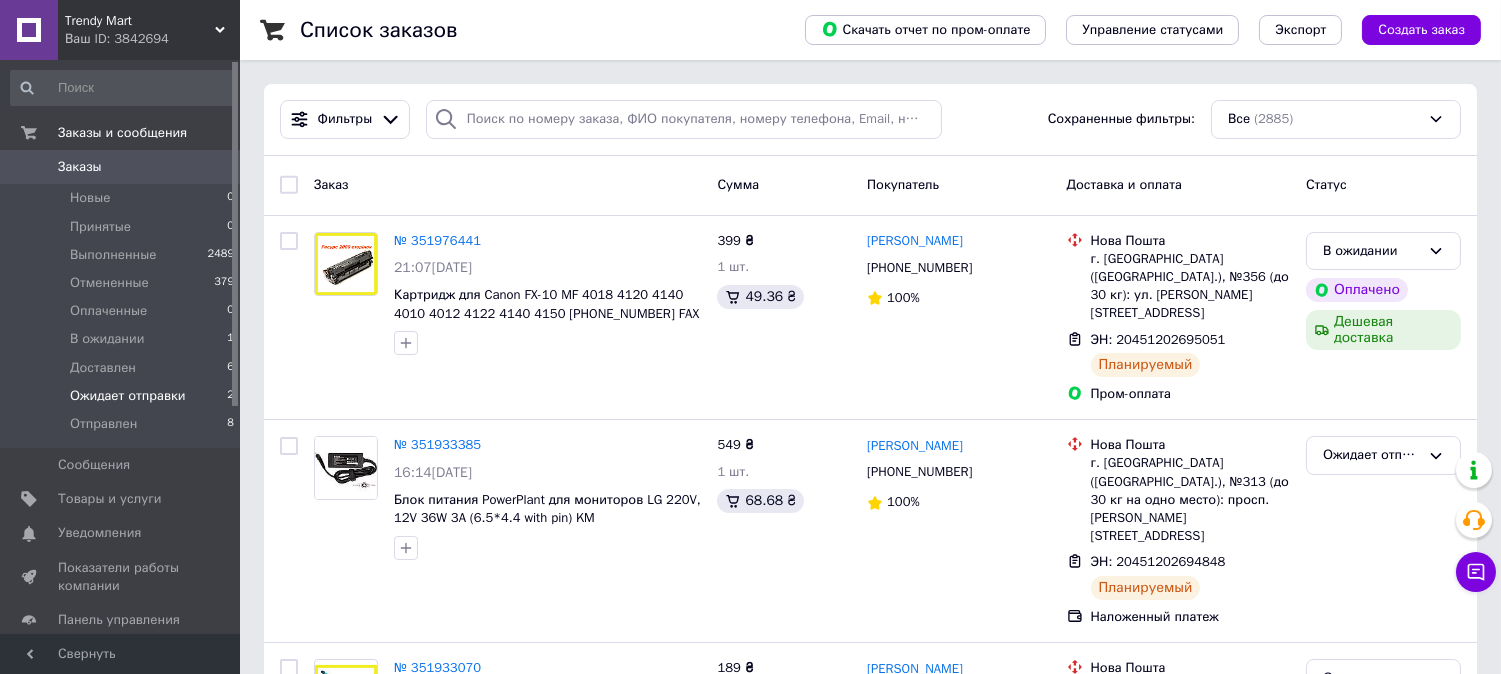 click on "Ожидает отправки" at bounding box center (128, 396) 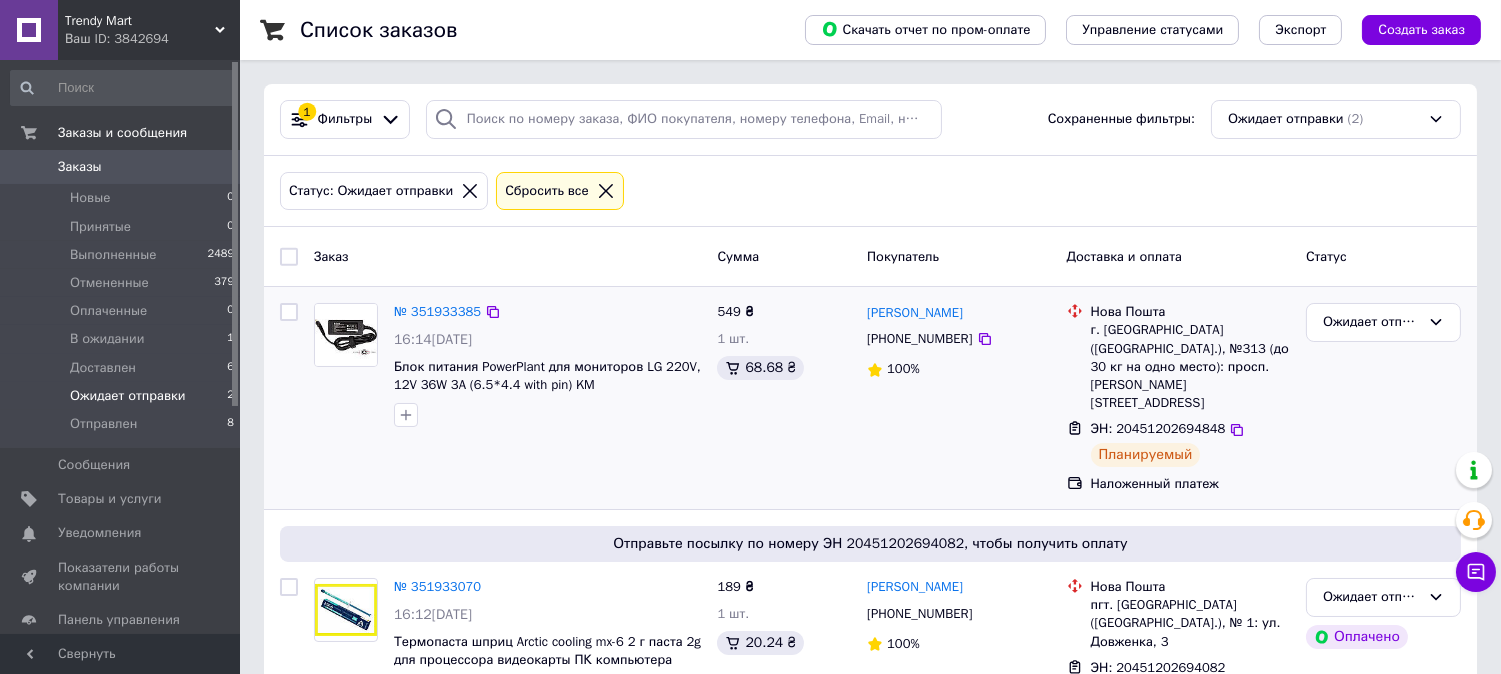scroll, scrollTop: 43, scrollLeft: 0, axis: vertical 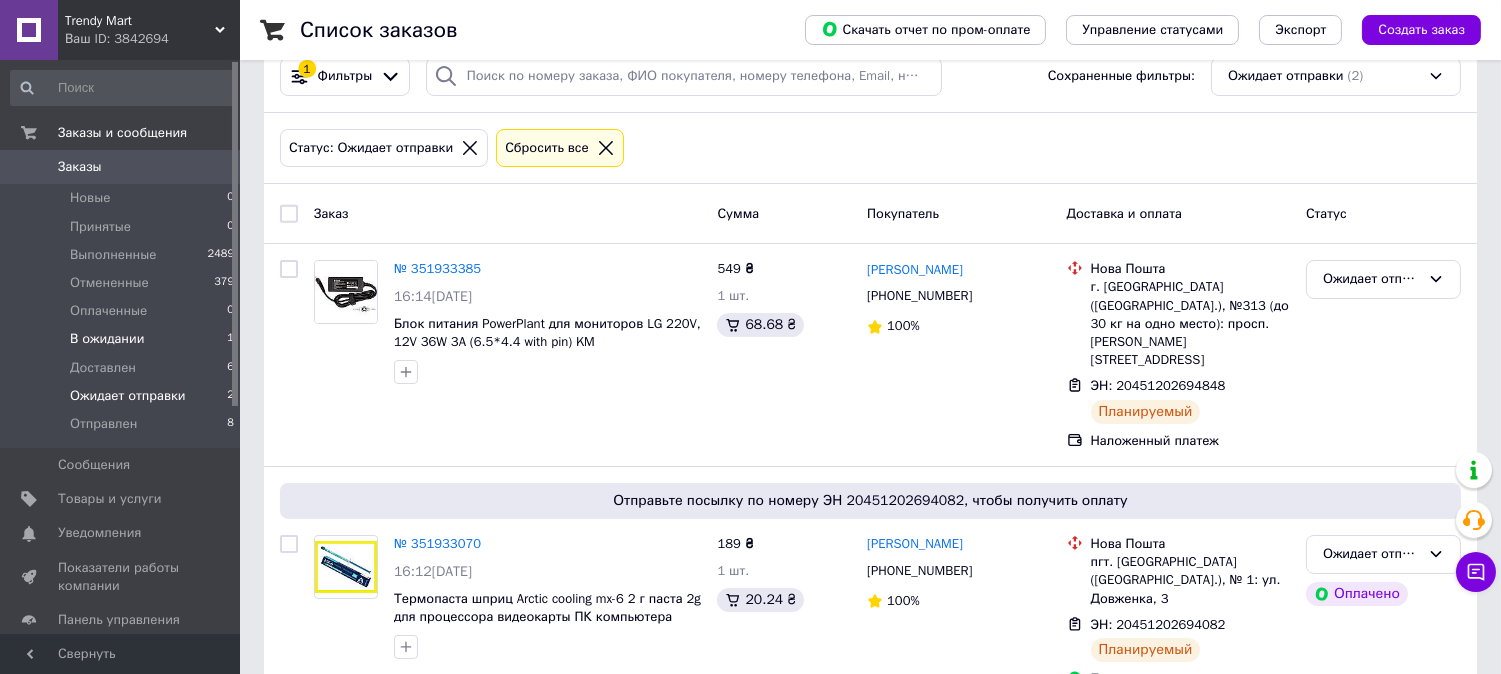click on "В ожидании 1" at bounding box center (123, 339) 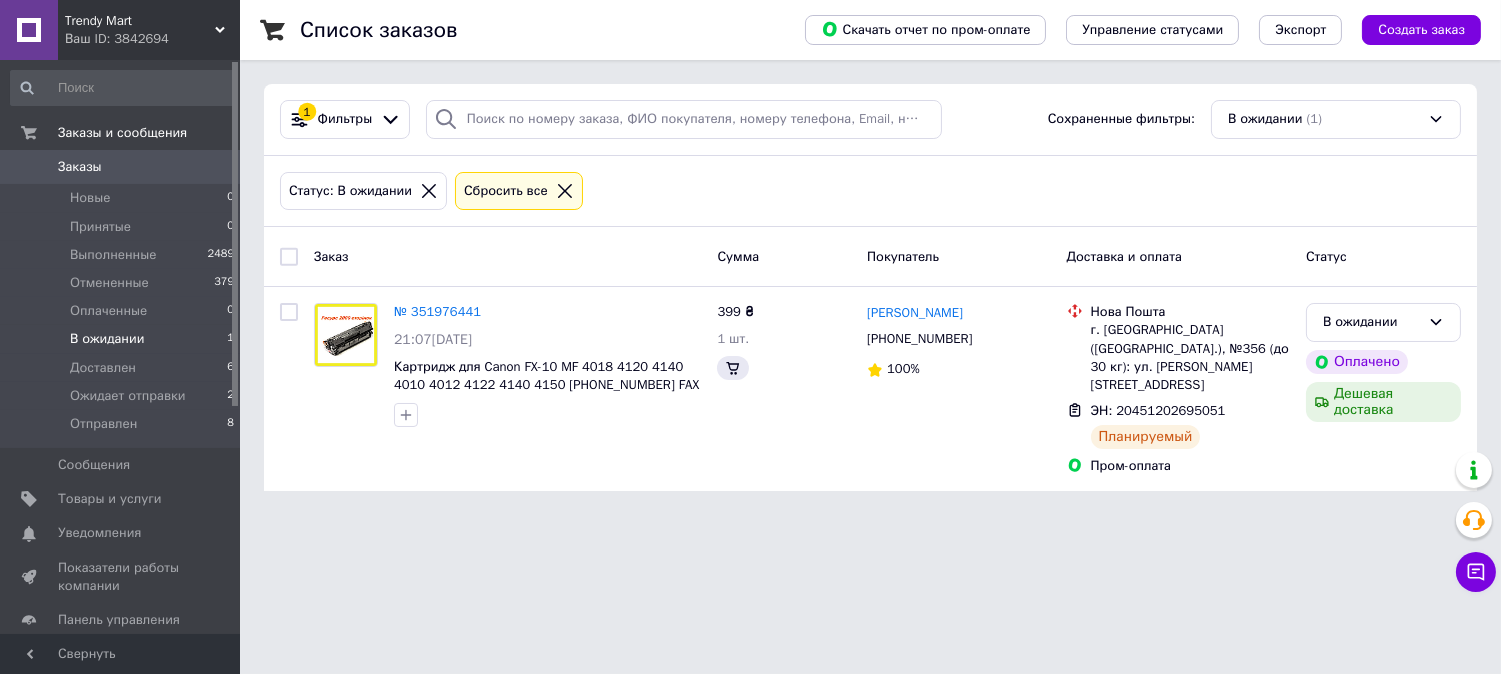 scroll, scrollTop: 0, scrollLeft: 0, axis: both 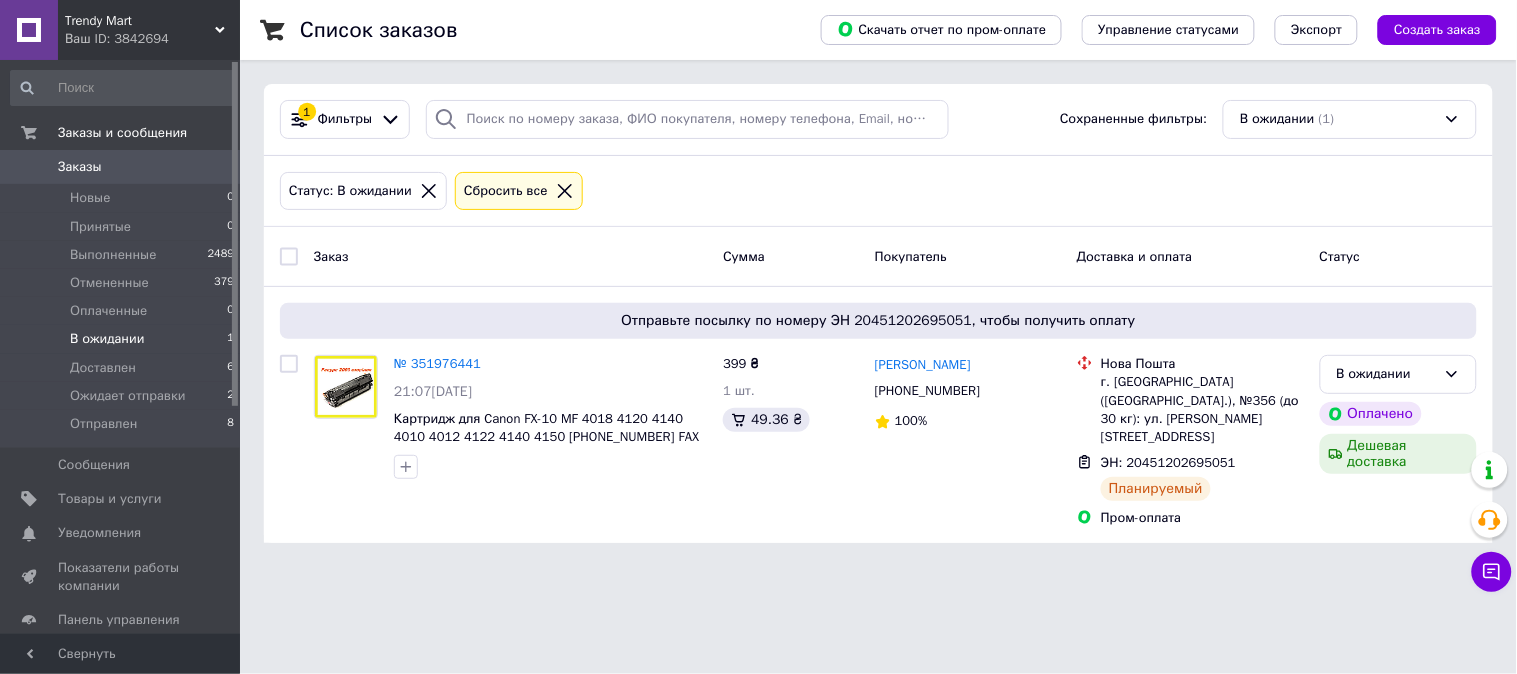click on "Заказы" at bounding box center [121, 167] 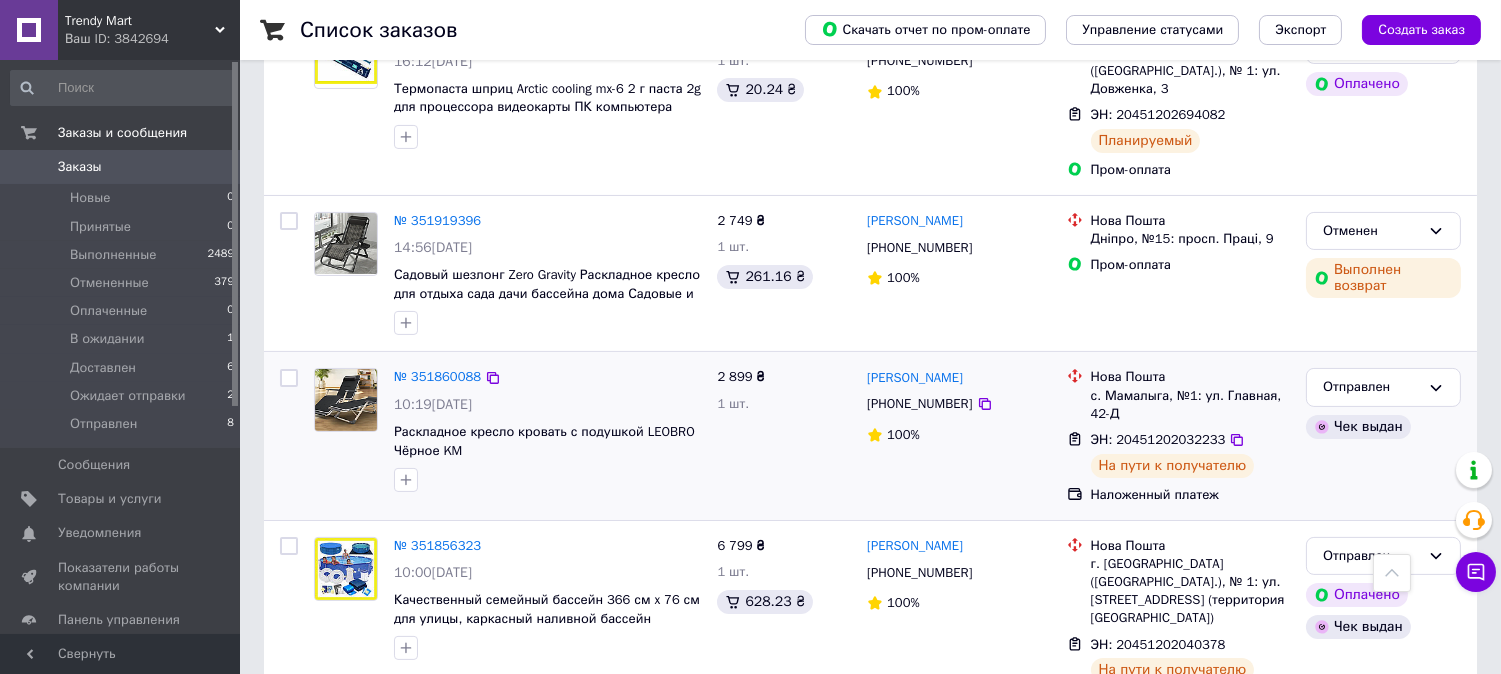 scroll, scrollTop: 777, scrollLeft: 0, axis: vertical 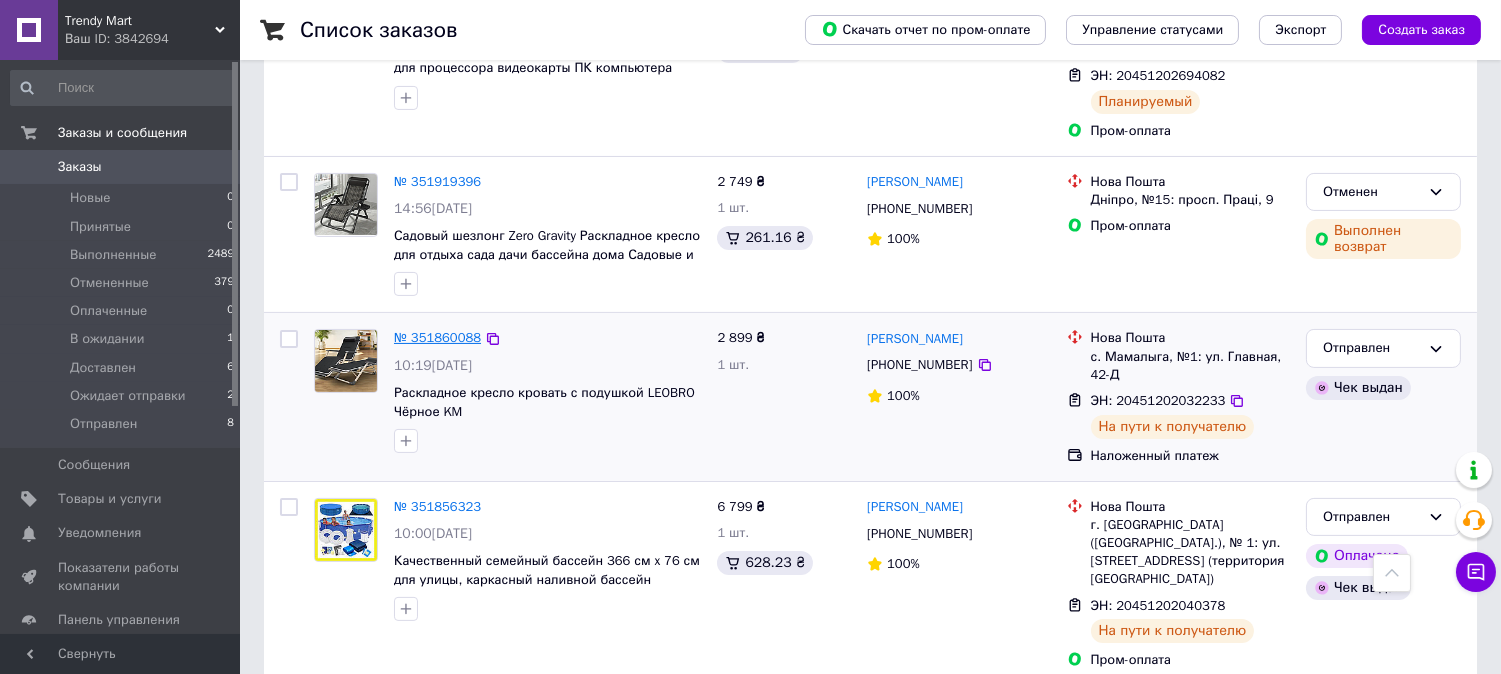 click on "№ 351860088" at bounding box center (437, 337) 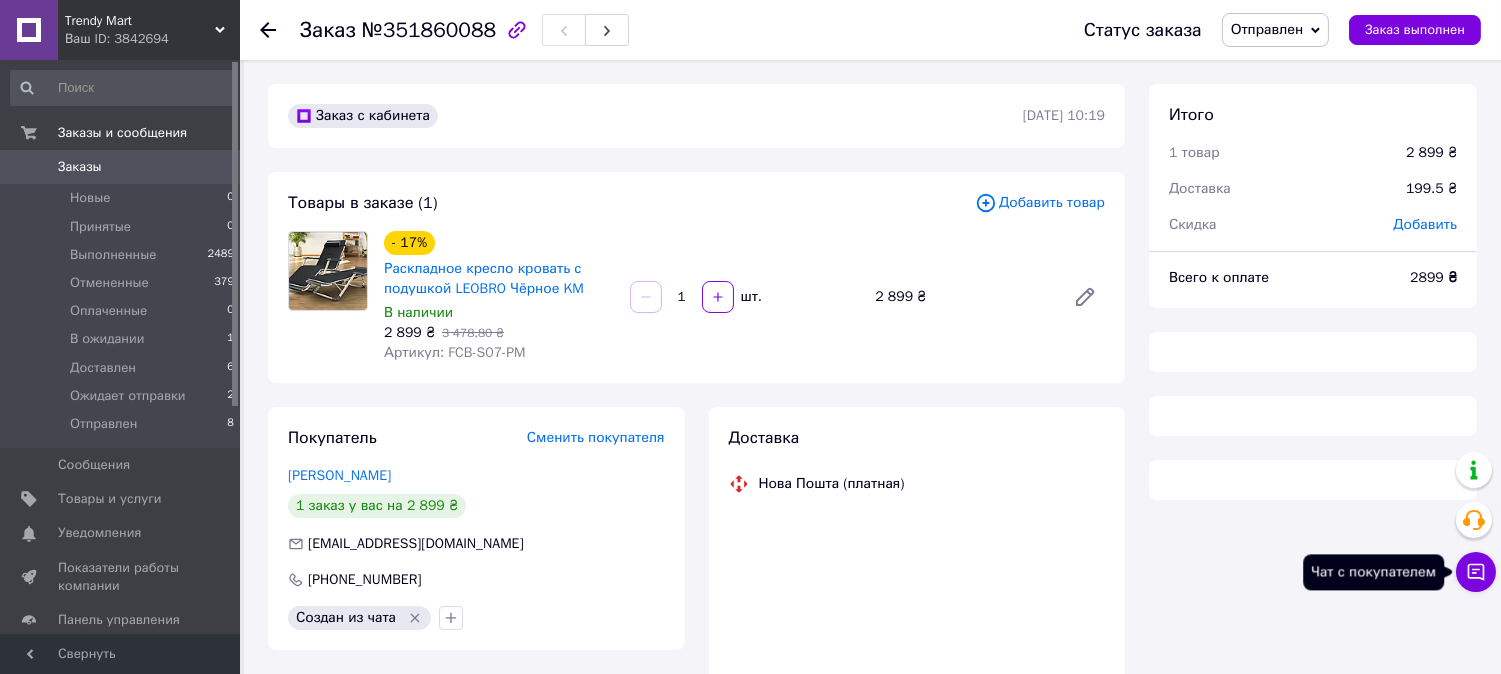 click 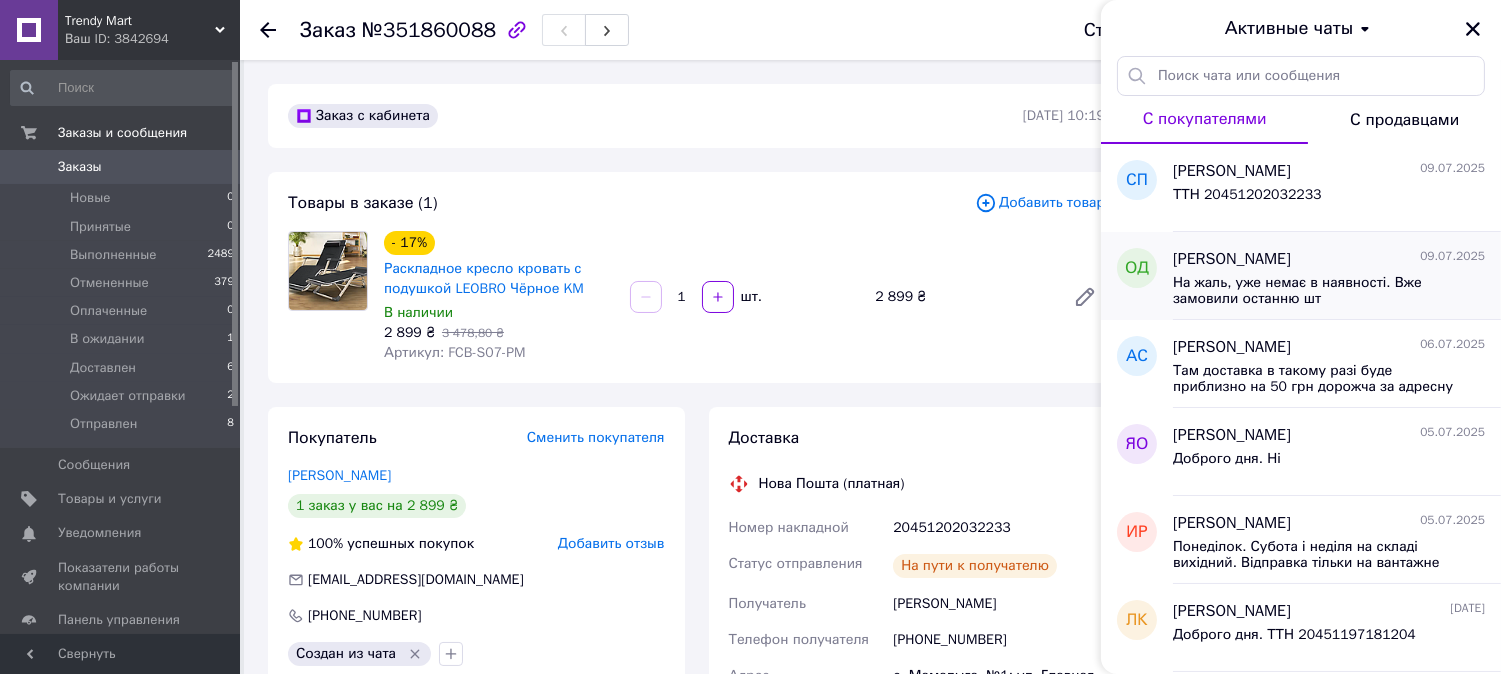 scroll, scrollTop: 107, scrollLeft: 0, axis: vertical 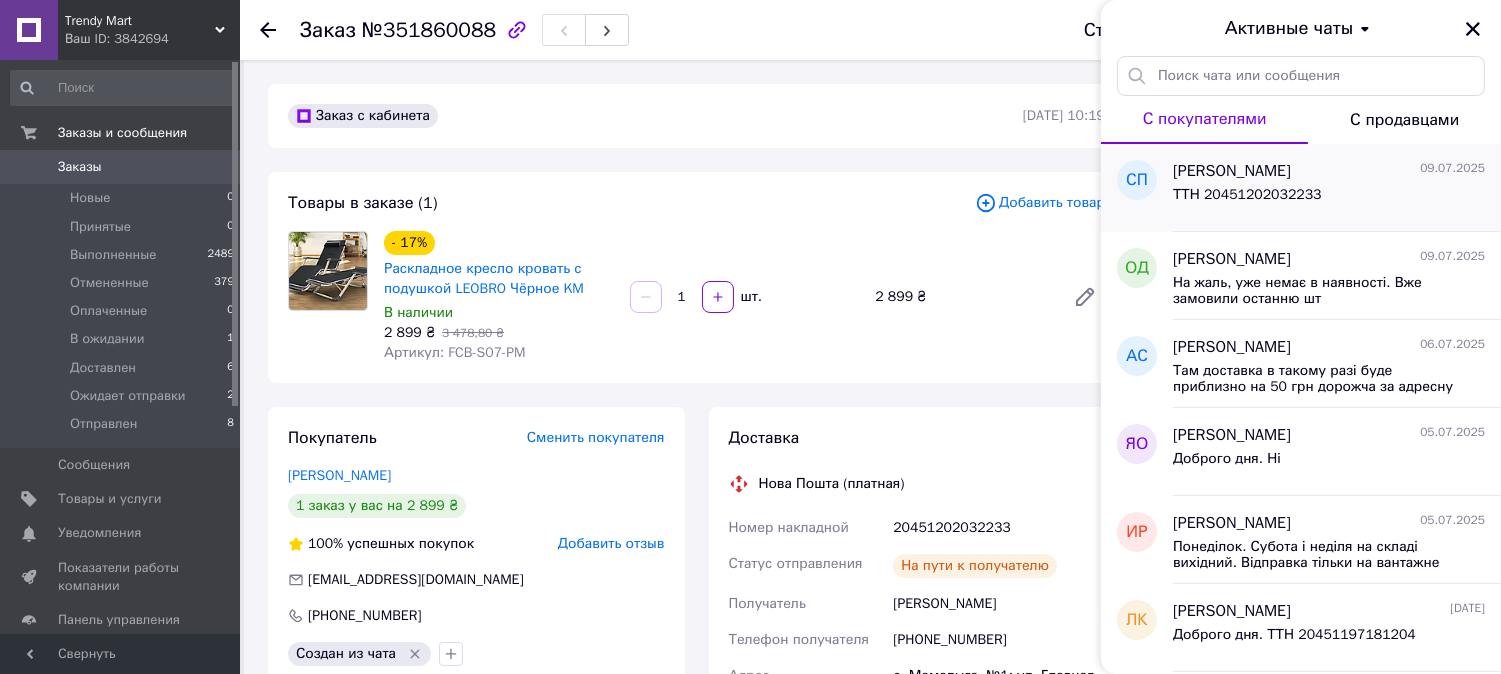 click on "ТТН 20451202032233" at bounding box center [1329, 199] 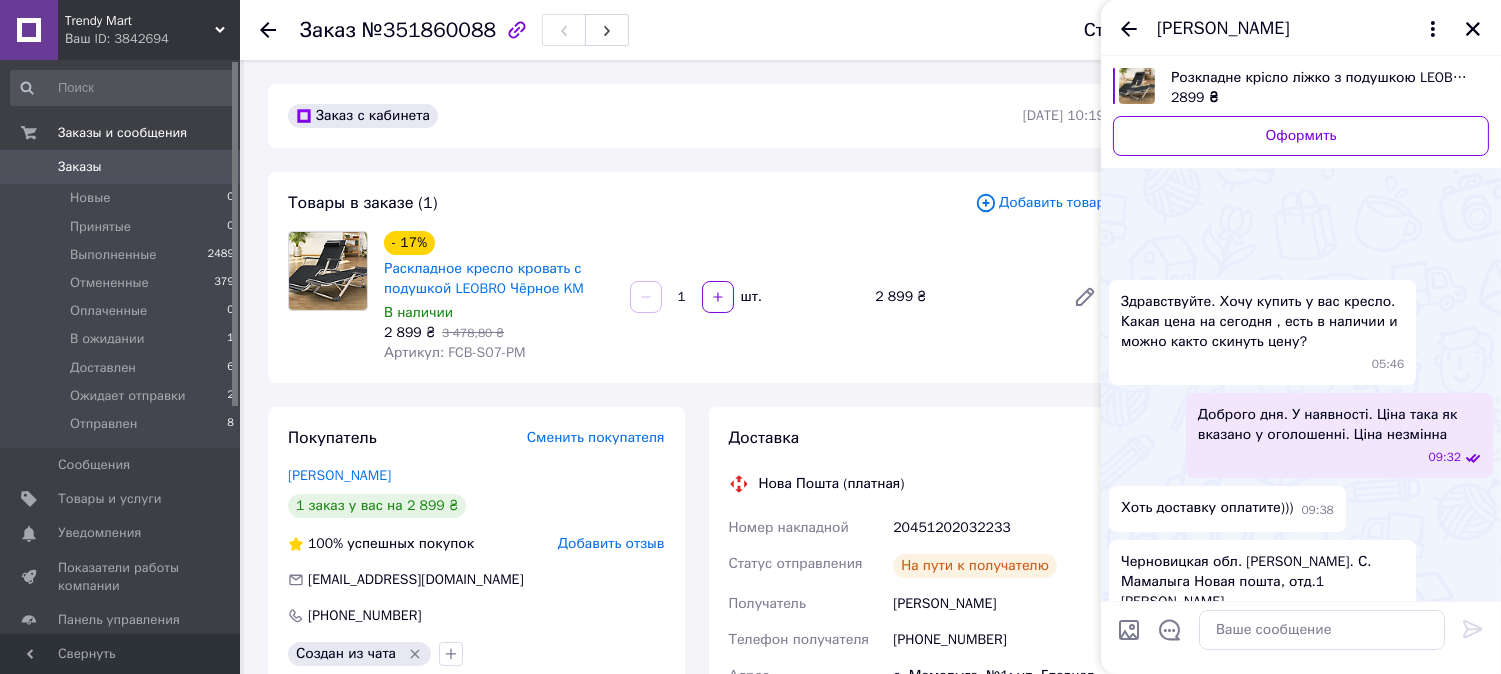 scroll, scrollTop: 144, scrollLeft: 0, axis: vertical 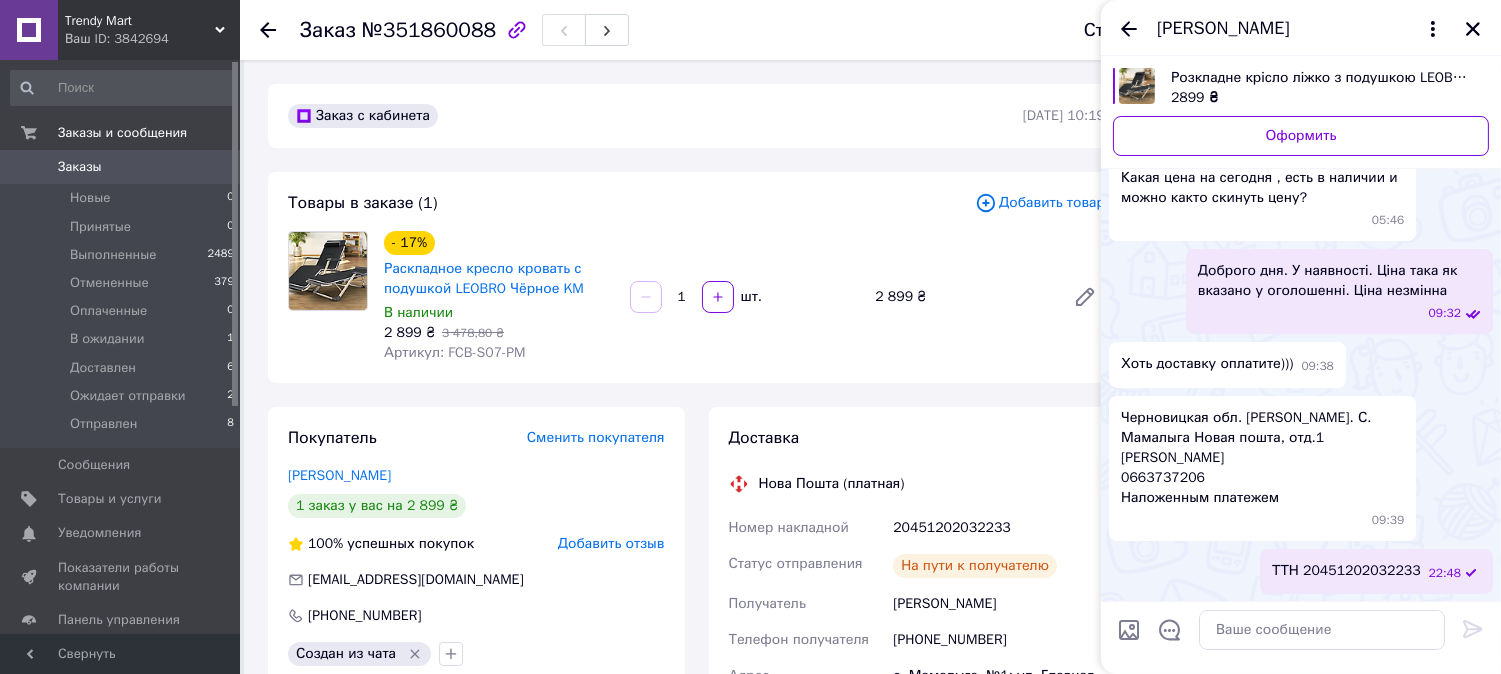 click 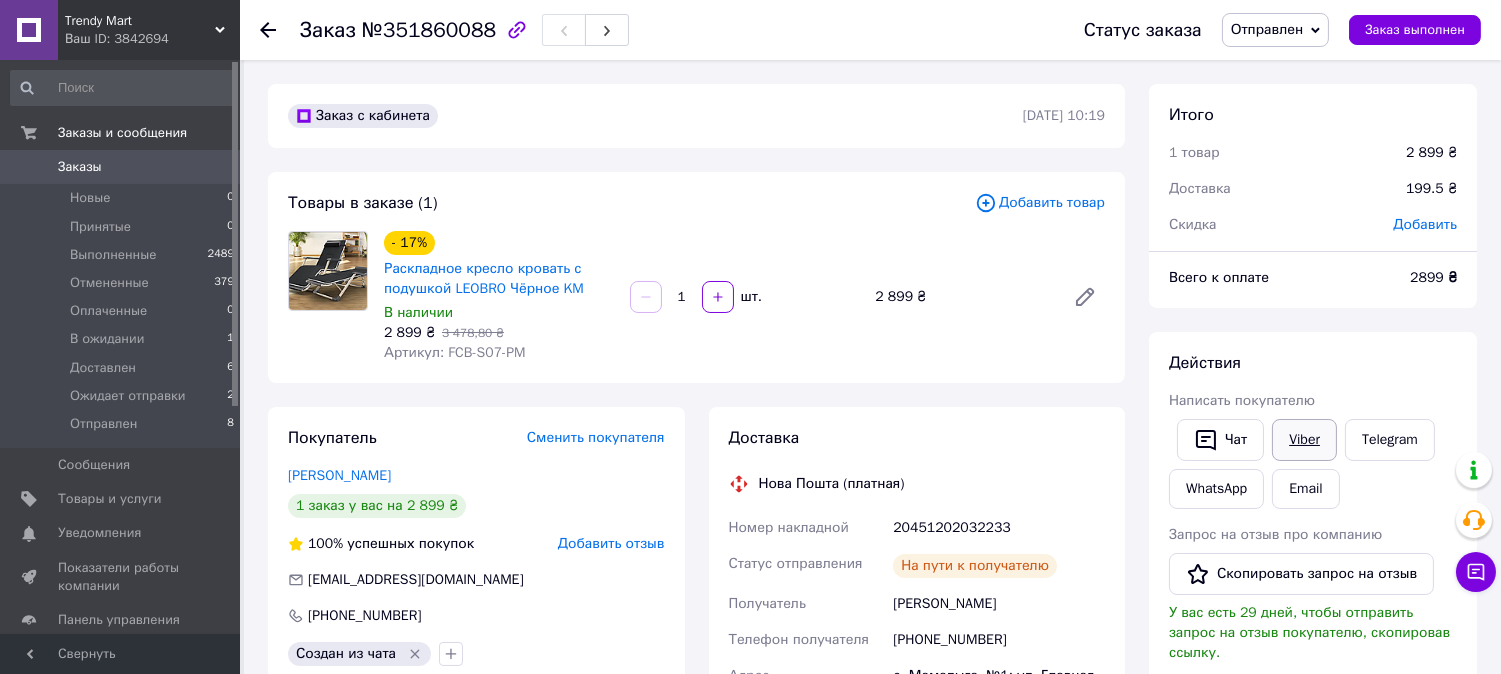 click on "Viber" at bounding box center (1304, 440) 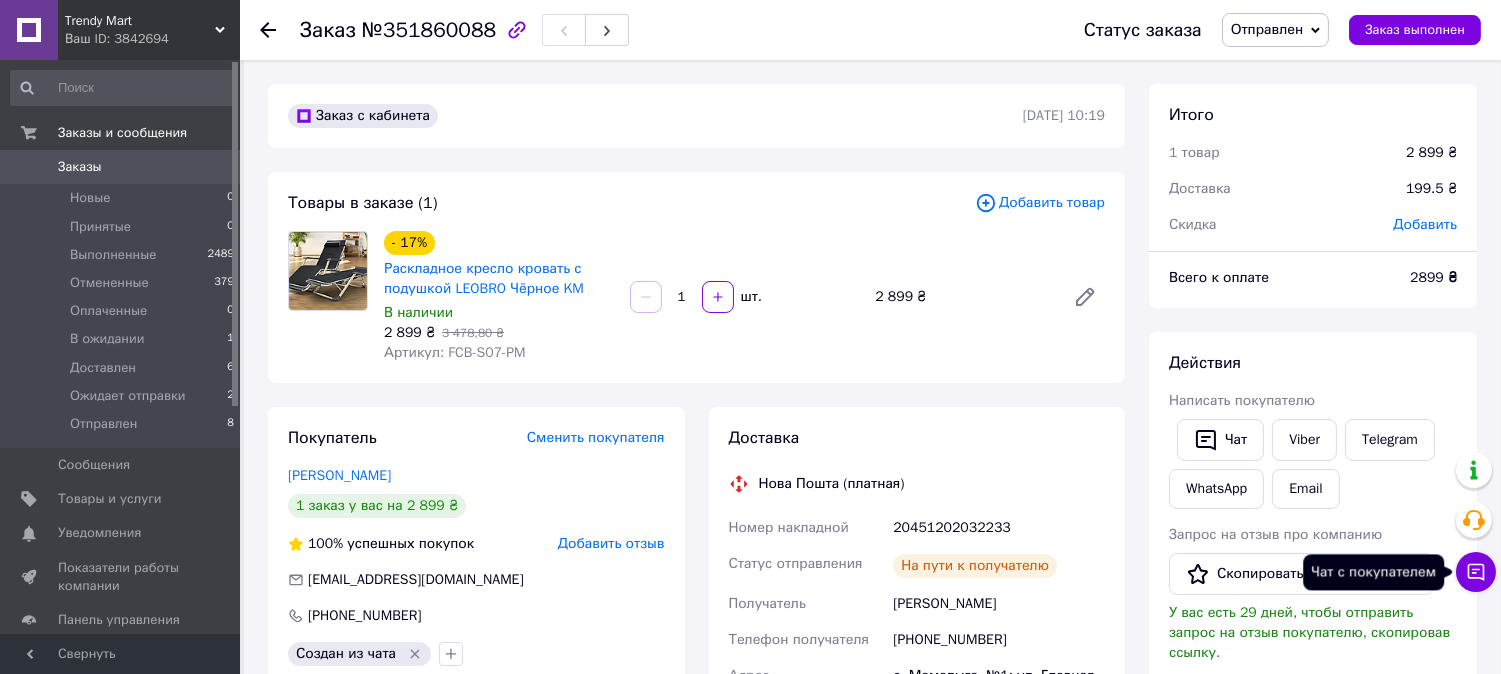 click 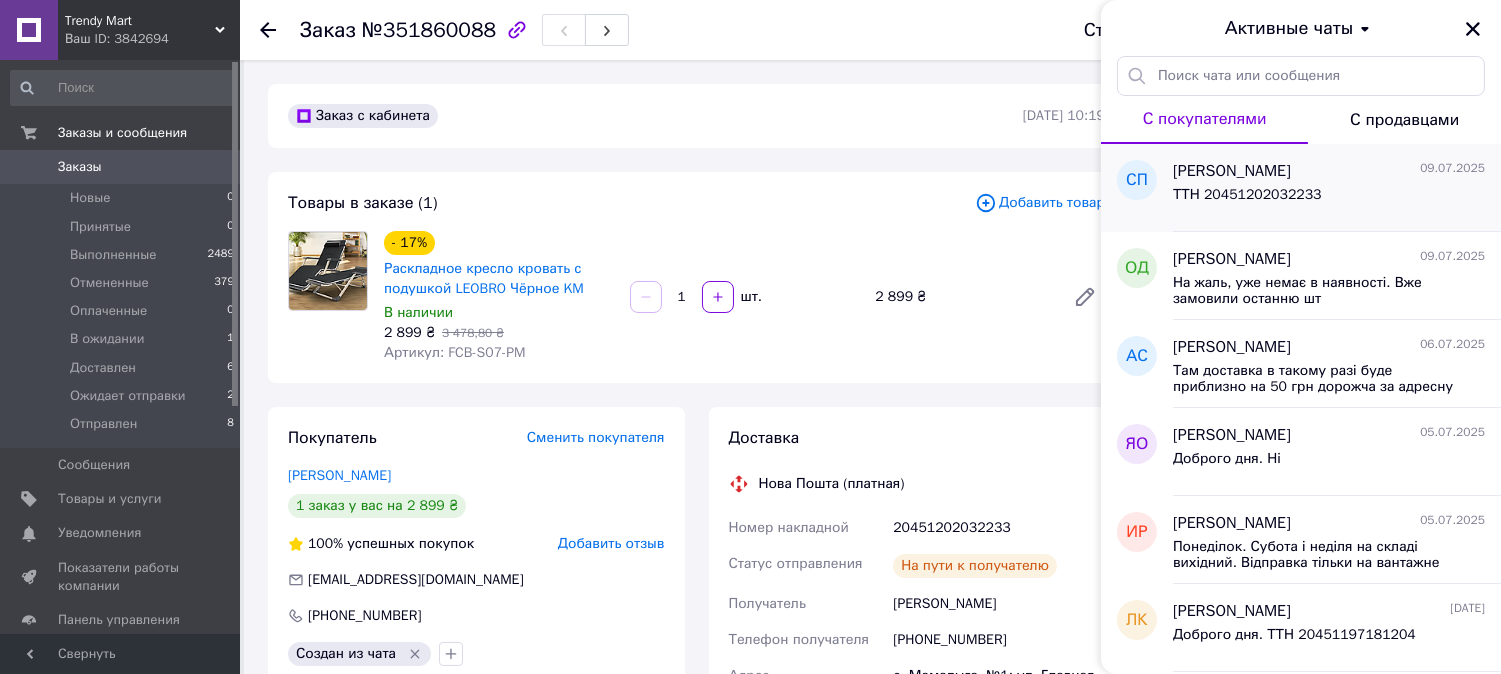click on "ТТН 20451202032233" at bounding box center [1329, 199] 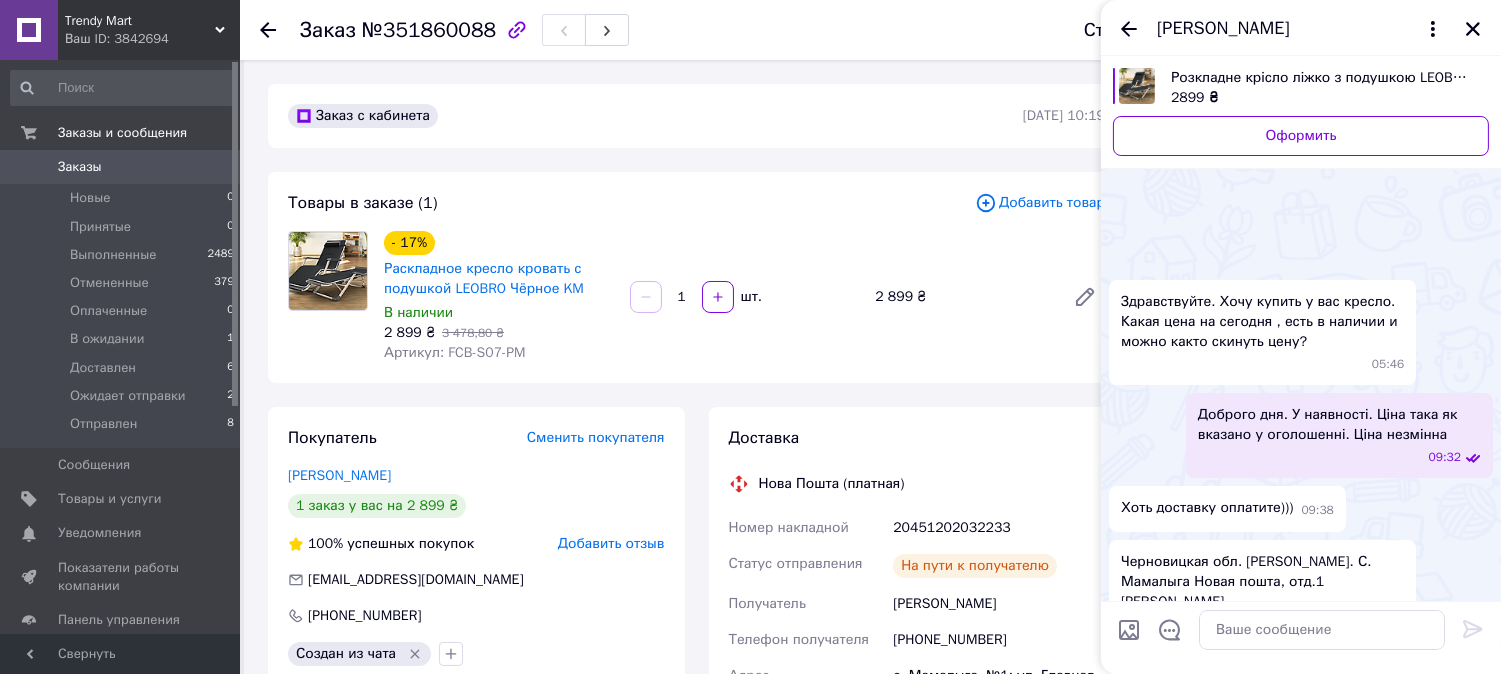 scroll, scrollTop: 144, scrollLeft: 0, axis: vertical 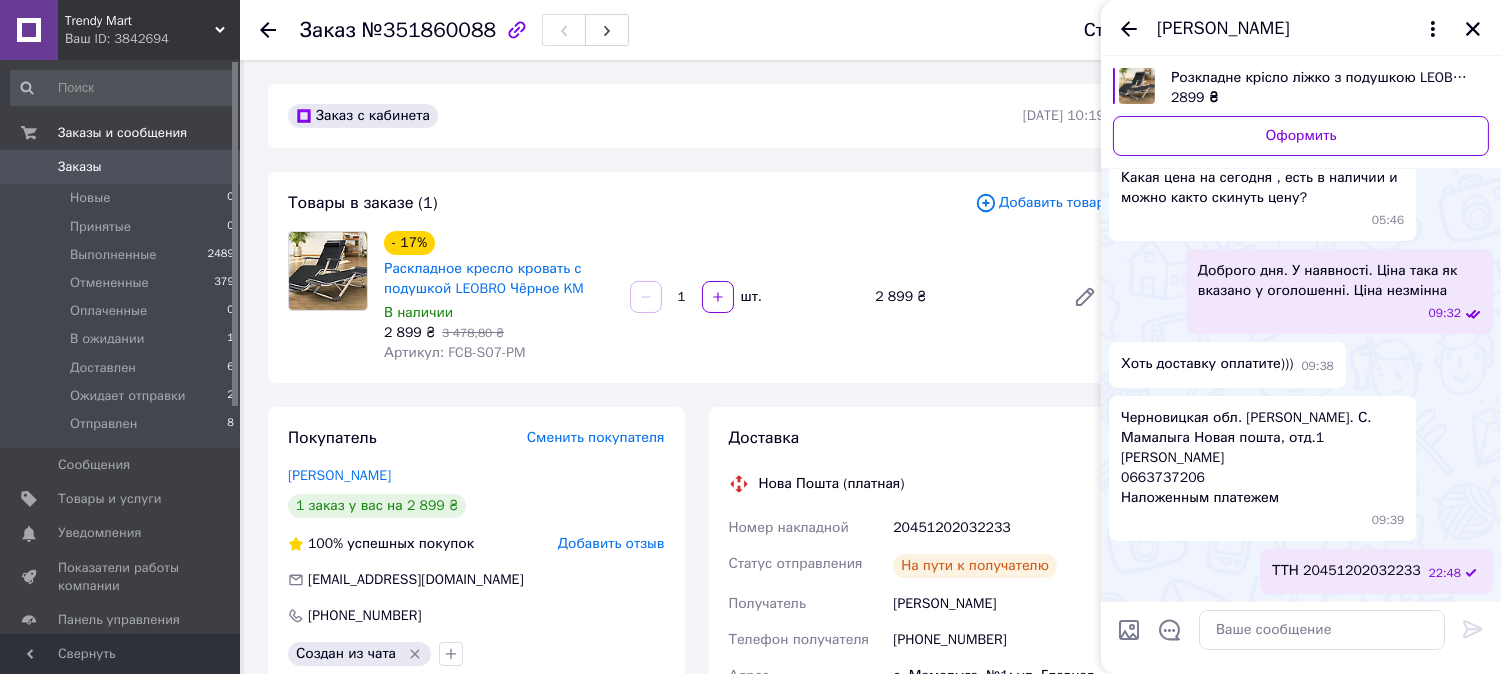click on "Сергей Присакарь" at bounding box center [1223, 29] 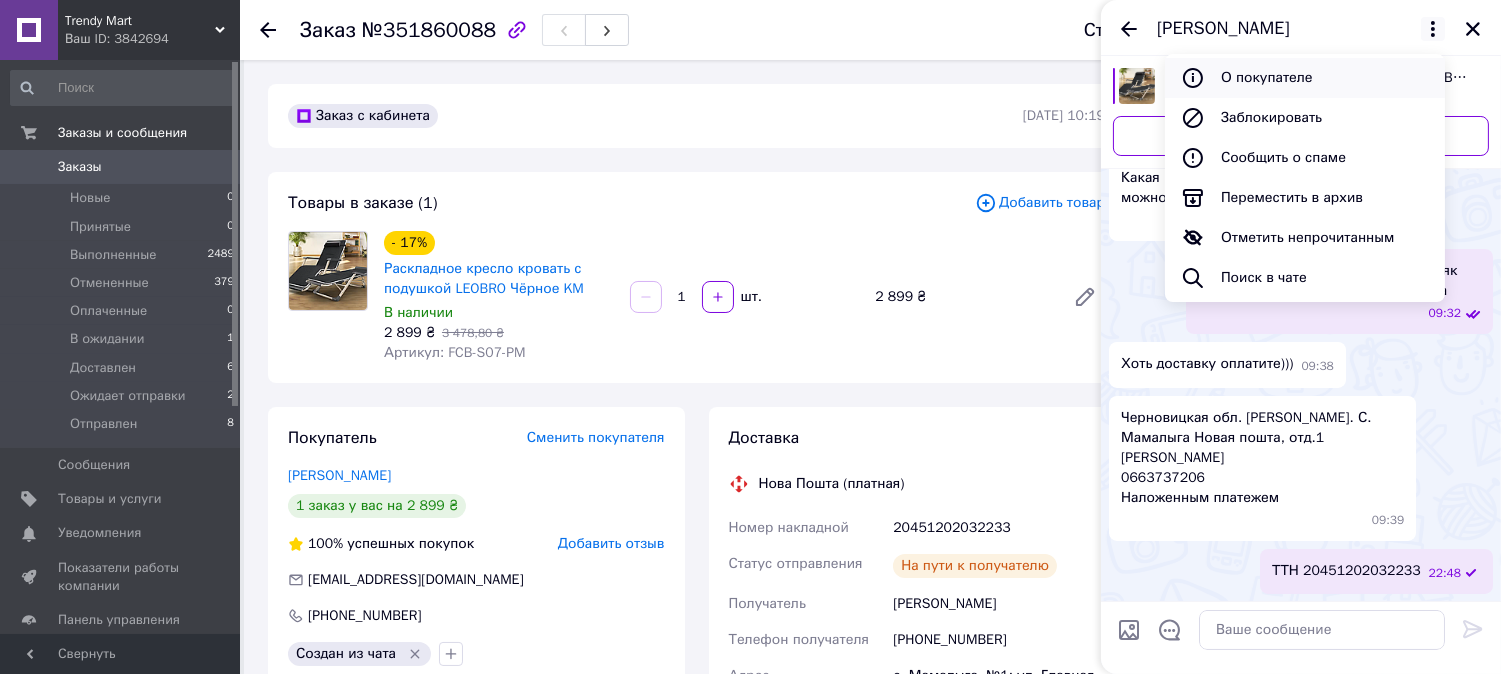click on "О покупателе" at bounding box center (1305, 78) 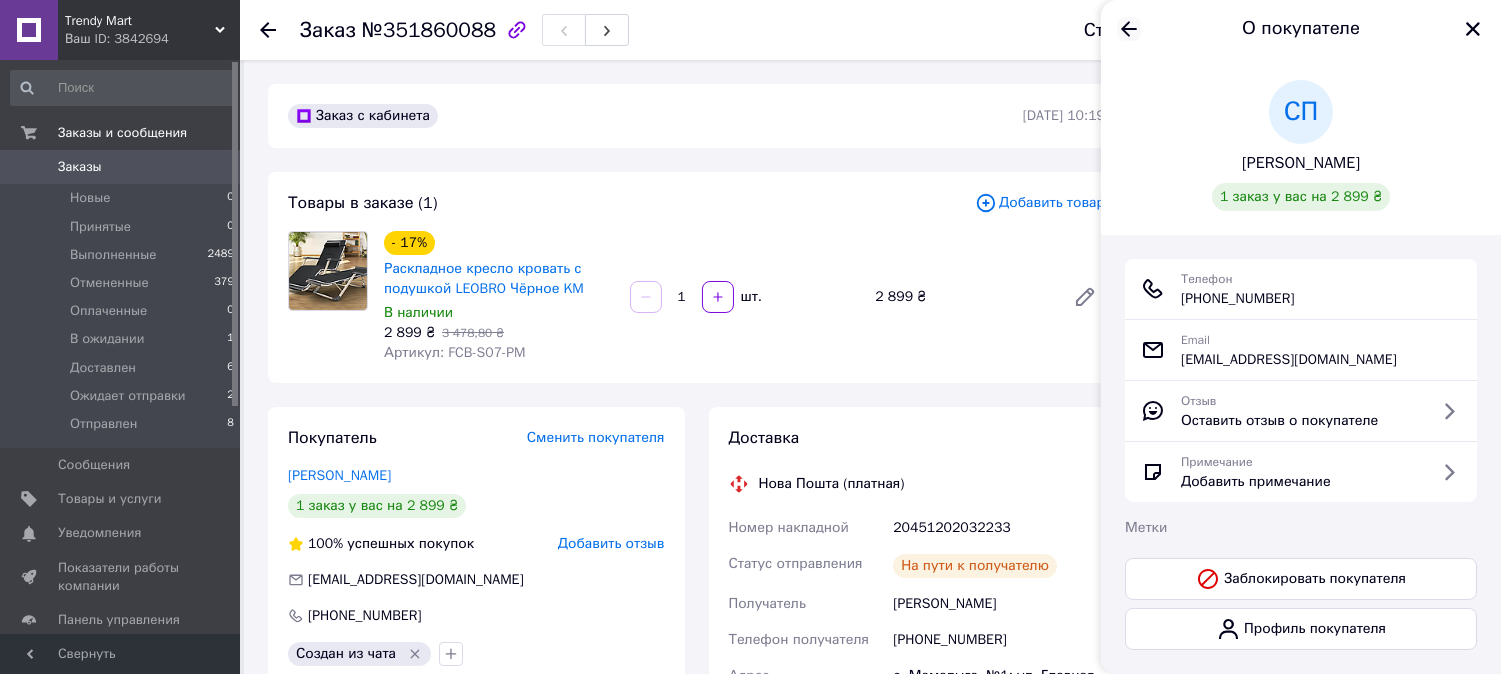 click 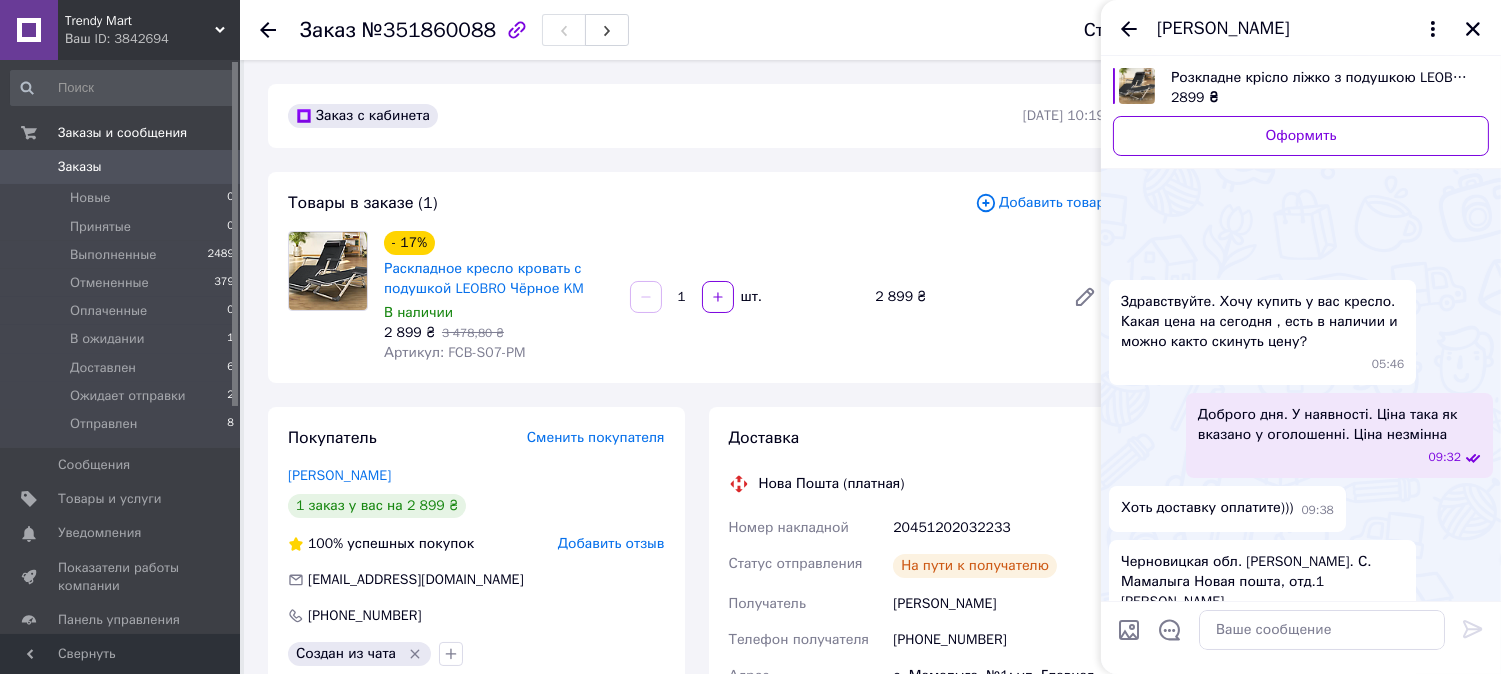 scroll, scrollTop: 144, scrollLeft: 0, axis: vertical 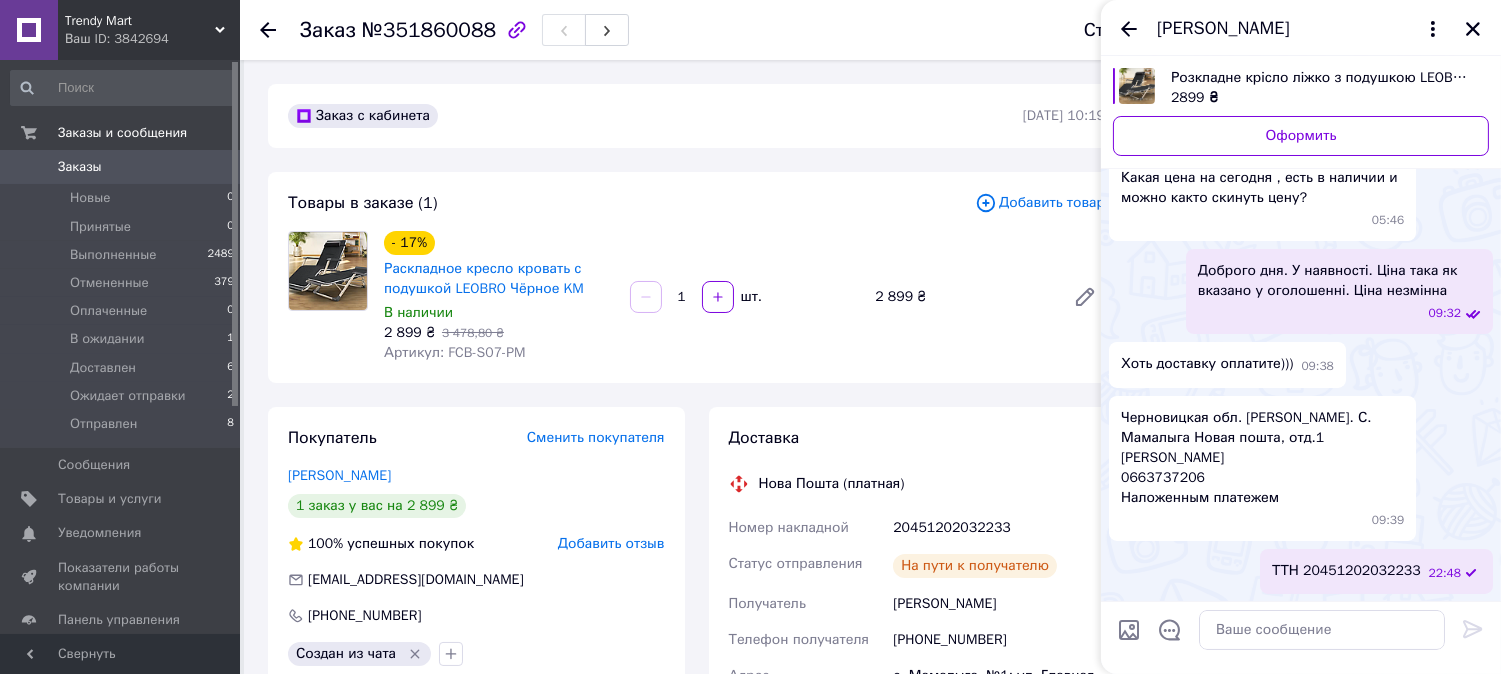 click on "[PHONE_NUMBER]" at bounding box center (999, 640) 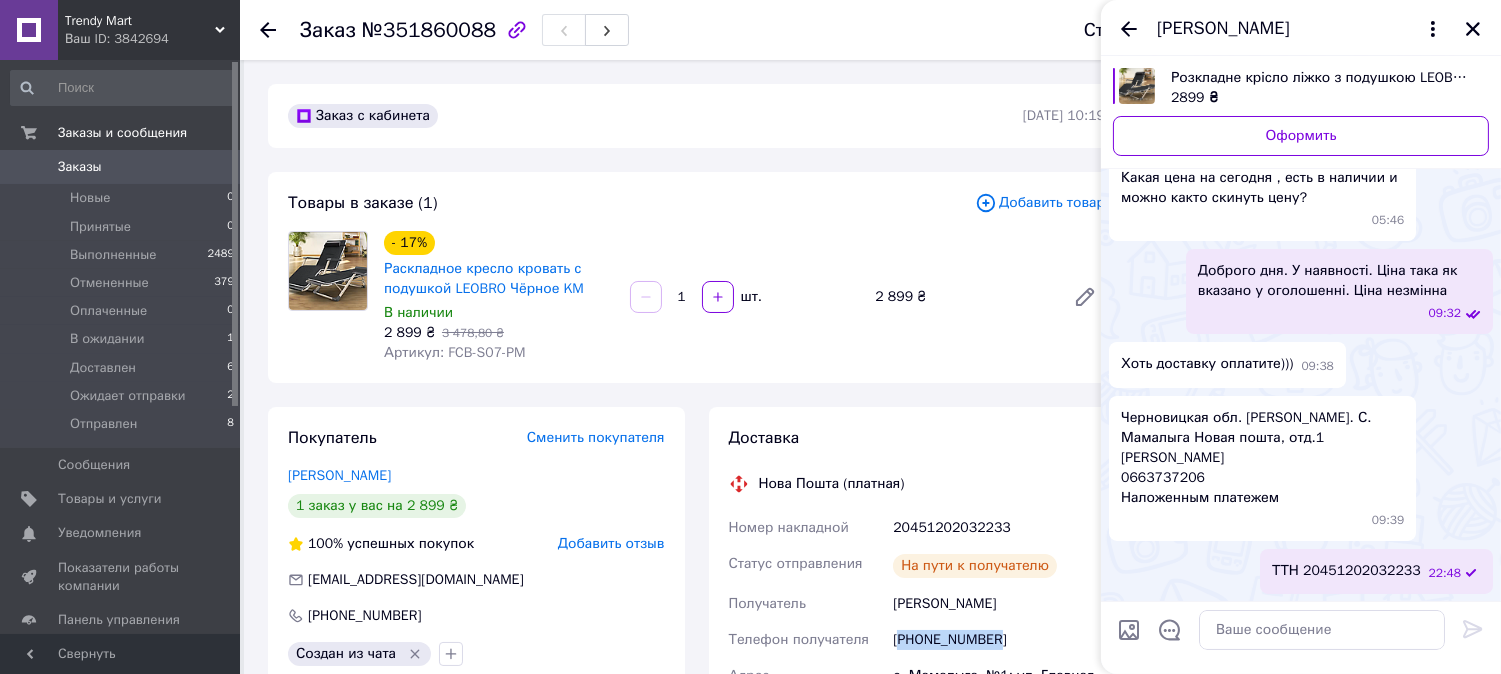 click on "[PHONE_NUMBER]" at bounding box center [999, 640] 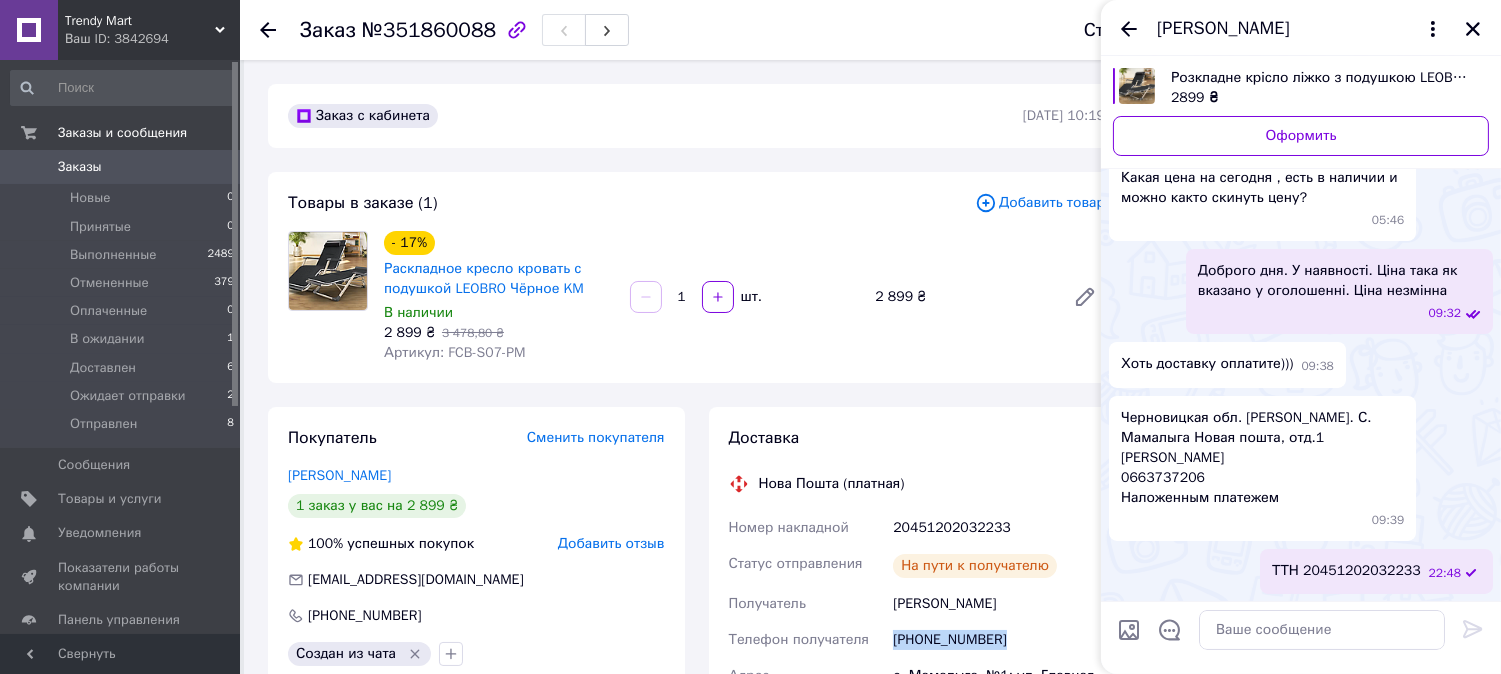 click on "[PHONE_NUMBER]" at bounding box center (999, 640) 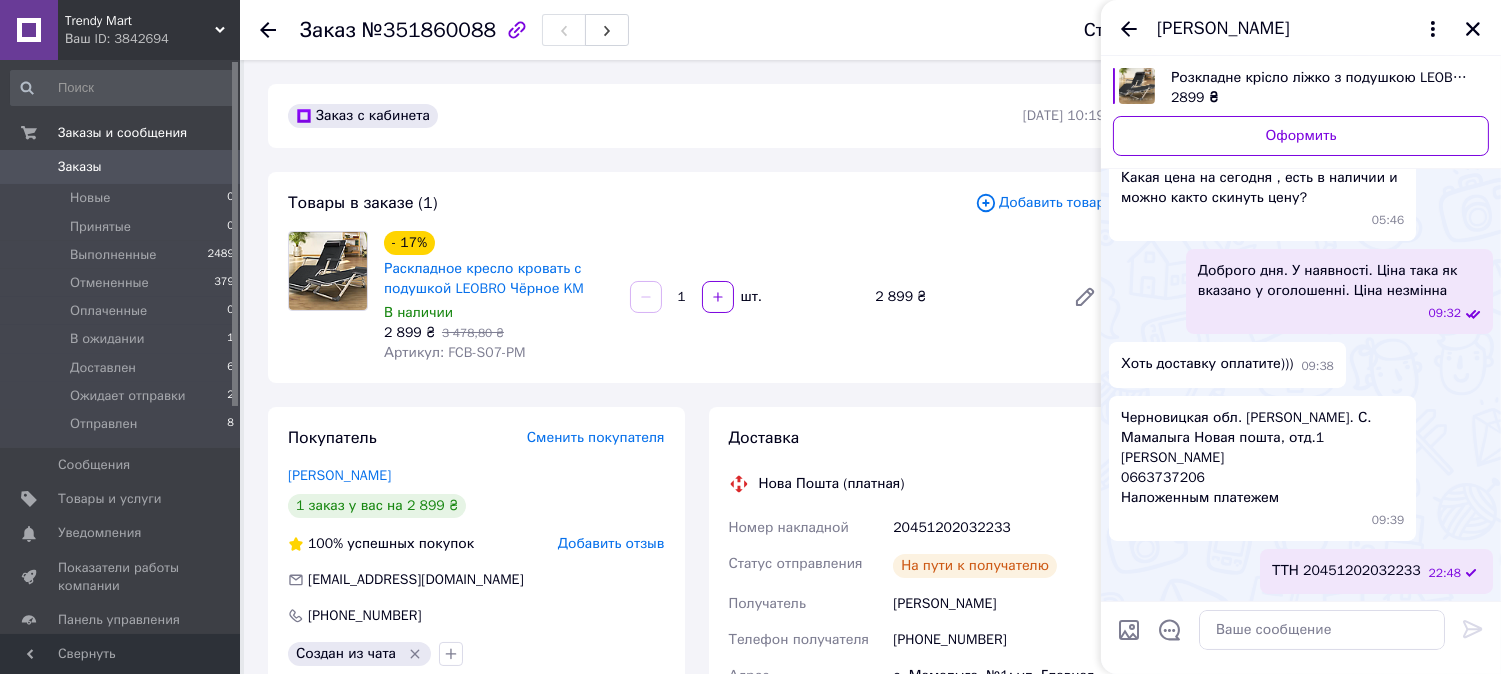 click on "- 17% Раскладное кресло кровать с подушкой LEOBRO Чёрное KM В наличии 2 899 ₴   3 478,80 ₴ Артикул: FCB-S07-PM 1   шт. 2 899 ₴" at bounding box center [744, 297] 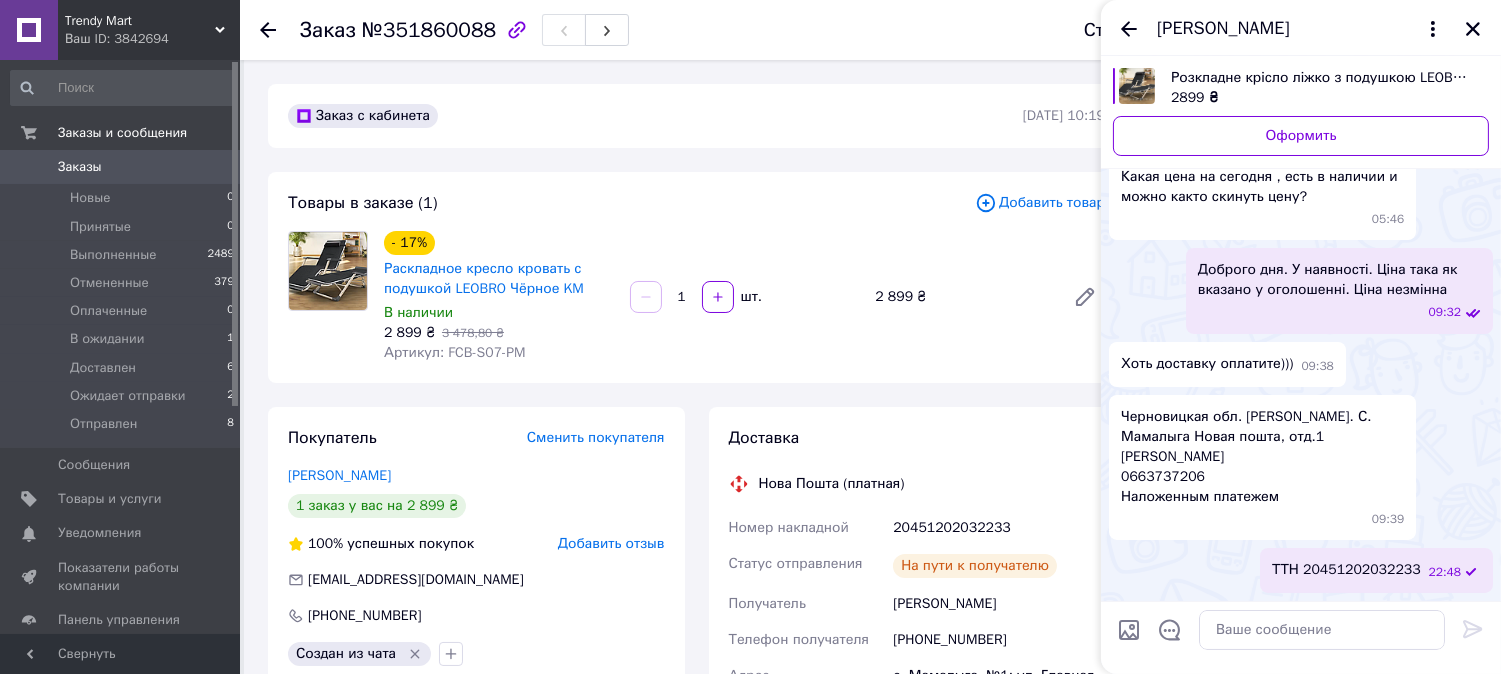 scroll, scrollTop: 111, scrollLeft: 0, axis: vertical 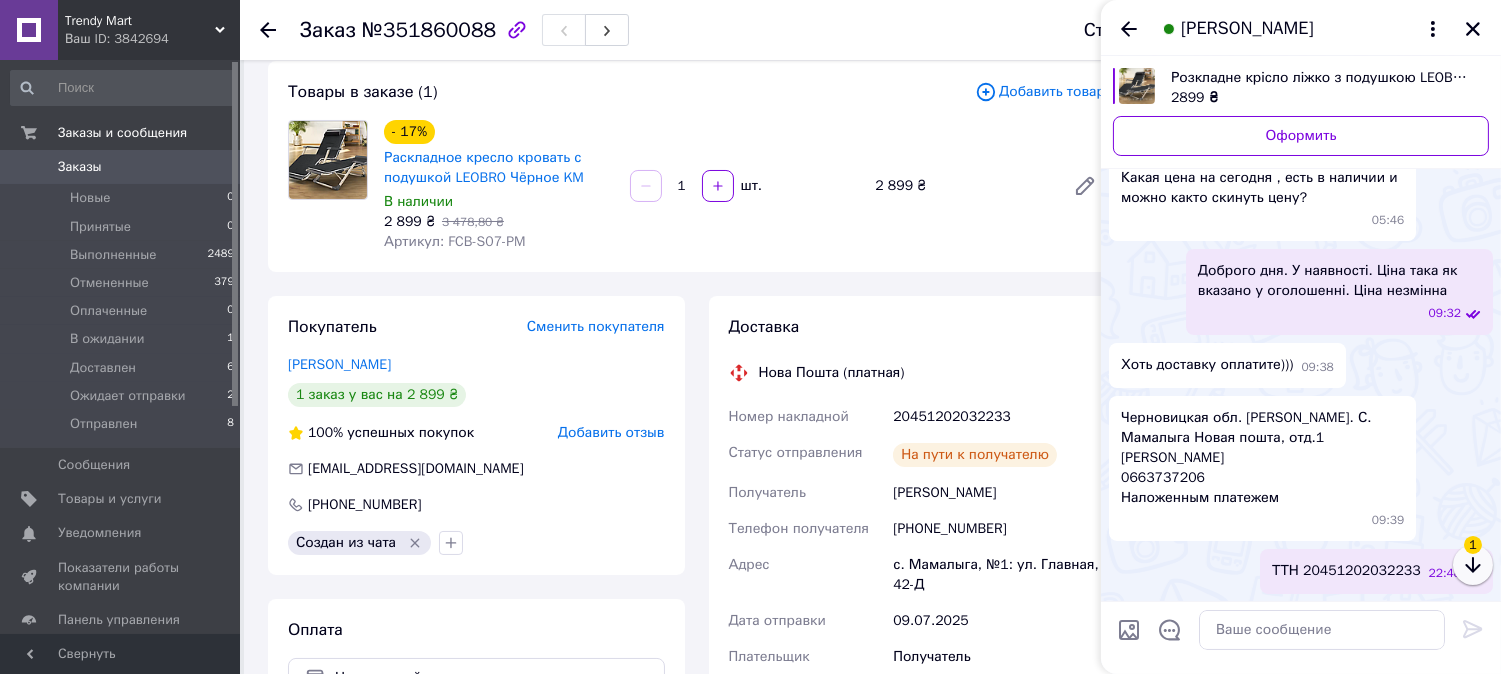 click 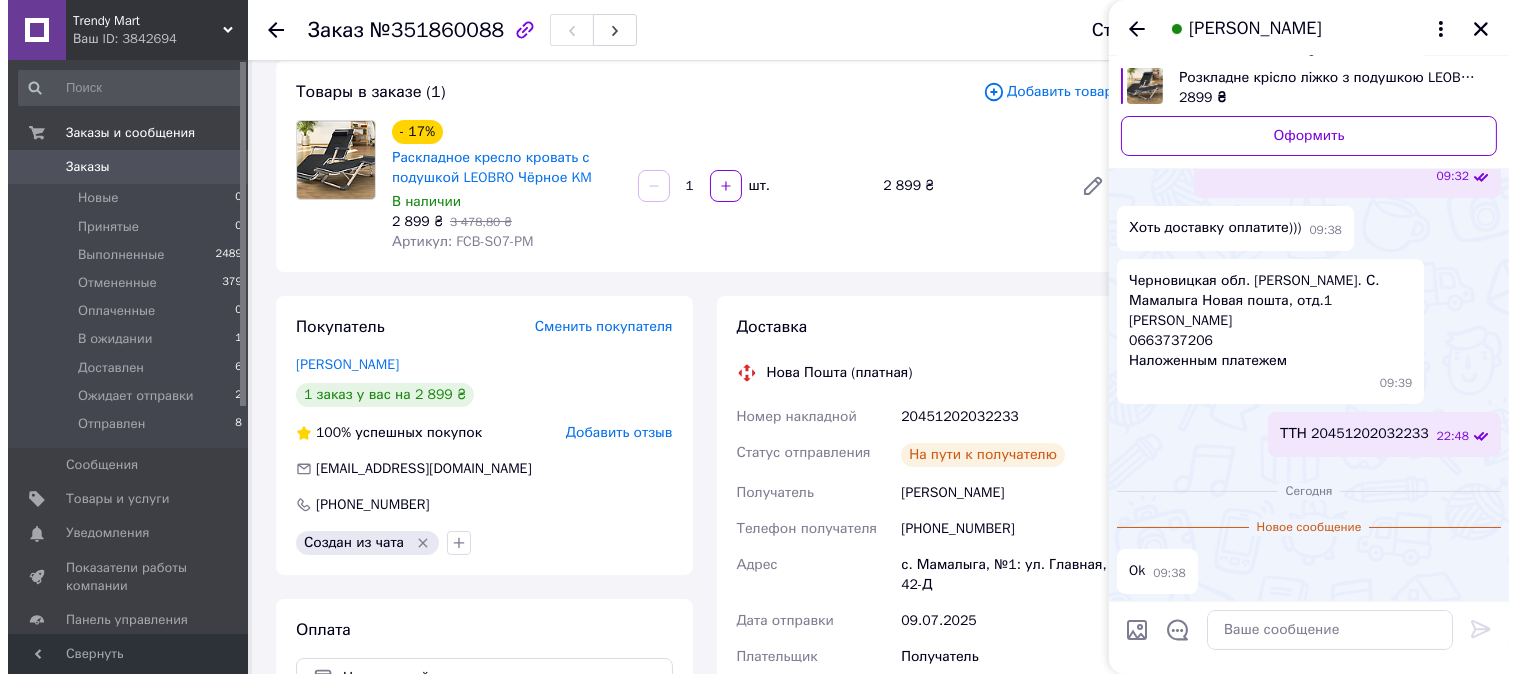 scroll, scrollTop: 0, scrollLeft: 0, axis: both 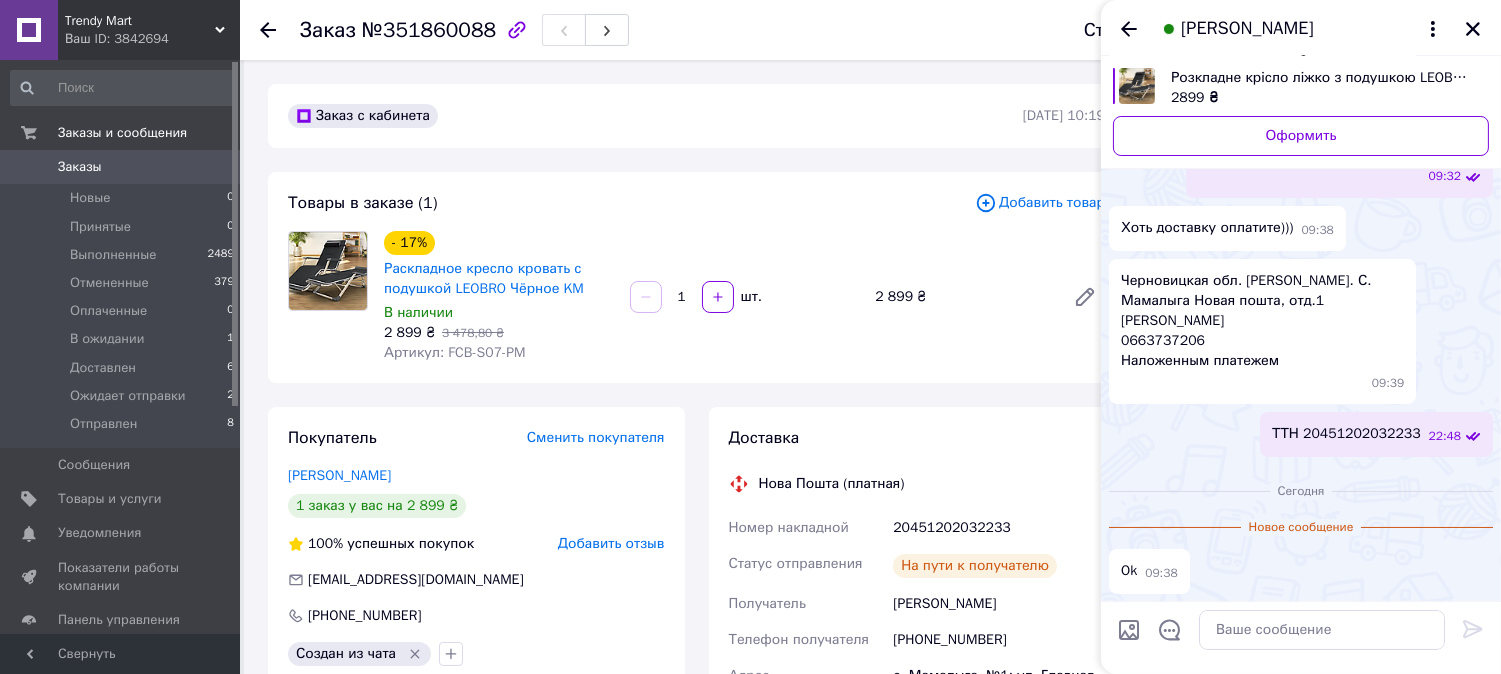click on "Заказы" at bounding box center (121, 167) 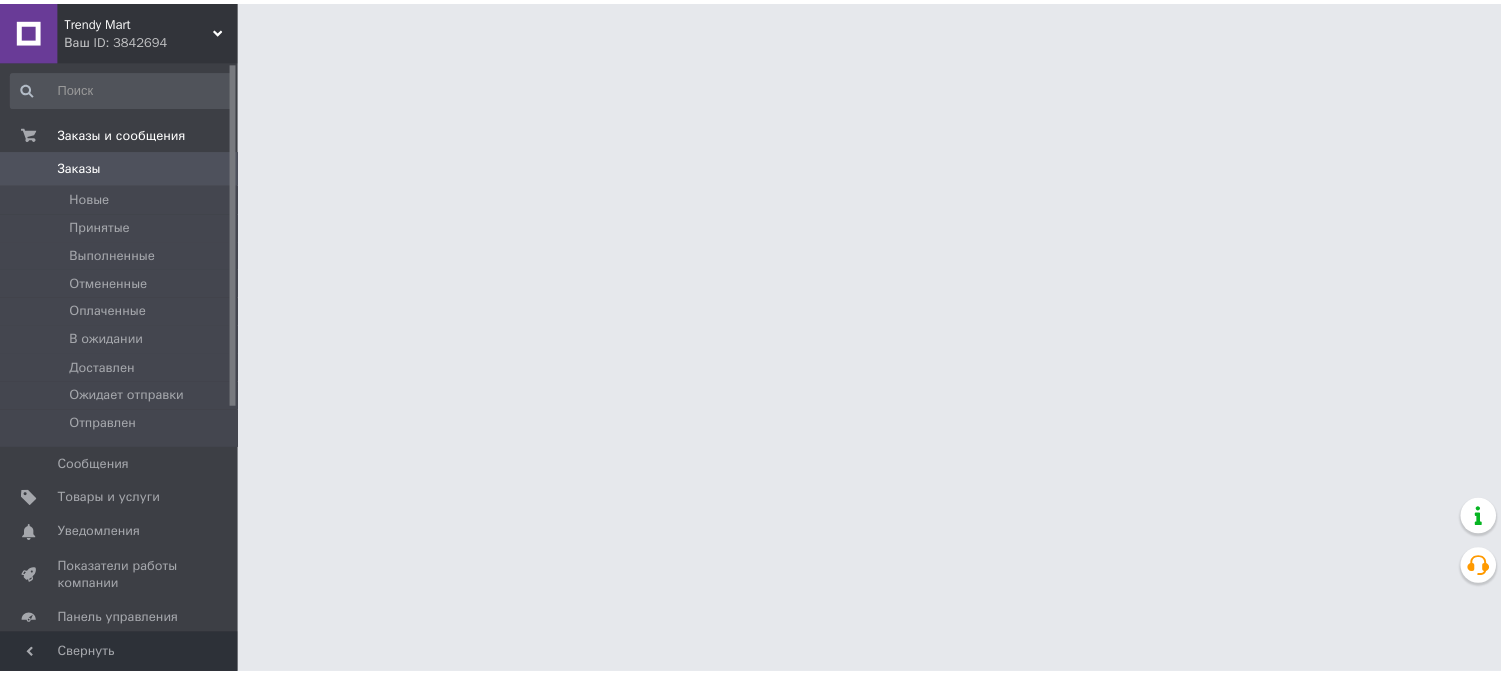 scroll, scrollTop: 0, scrollLeft: 0, axis: both 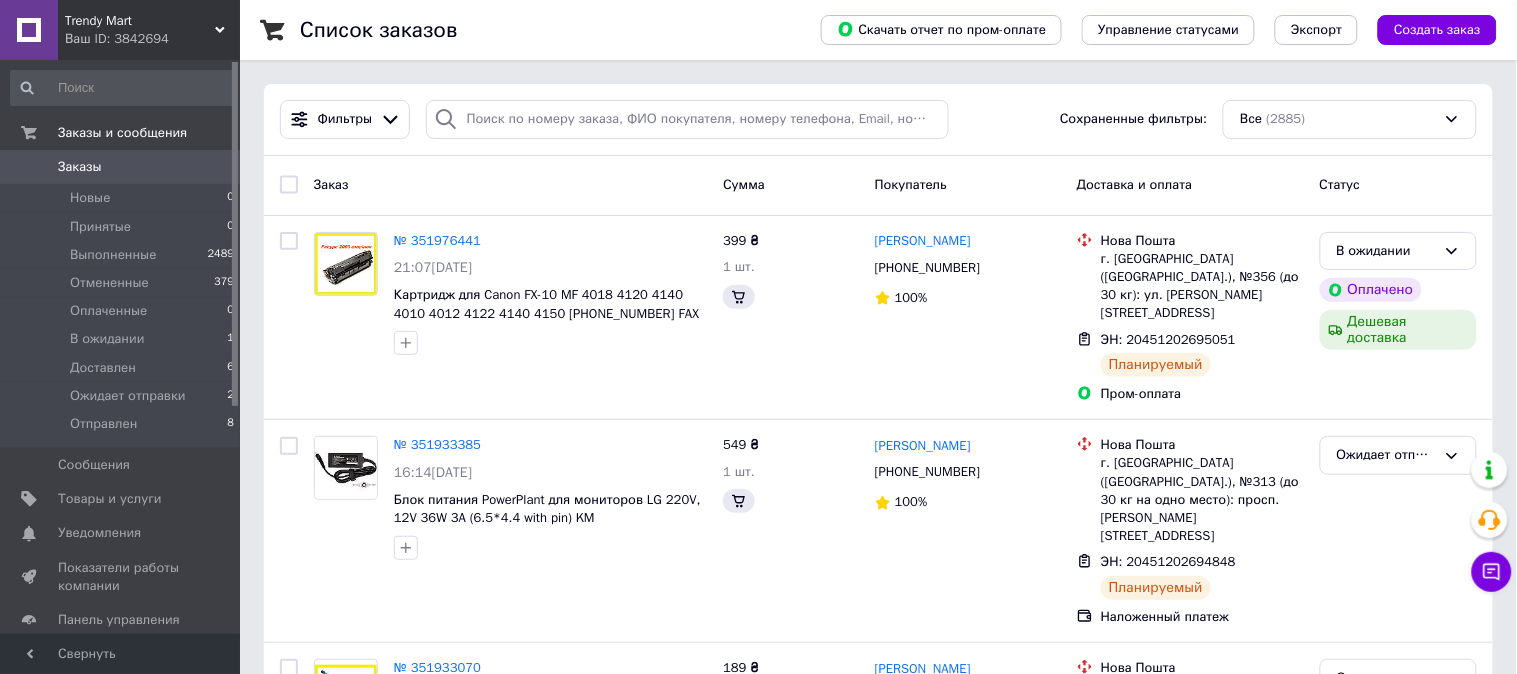 click 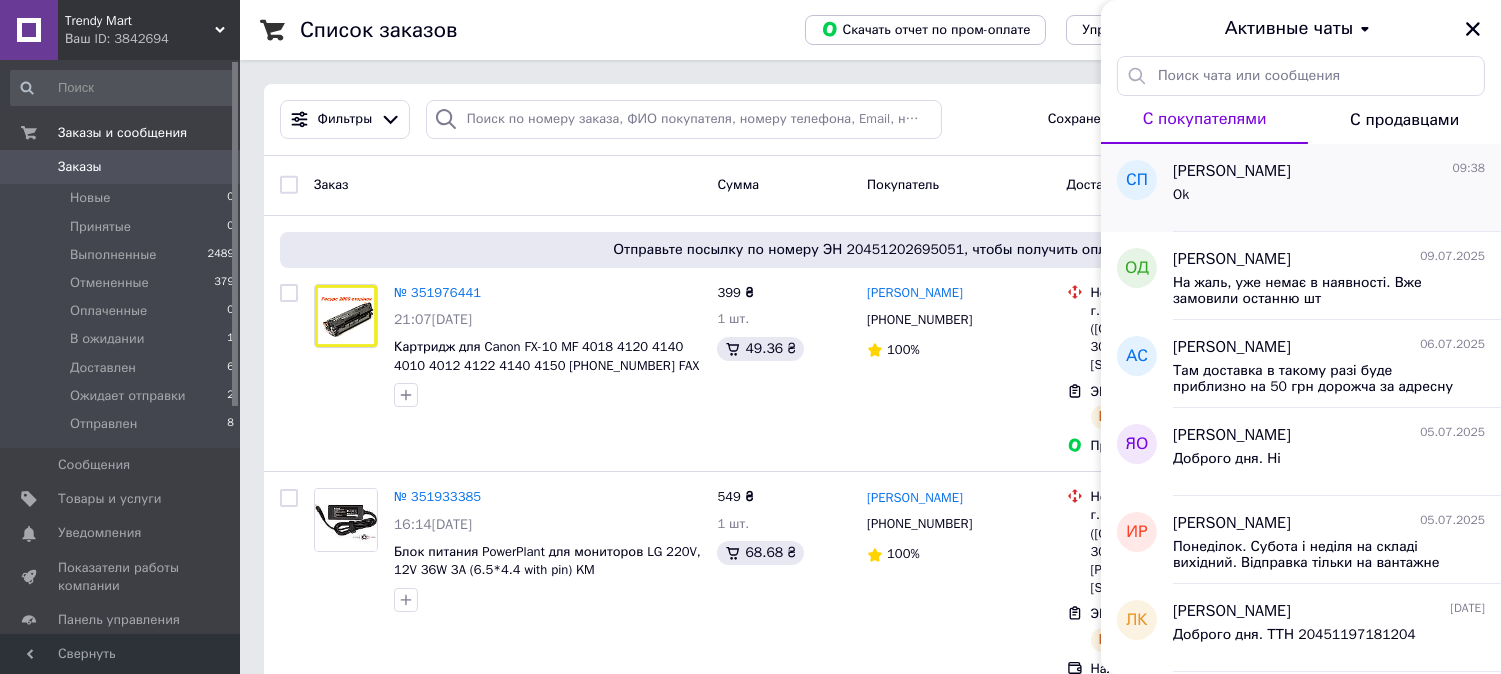click on "Ok" at bounding box center (1329, 199) 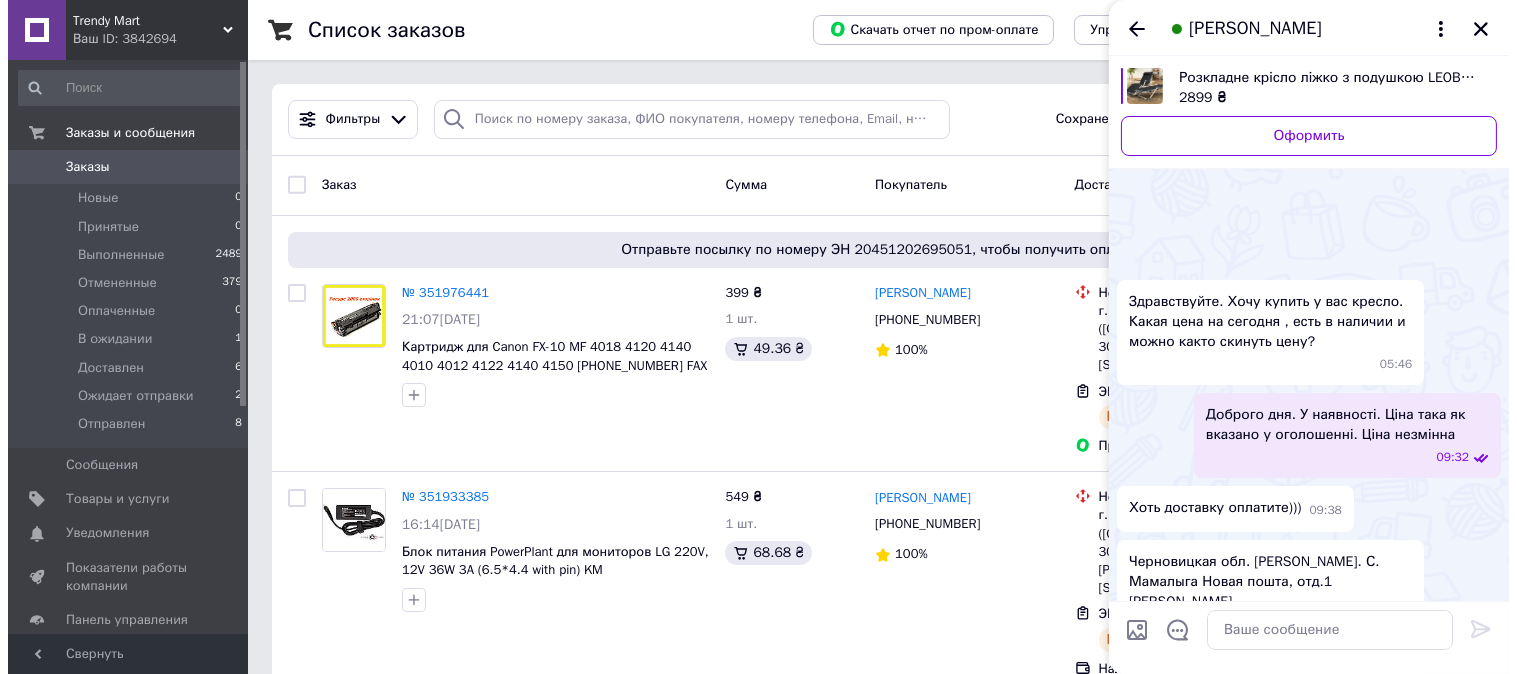 scroll, scrollTop: 248, scrollLeft: 0, axis: vertical 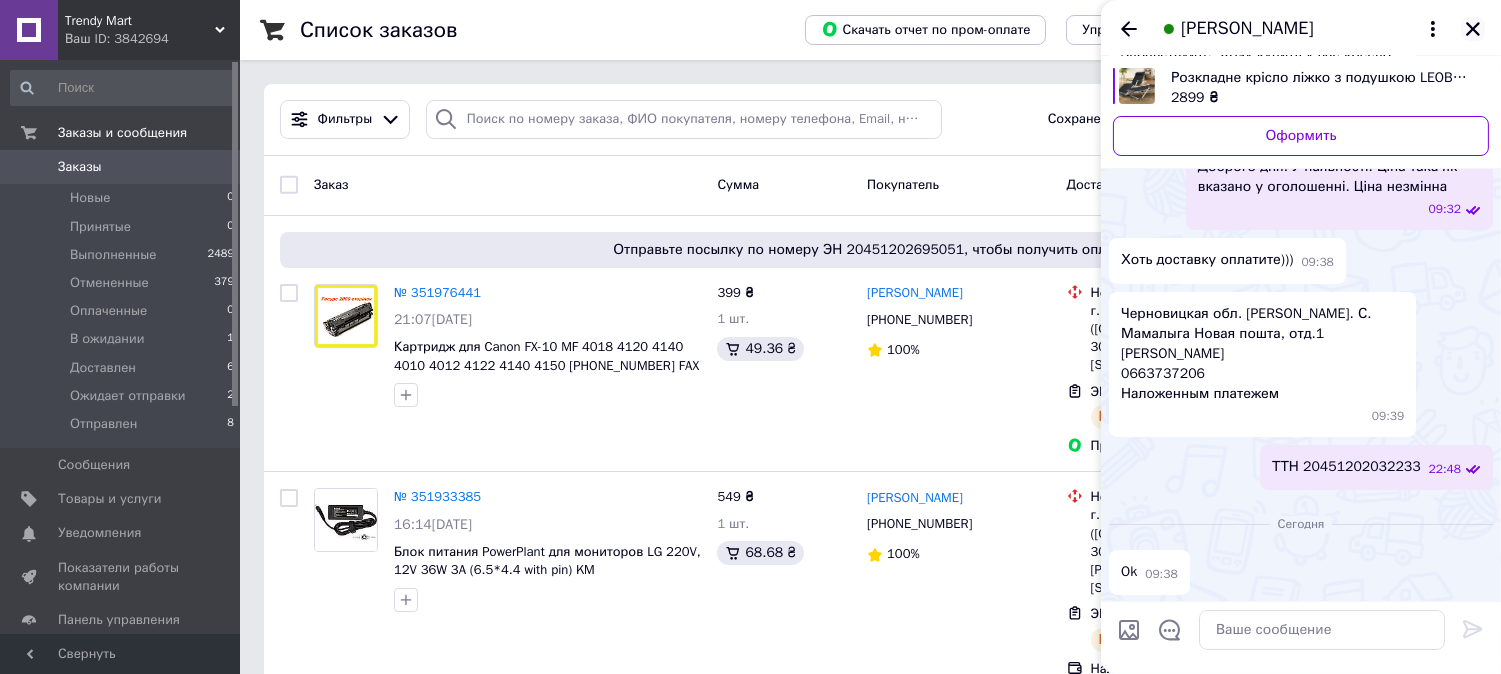 click 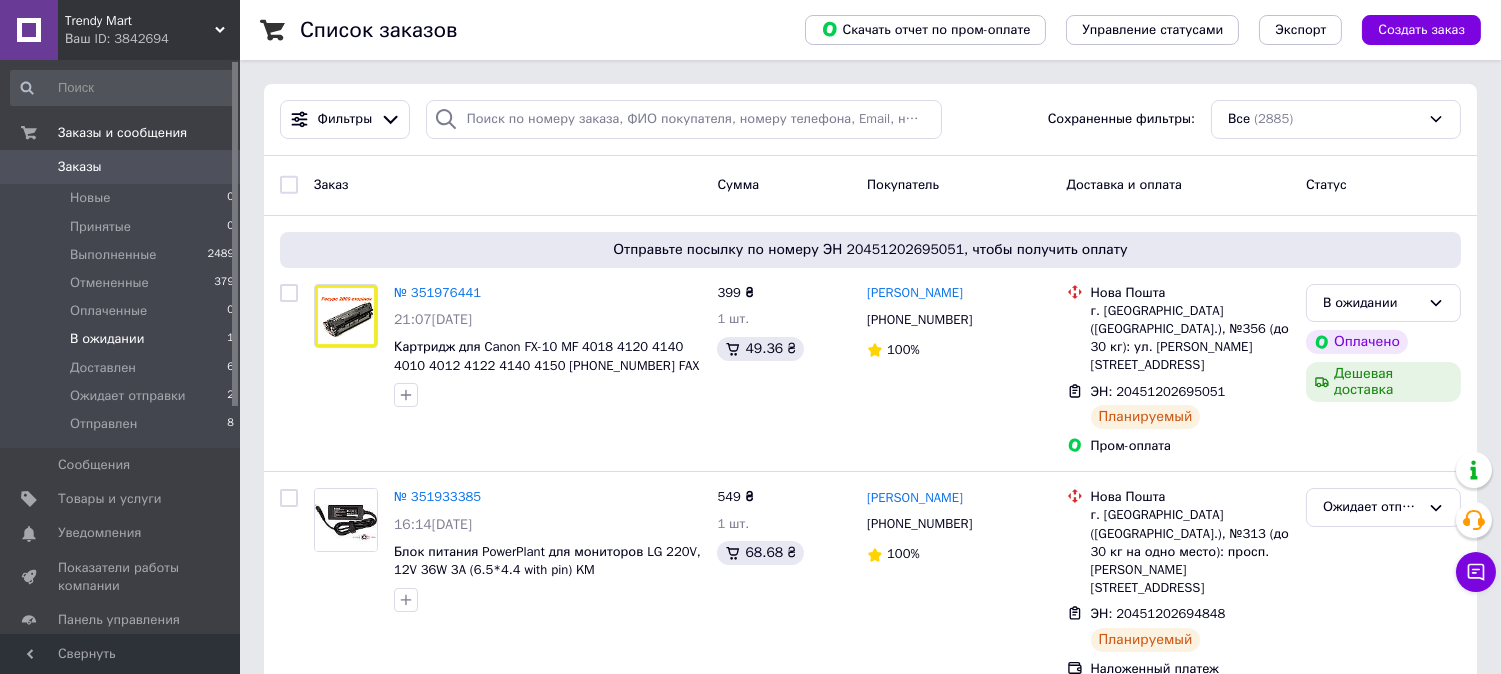 click on "В ожидании 1" at bounding box center [123, 339] 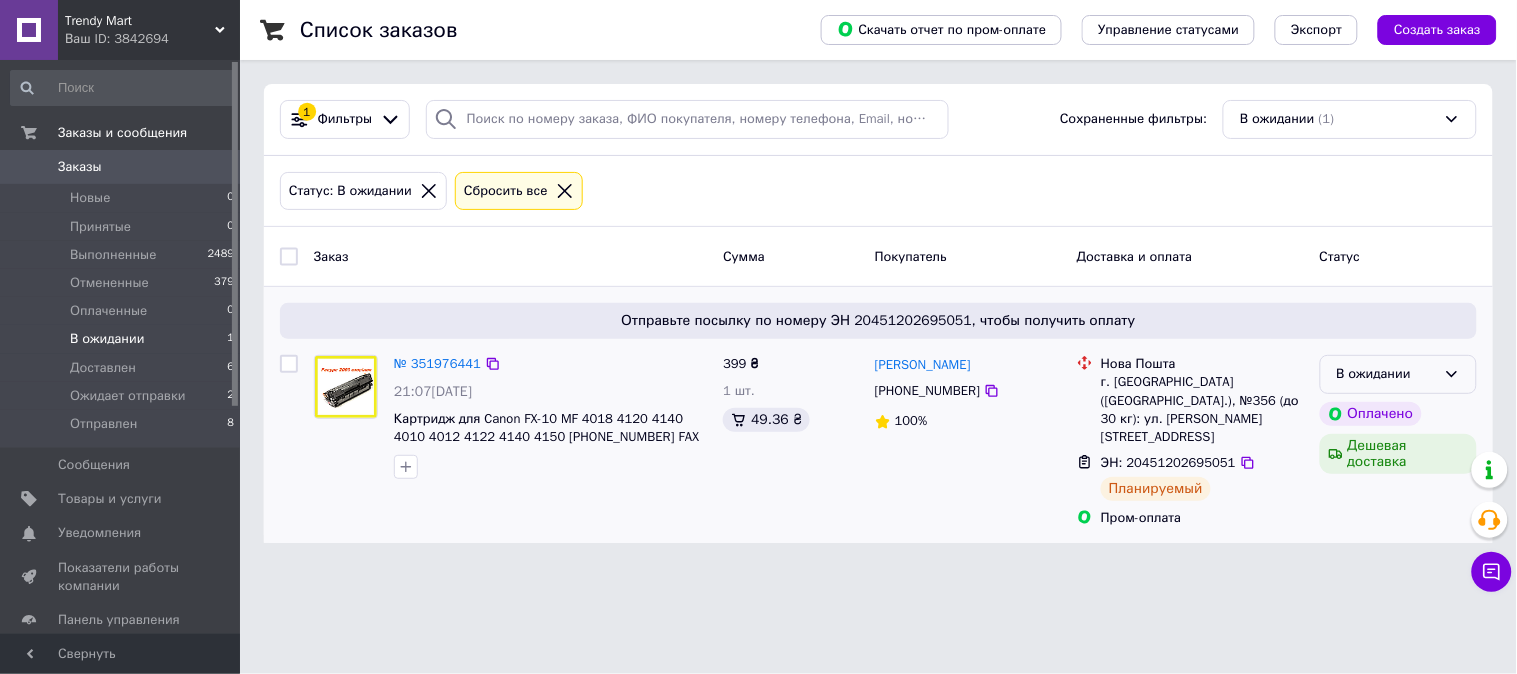click on "В ожидании" at bounding box center (1386, 374) 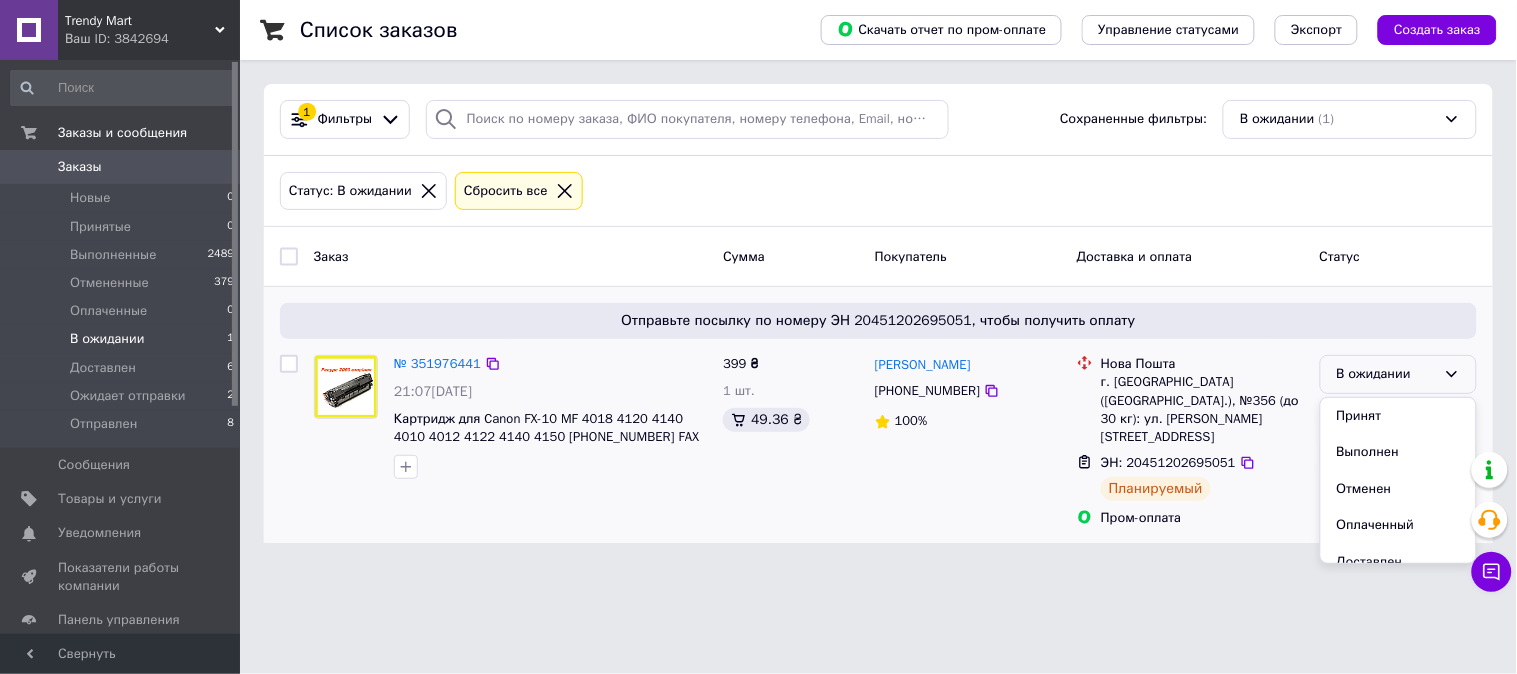 scroll, scrollTop: 90, scrollLeft: 0, axis: vertical 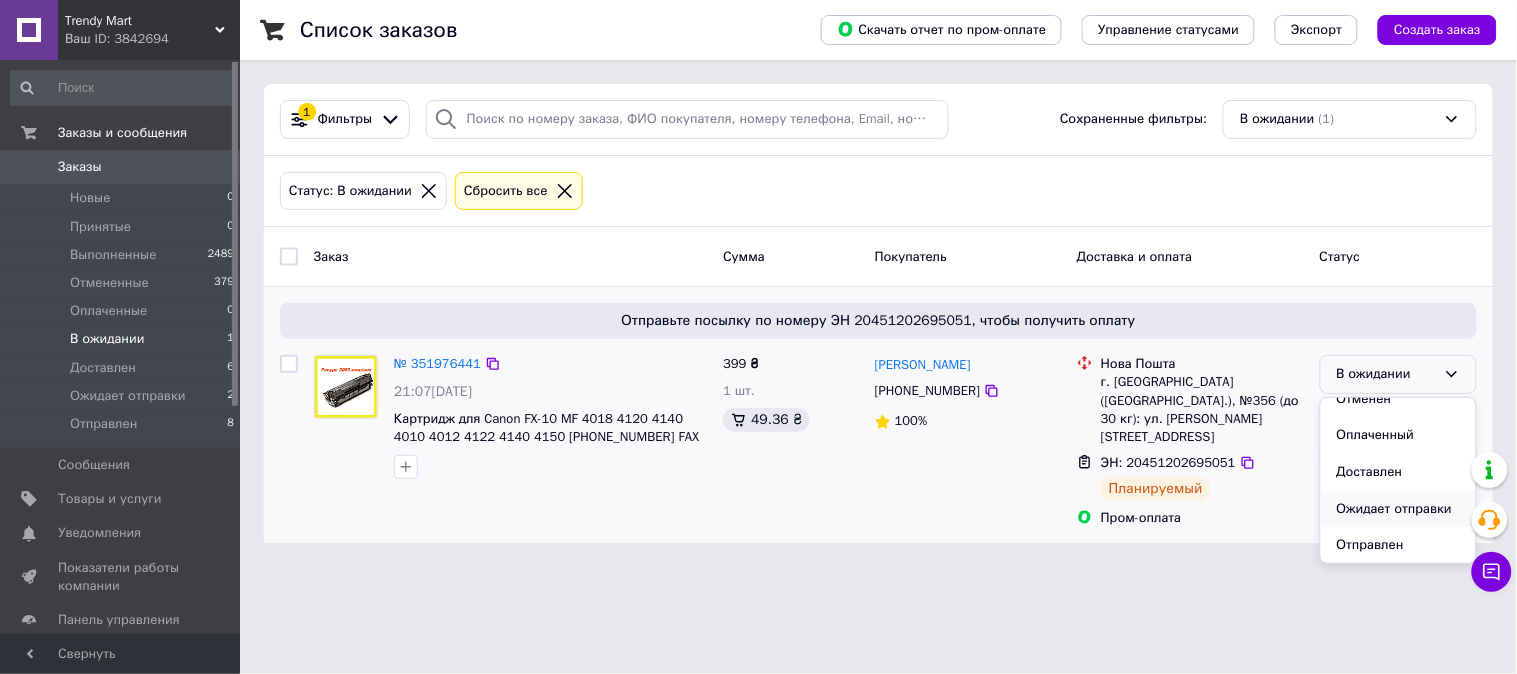 click on "Ожидает отправки" at bounding box center [1398, 509] 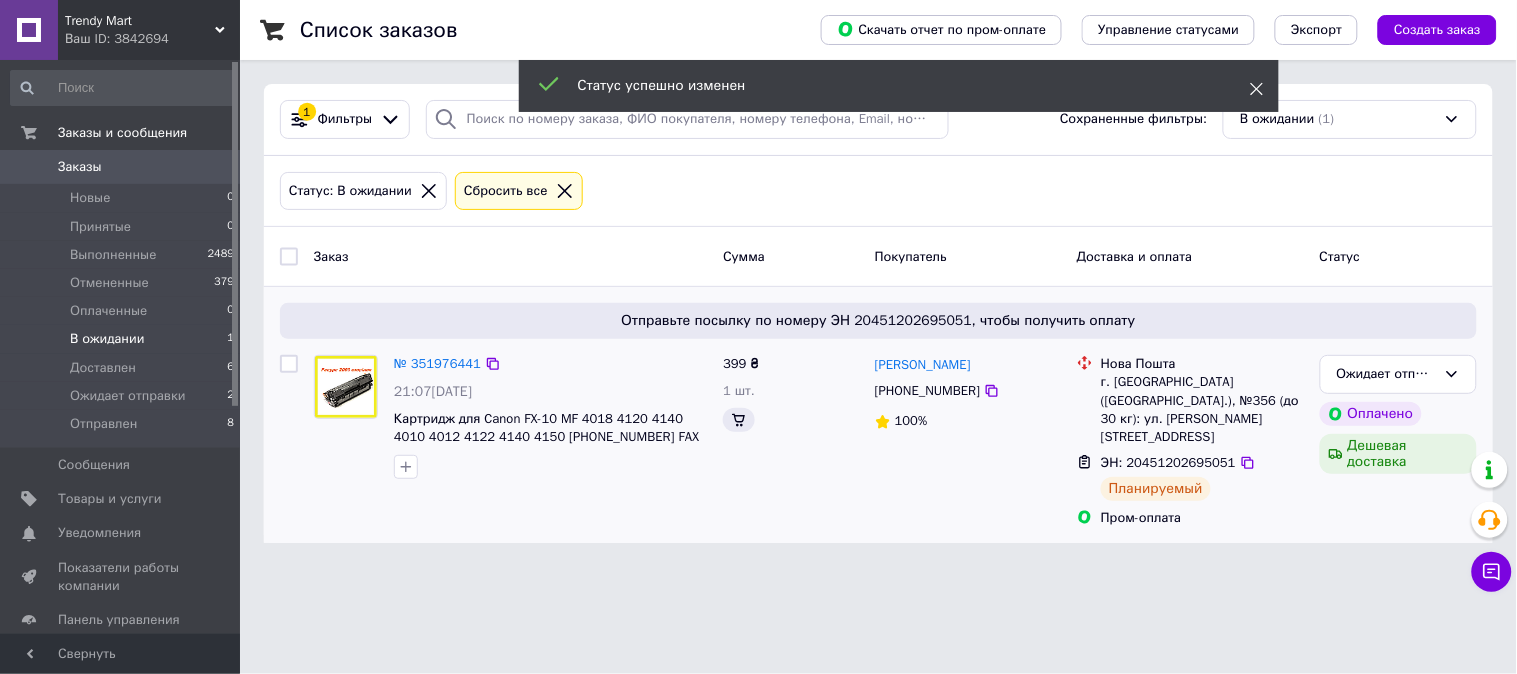 click 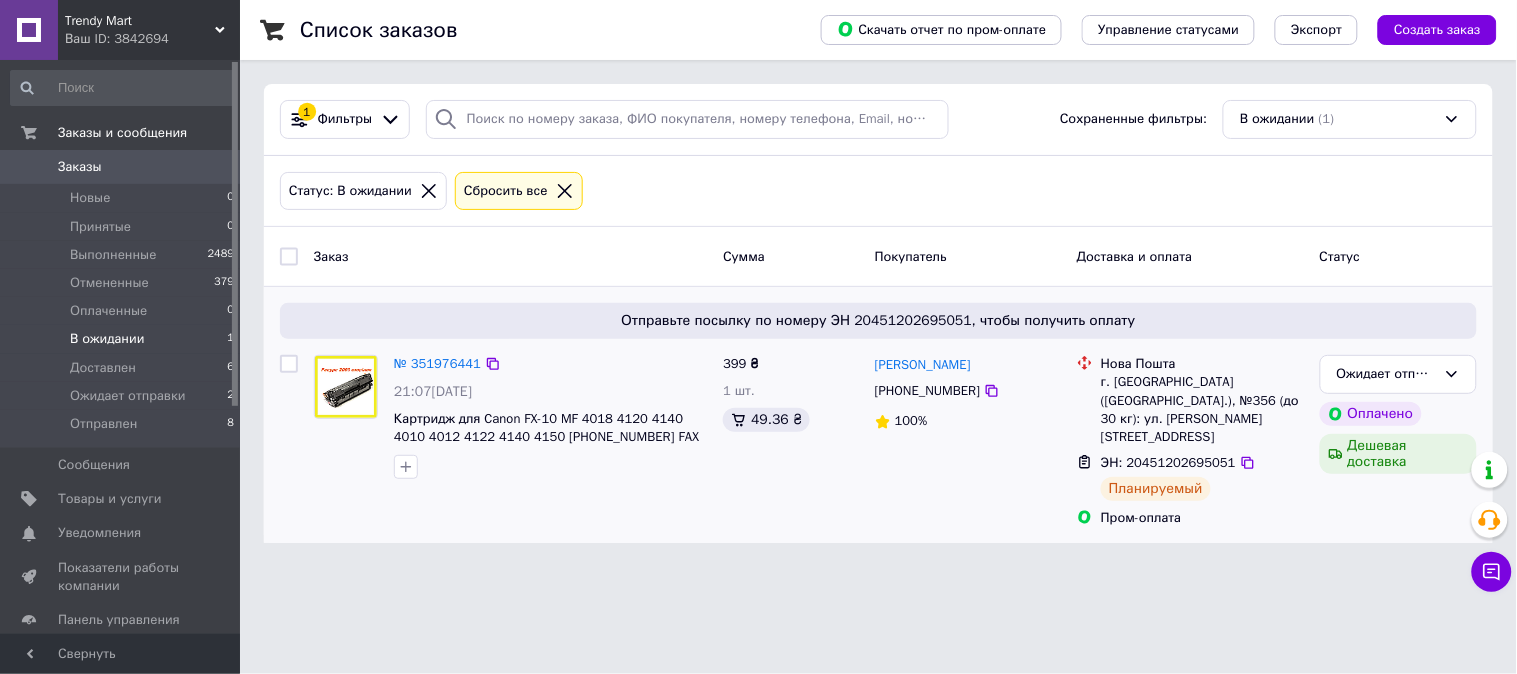 click on "Заказы 0" at bounding box center (123, 167) 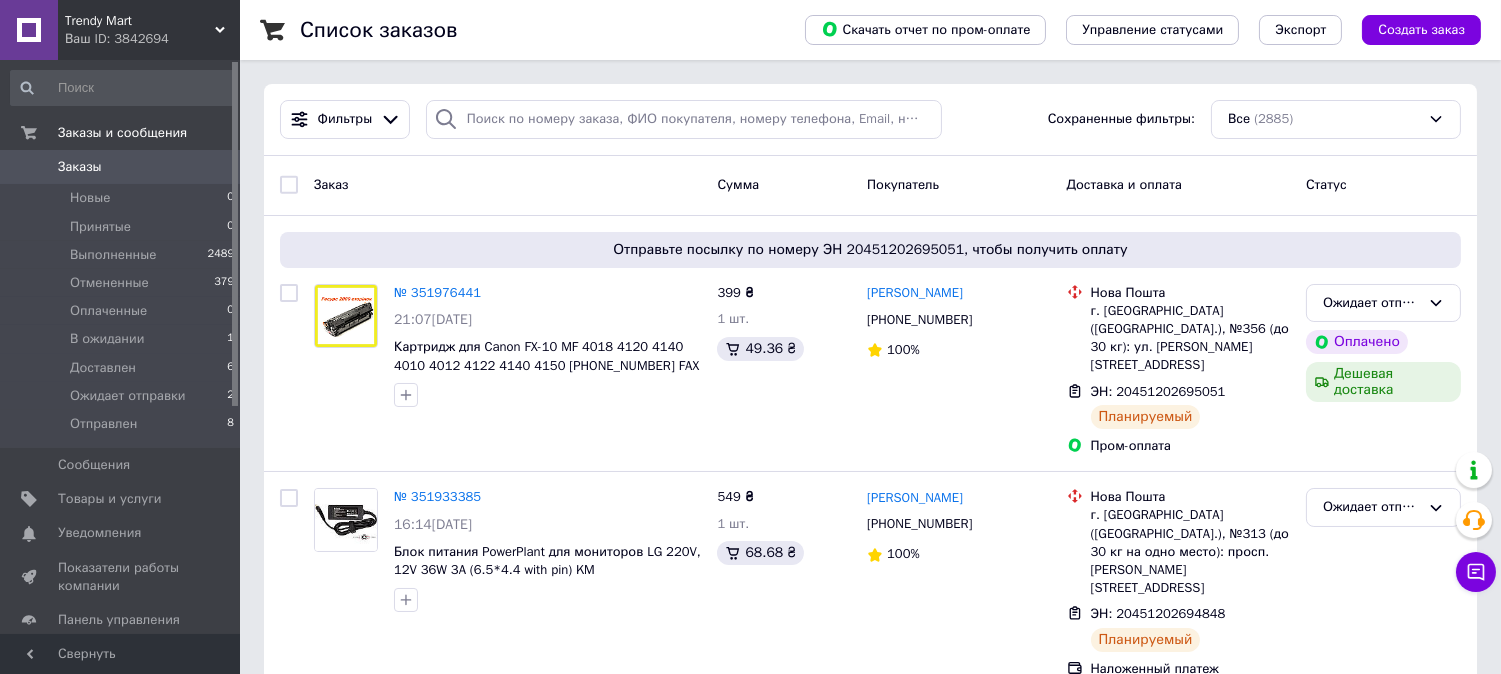 click on "Заказы 0" at bounding box center (123, 167) 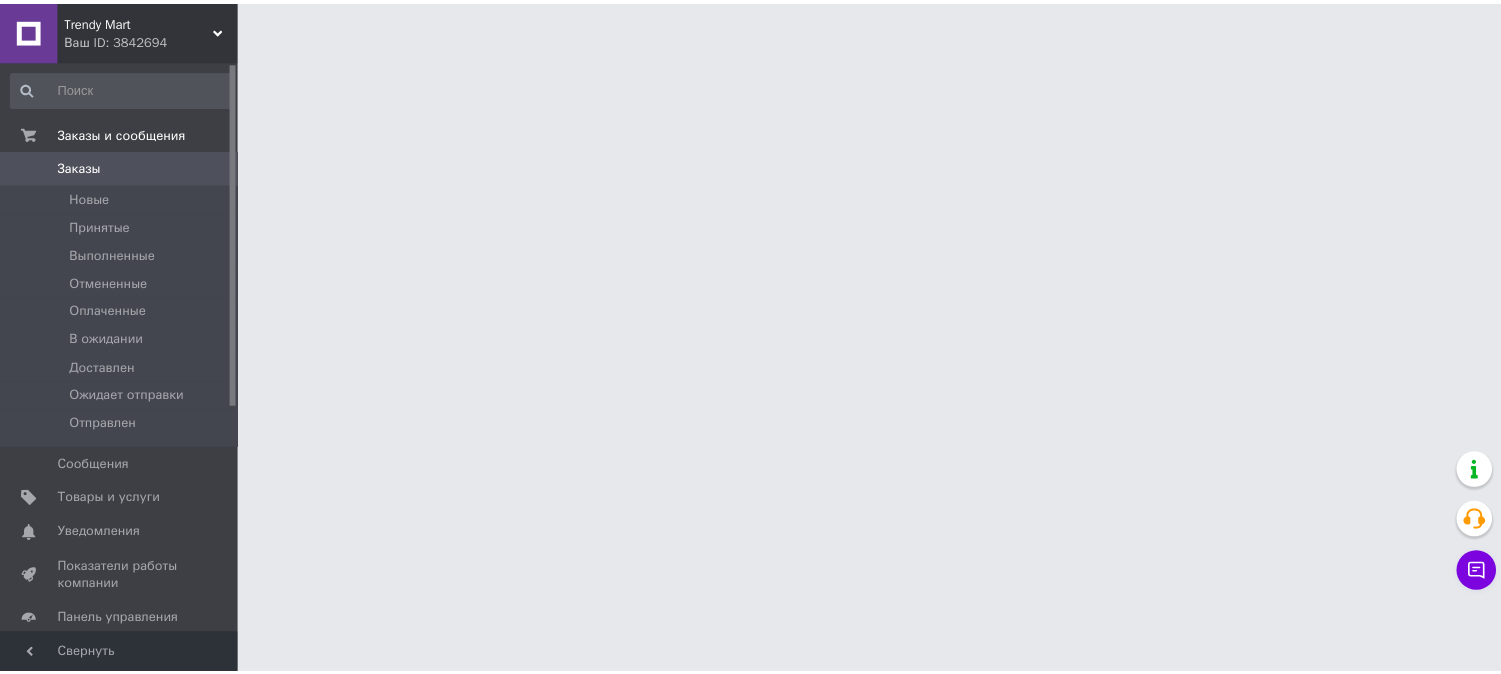 scroll, scrollTop: 0, scrollLeft: 0, axis: both 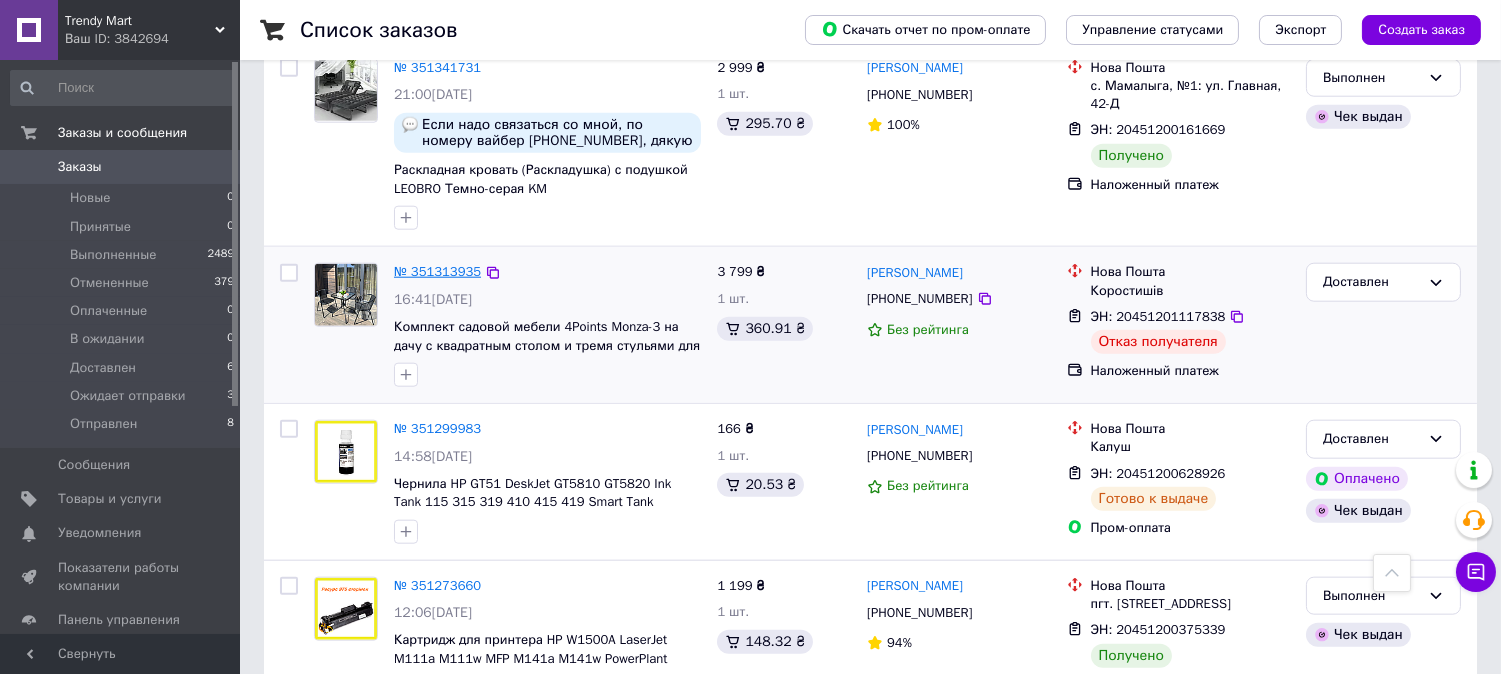 click on "№ 351313935" at bounding box center [437, 271] 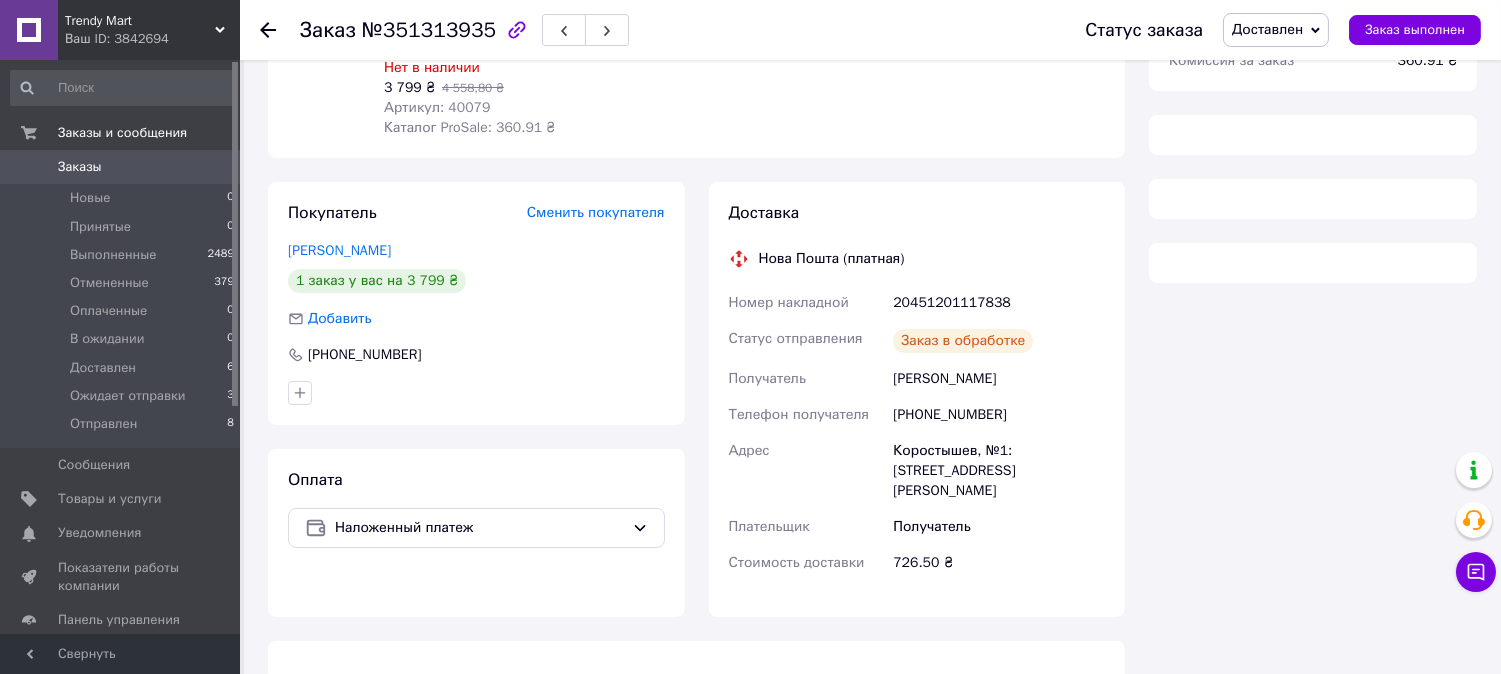 scroll, scrollTop: 338, scrollLeft: 0, axis: vertical 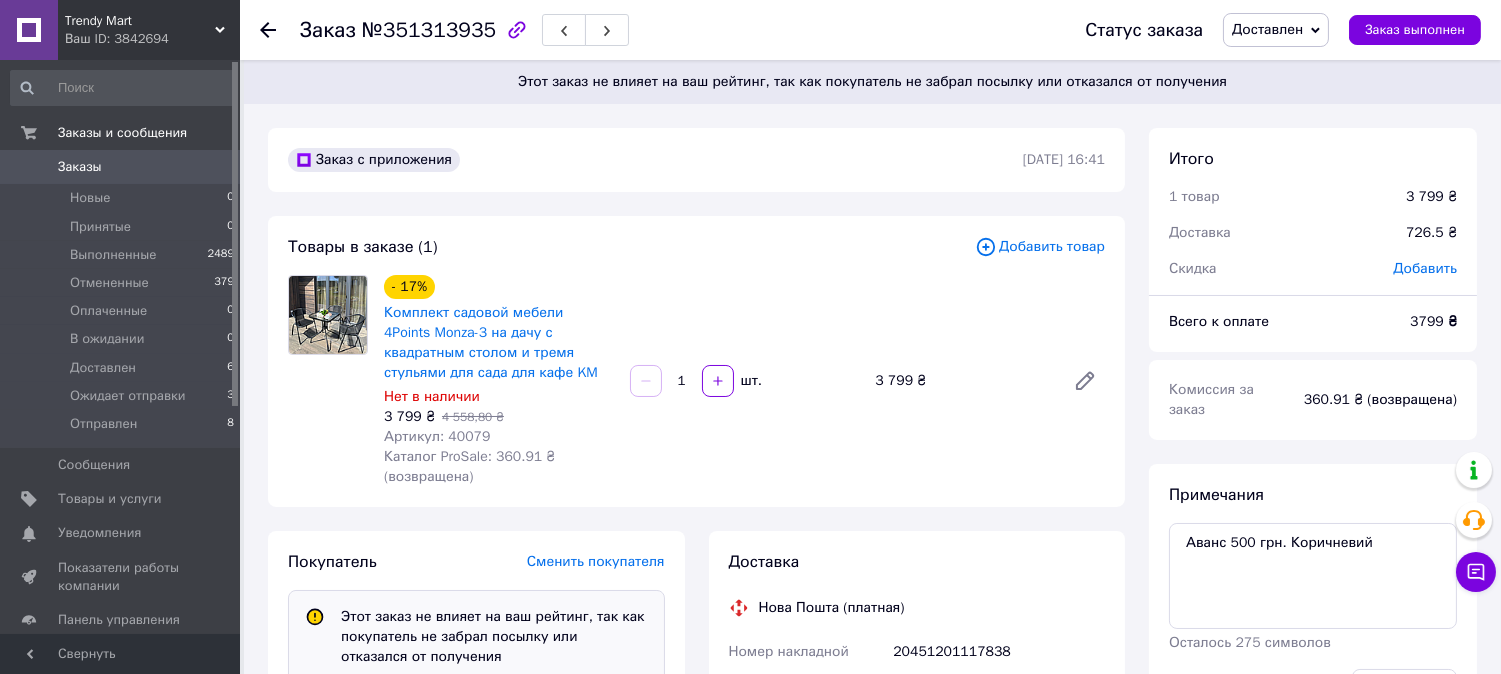 click on "Заказы" at bounding box center [121, 167] 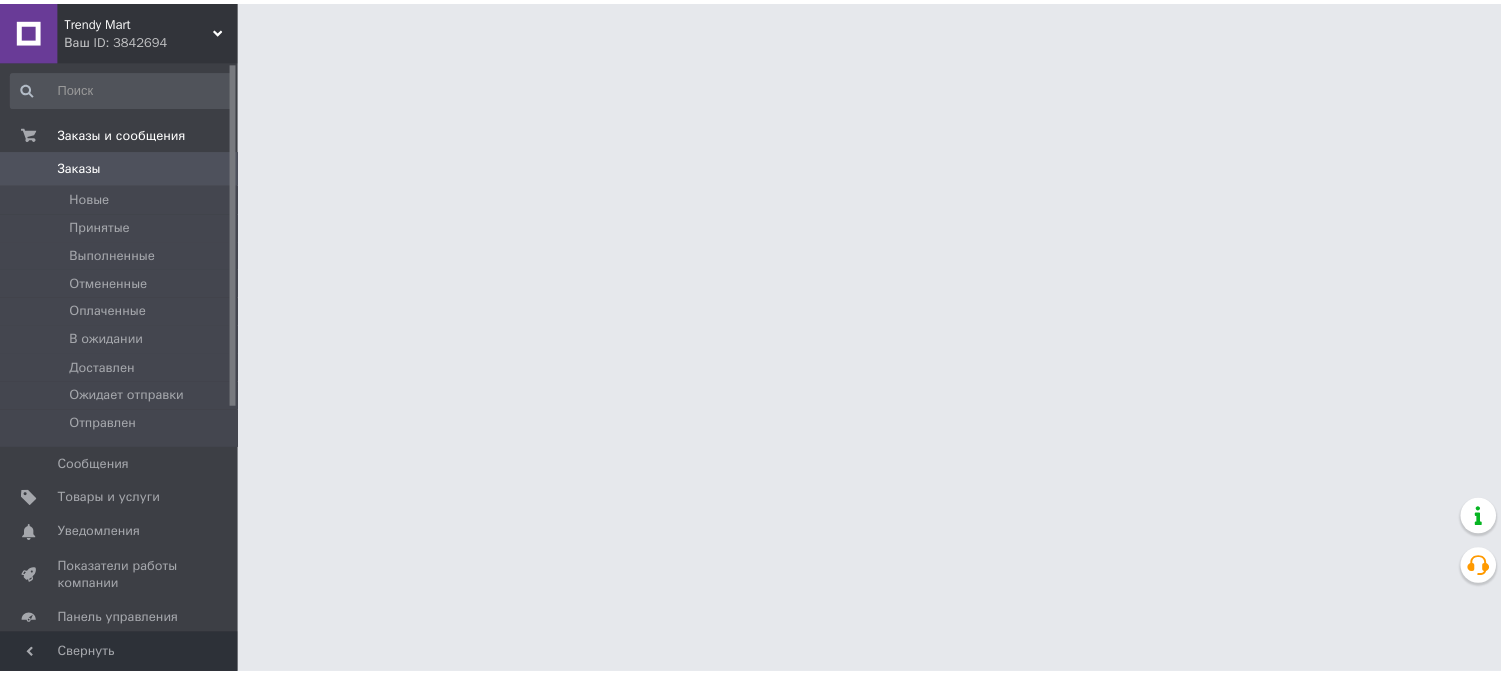 scroll, scrollTop: 0, scrollLeft: 0, axis: both 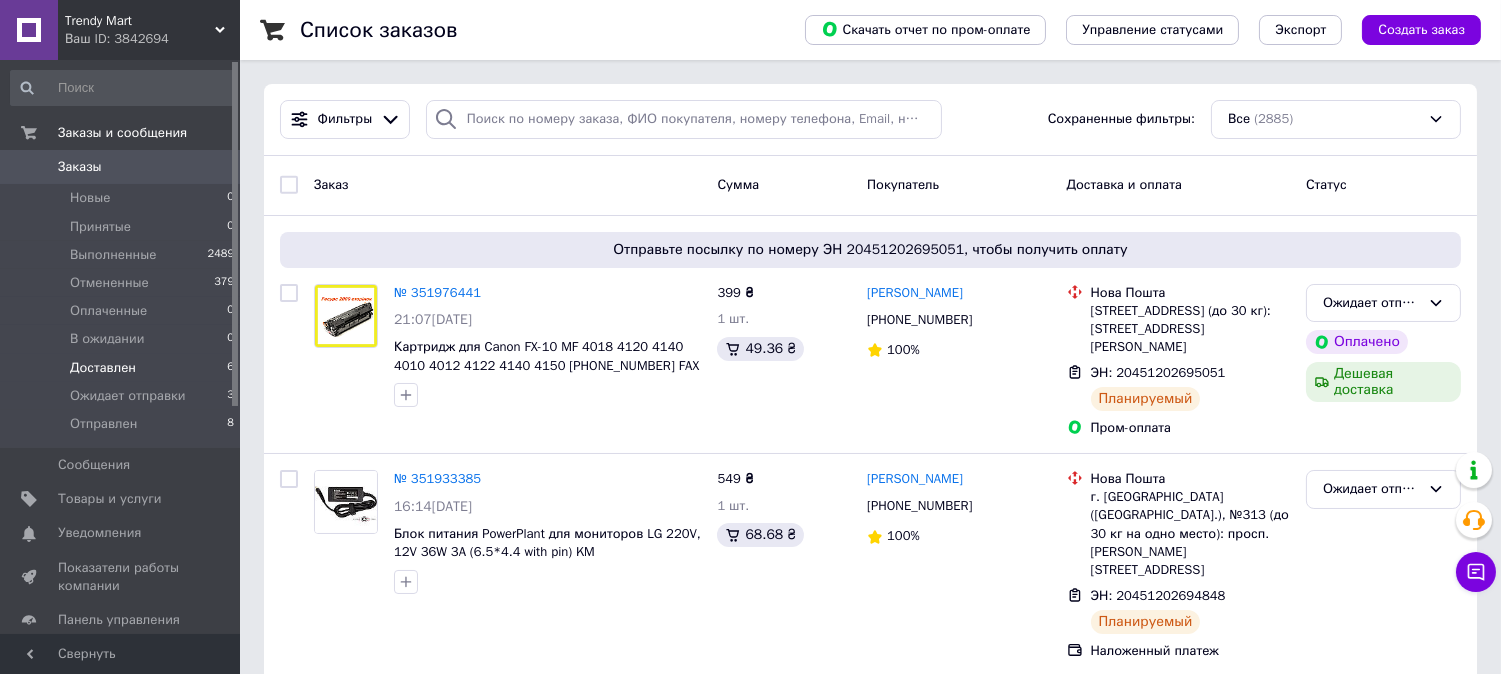 click on "Доставлен 6" at bounding box center [123, 368] 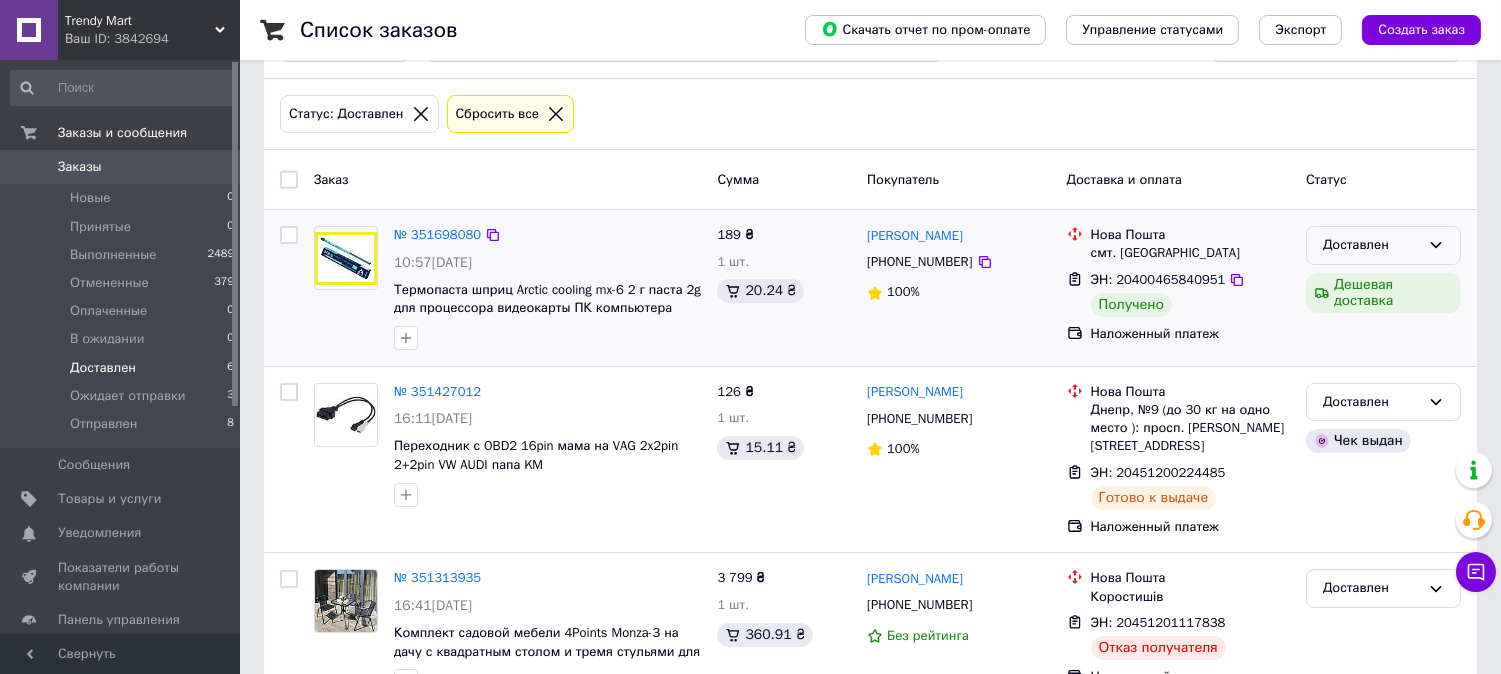 scroll, scrollTop: 111, scrollLeft: 0, axis: vertical 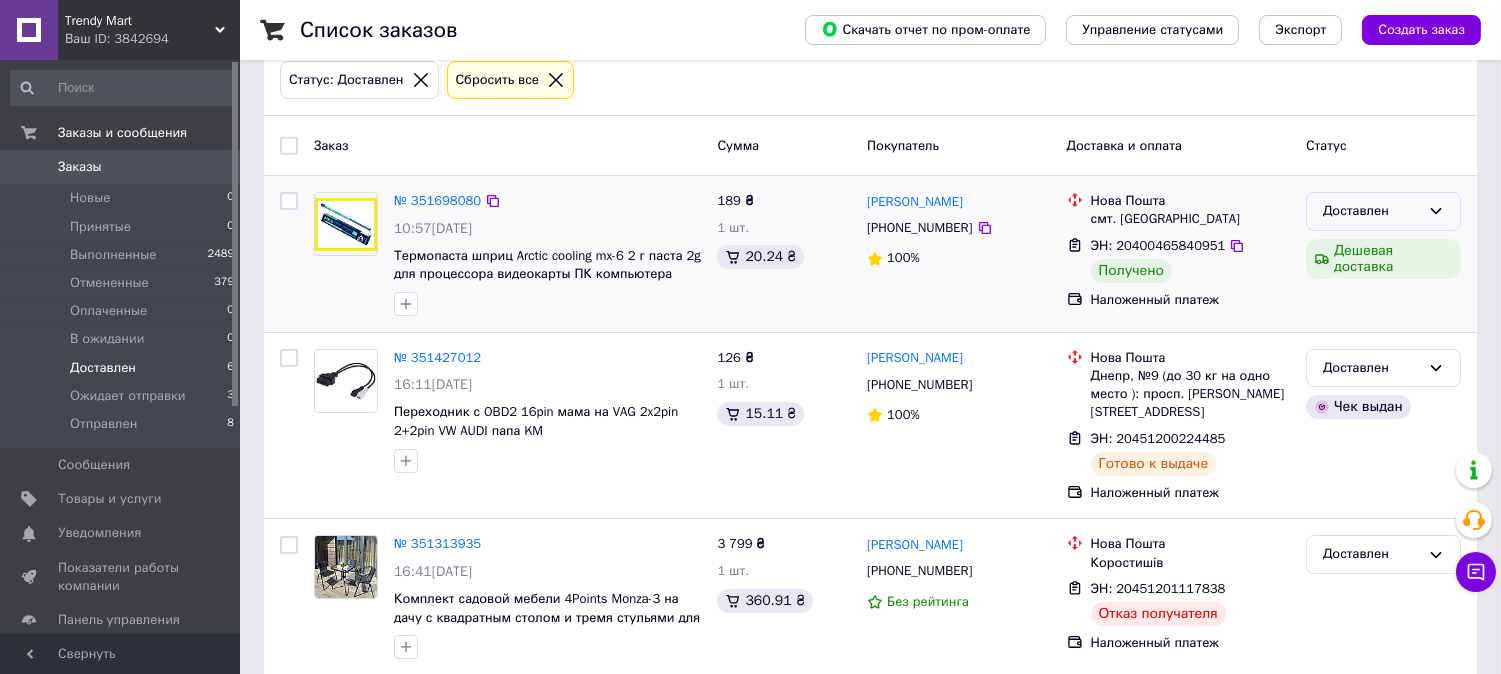 click on "Доставлен" at bounding box center (1371, 211) 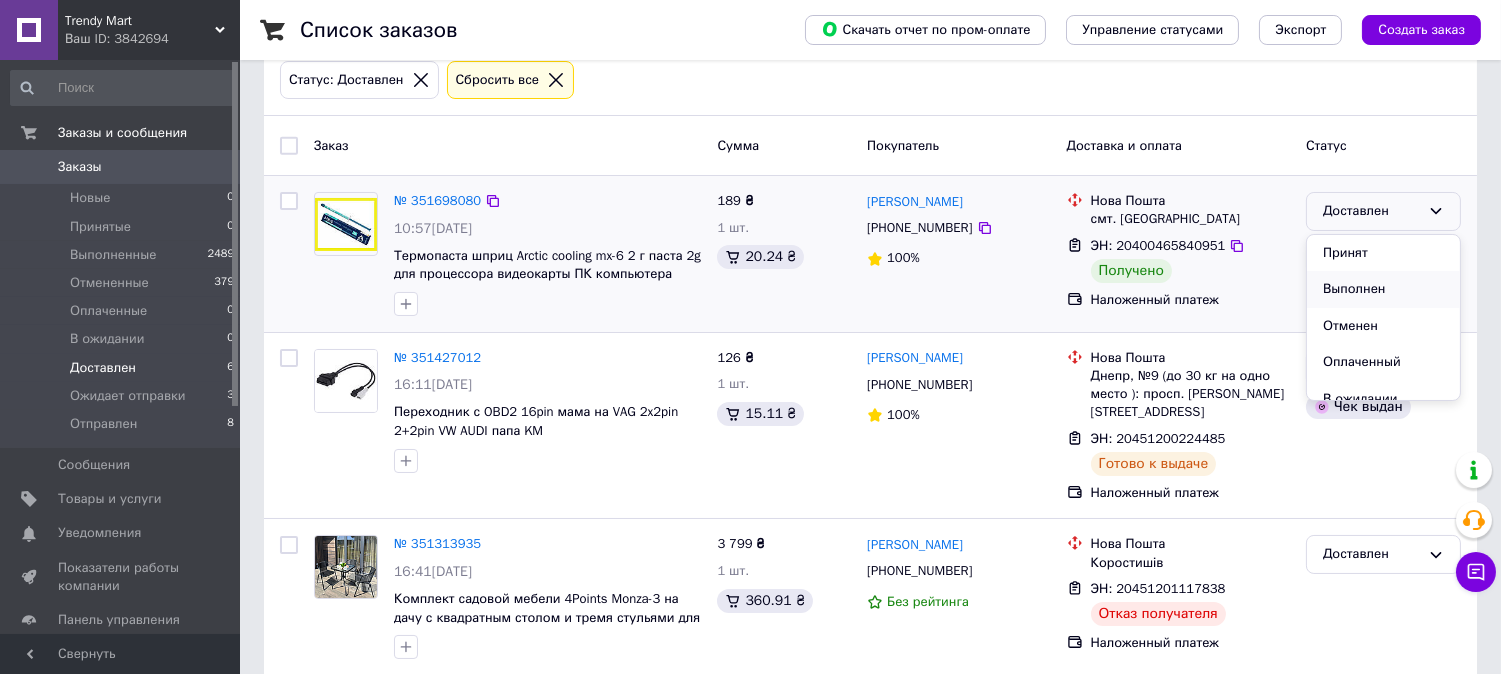 click on "Выполнен" at bounding box center [1383, 289] 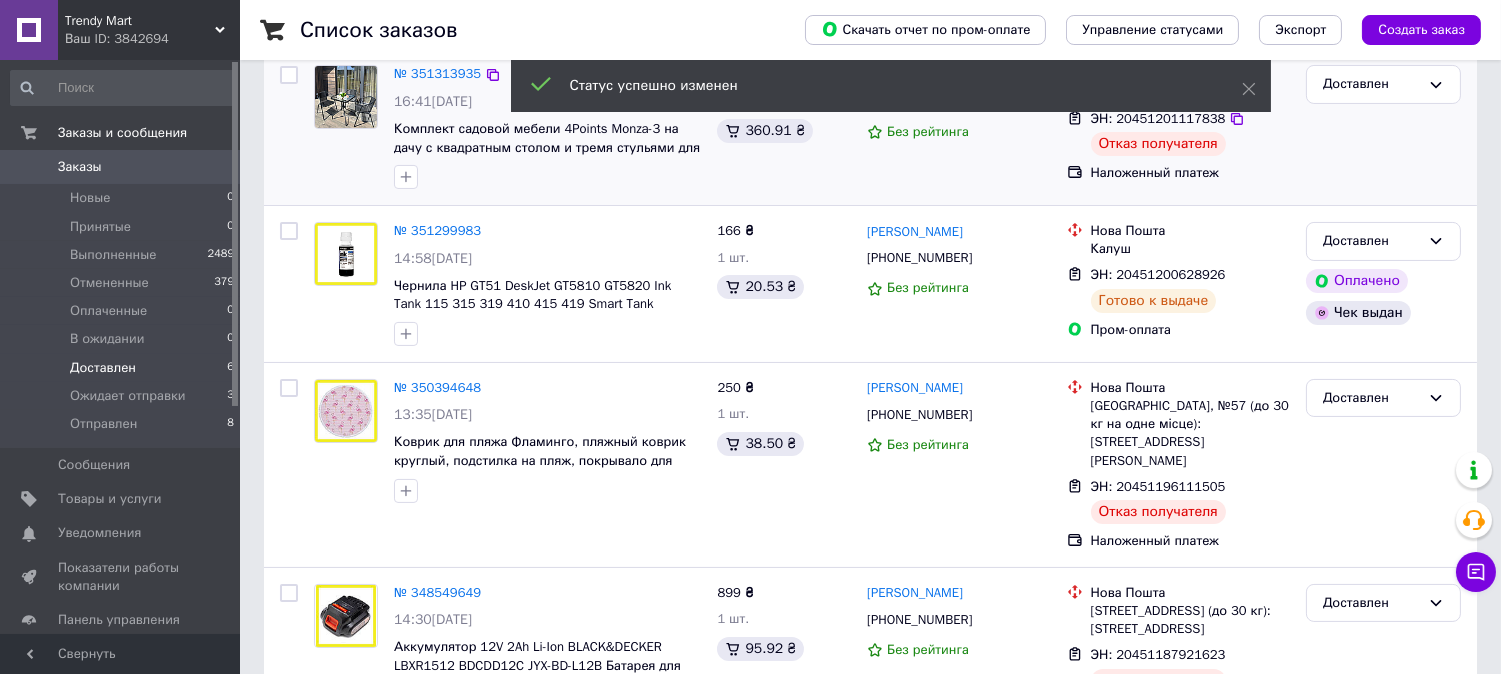 scroll, scrollTop: 647, scrollLeft: 0, axis: vertical 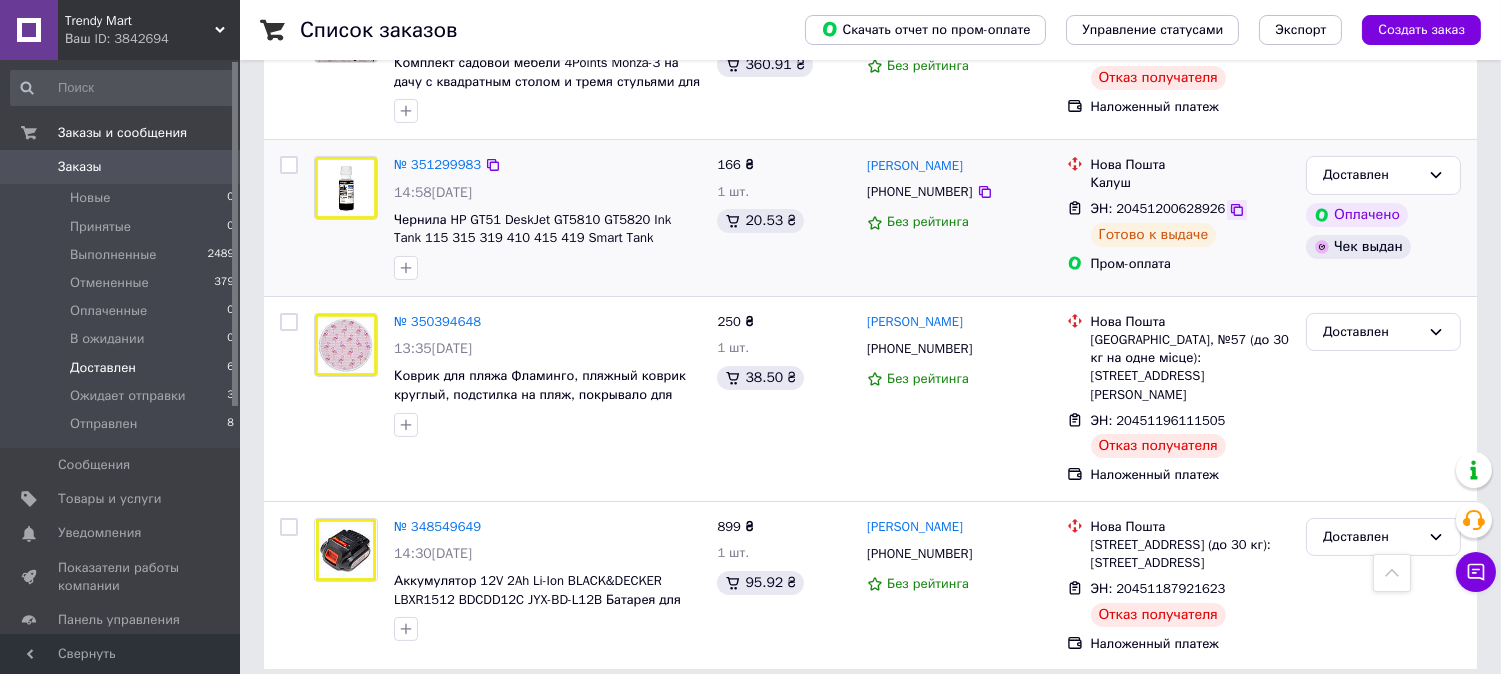 click 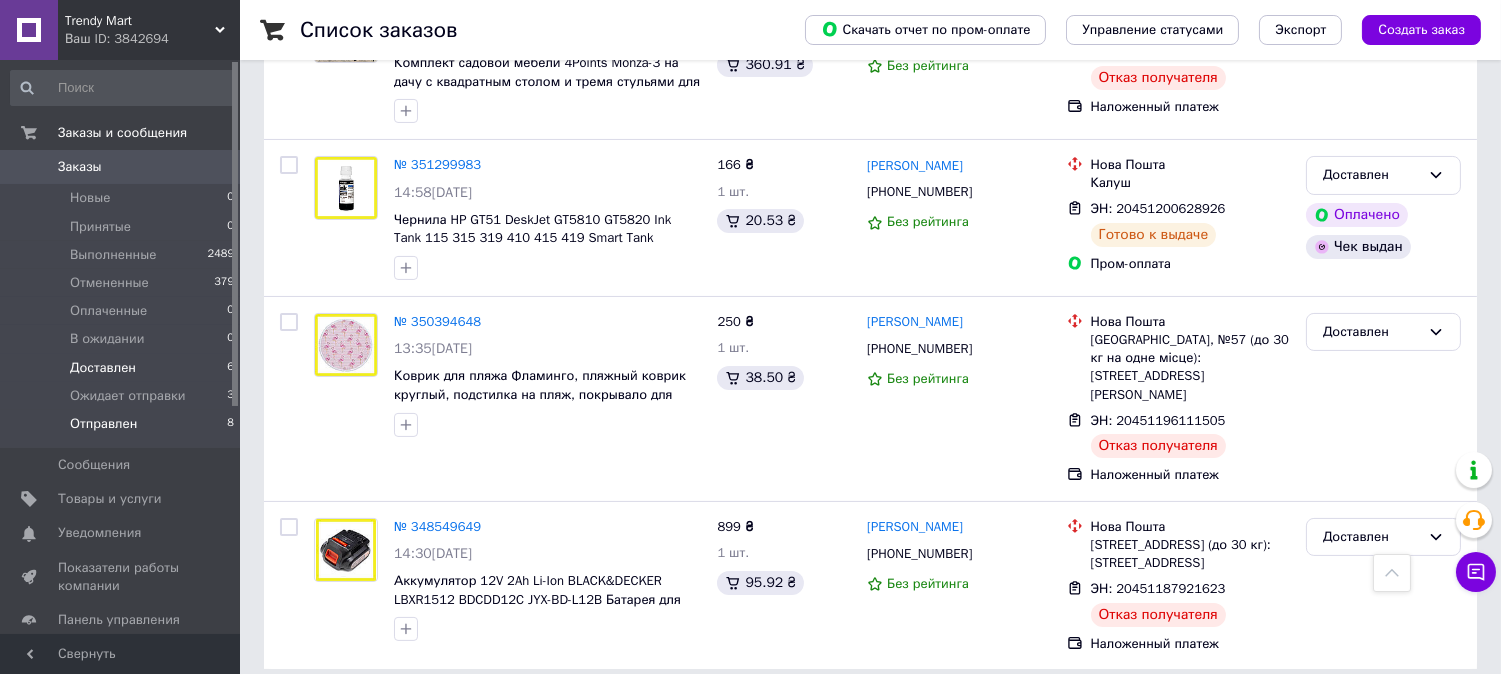 click on "Отправлен 8" at bounding box center [123, 429] 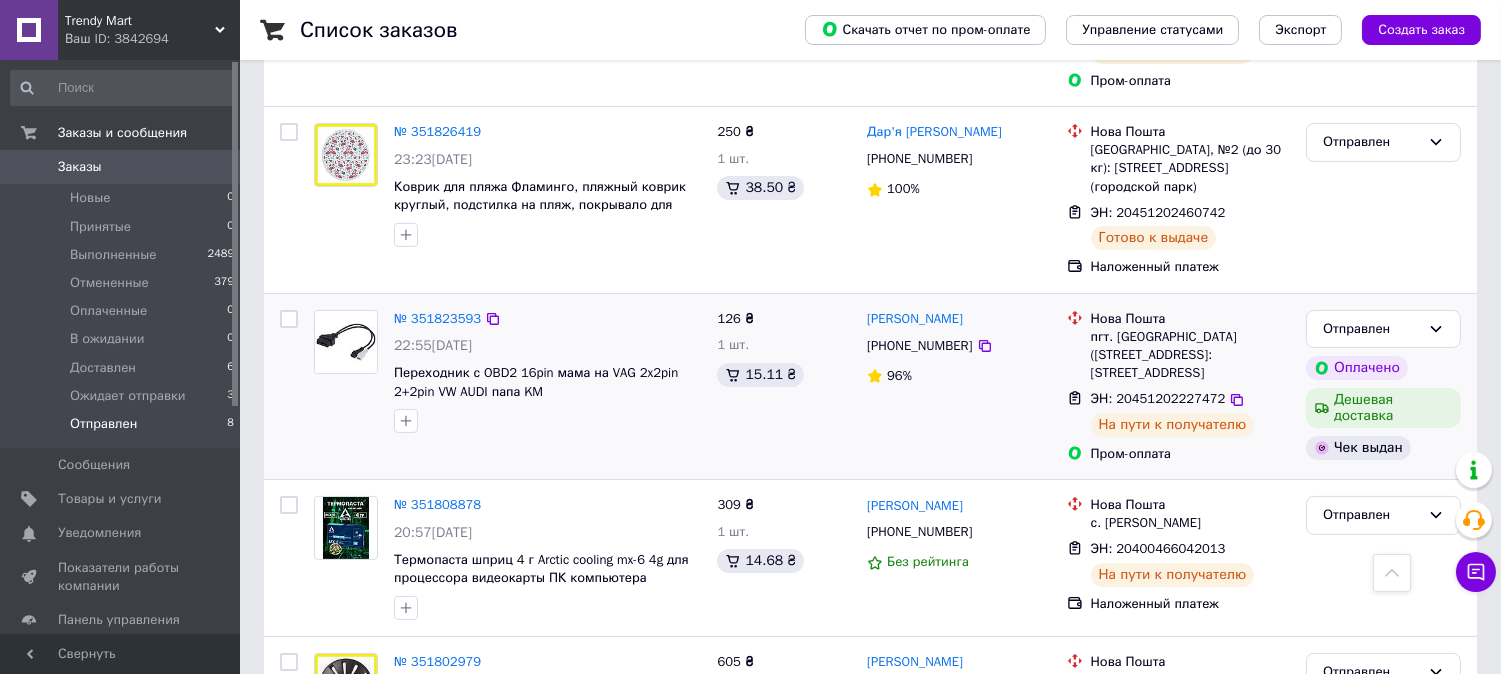 scroll, scrollTop: 777, scrollLeft: 0, axis: vertical 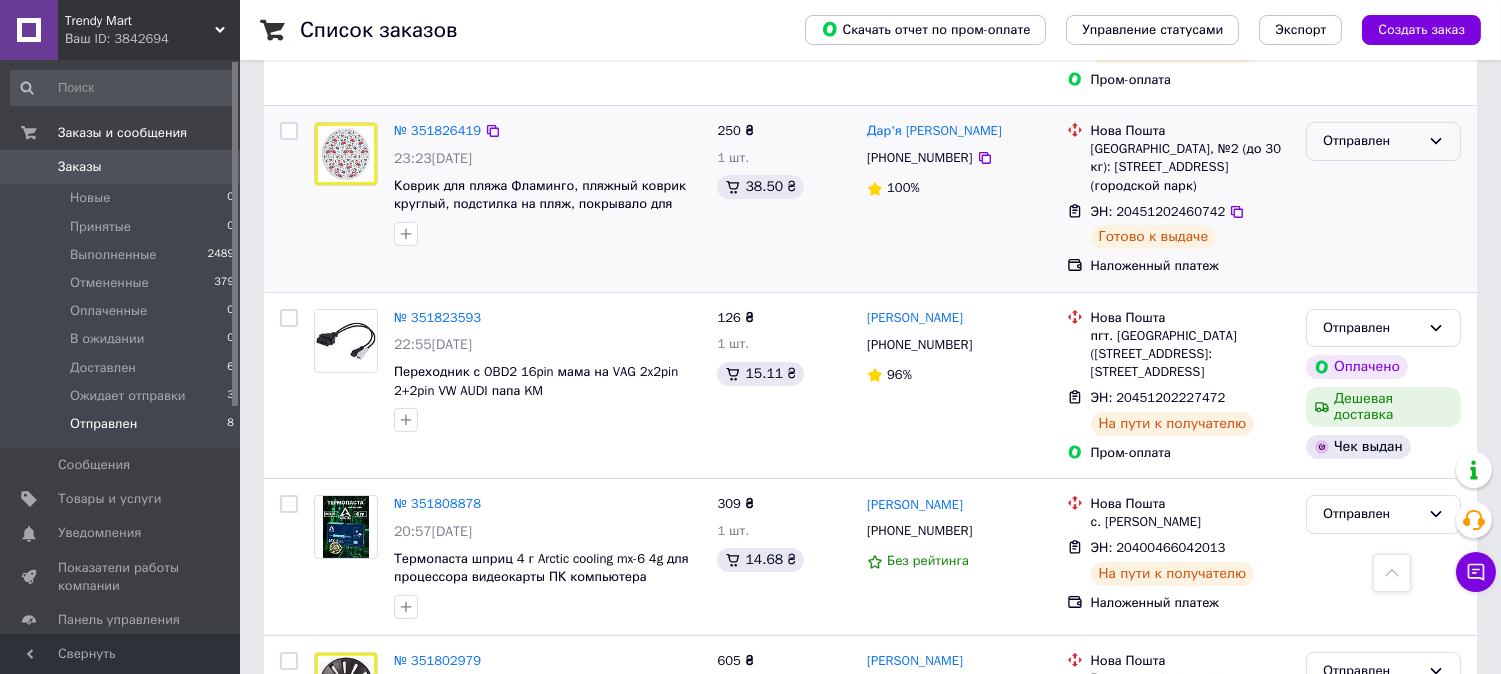 click on "Отправлен" at bounding box center [1371, 141] 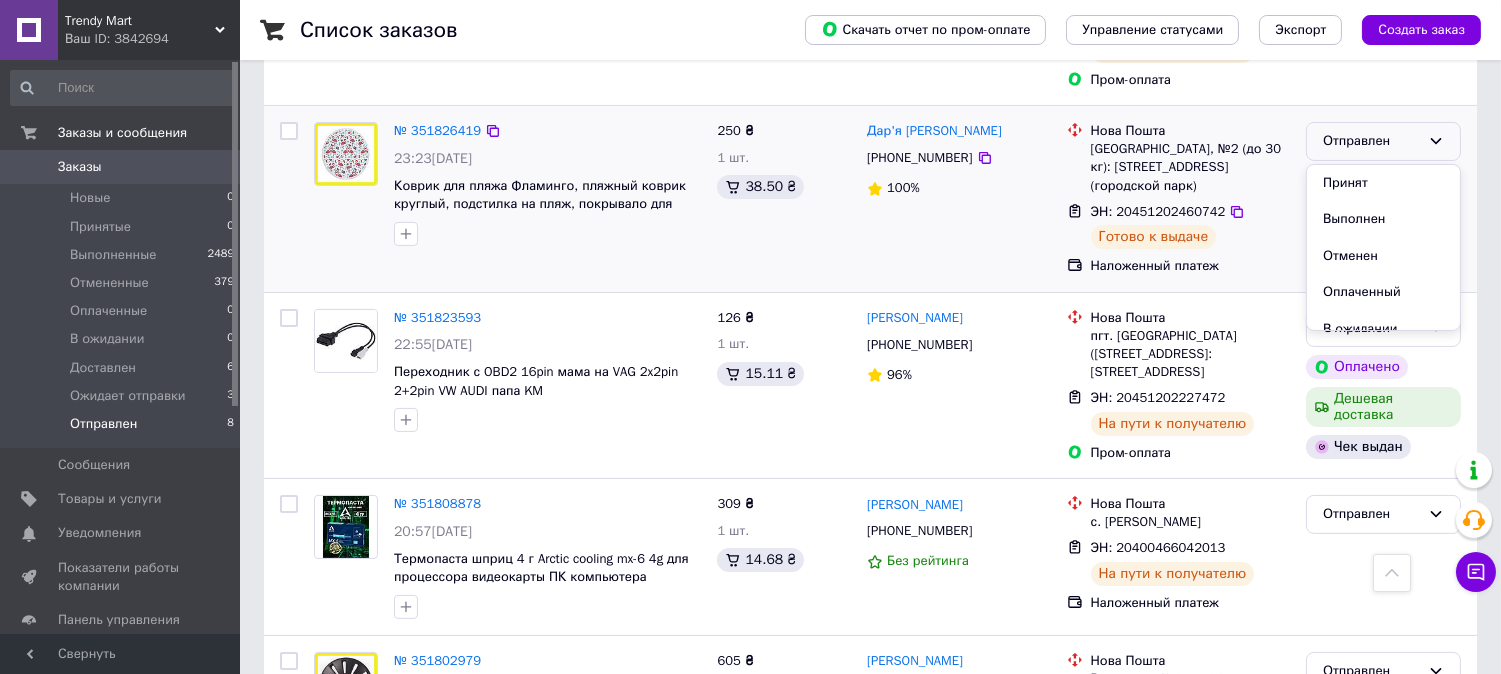 scroll, scrollTop: 90, scrollLeft: 0, axis: vertical 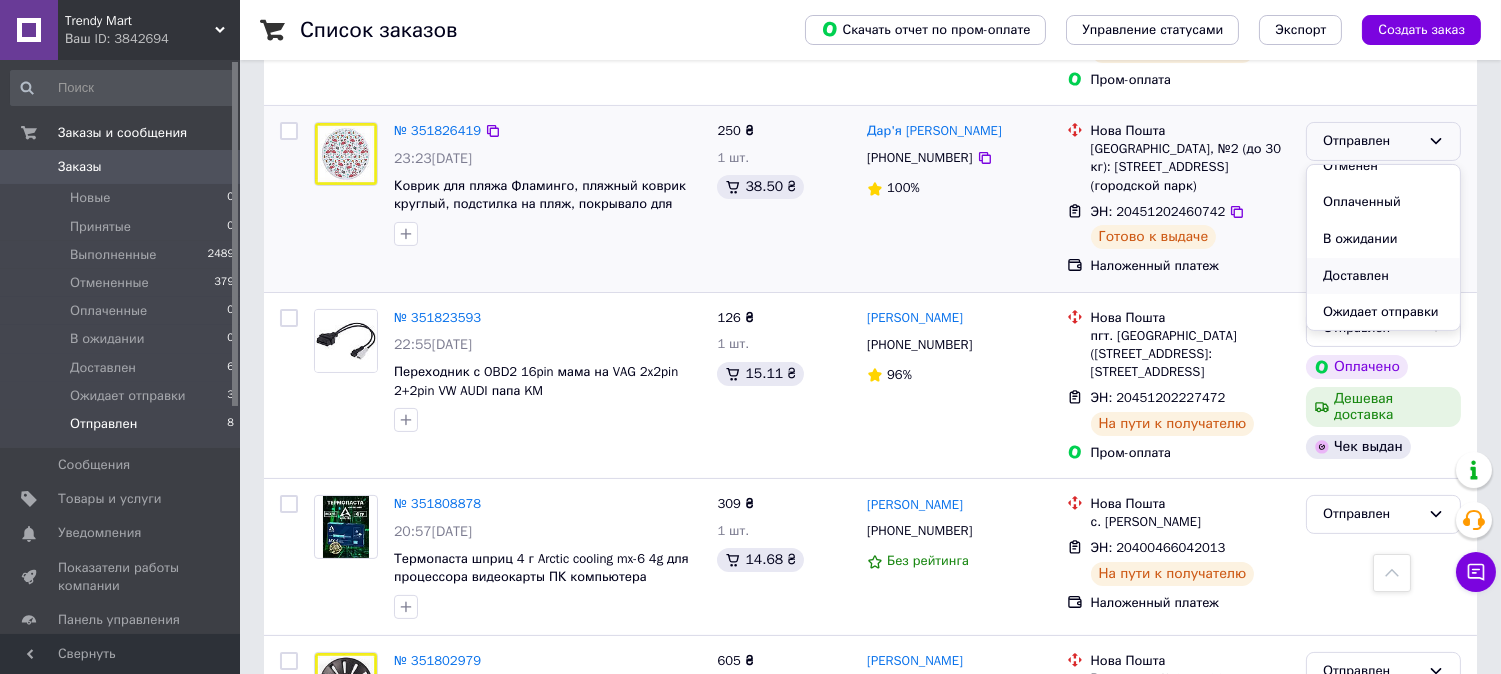 click on "Доставлен" at bounding box center (1383, 276) 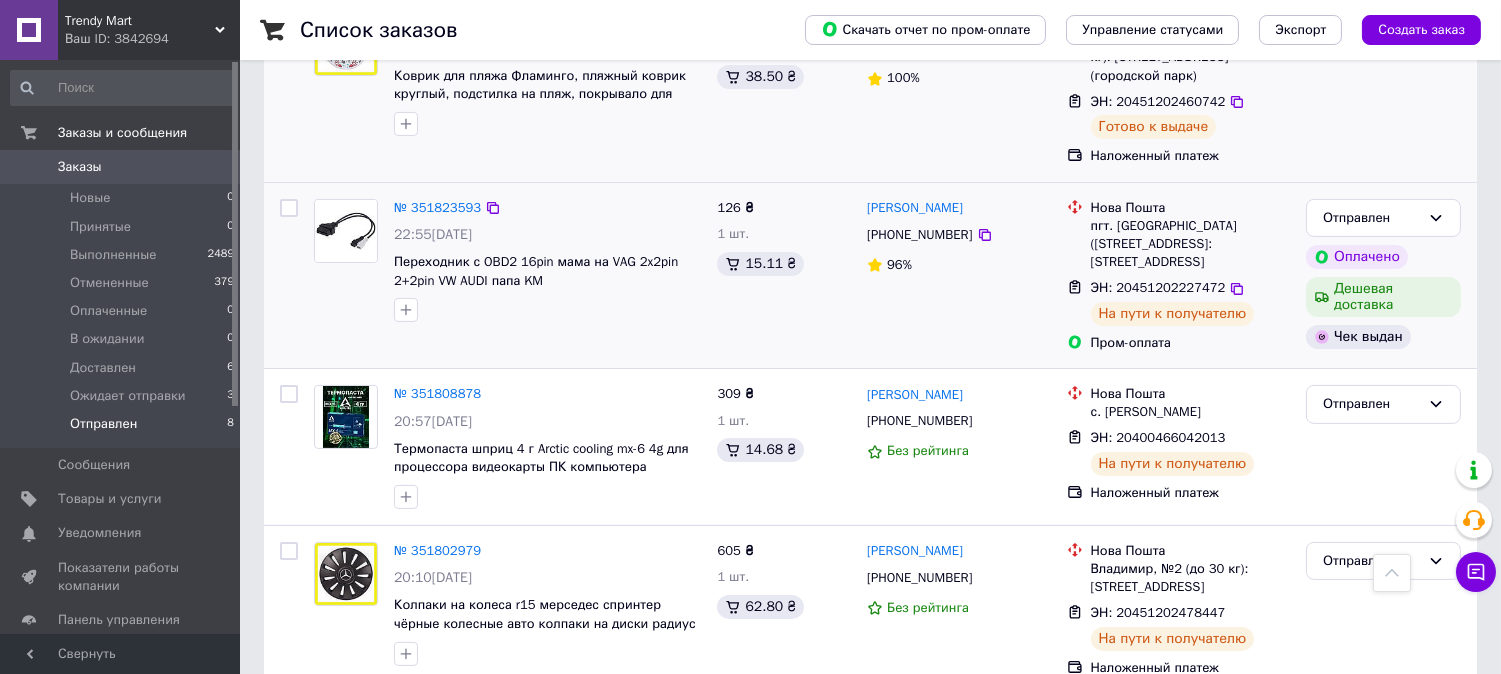 scroll, scrollTop: 1062, scrollLeft: 0, axis: vertical 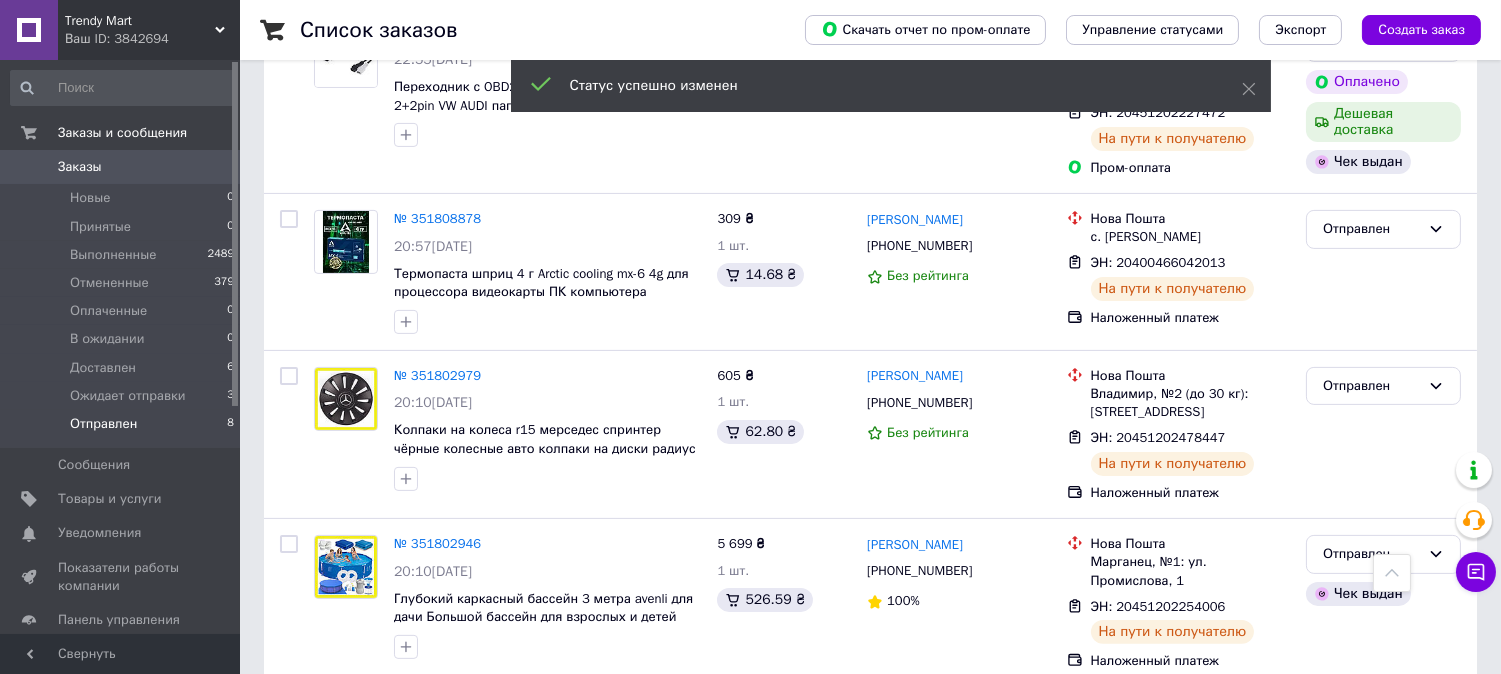 click on "0" at bounding box center [212, 167] 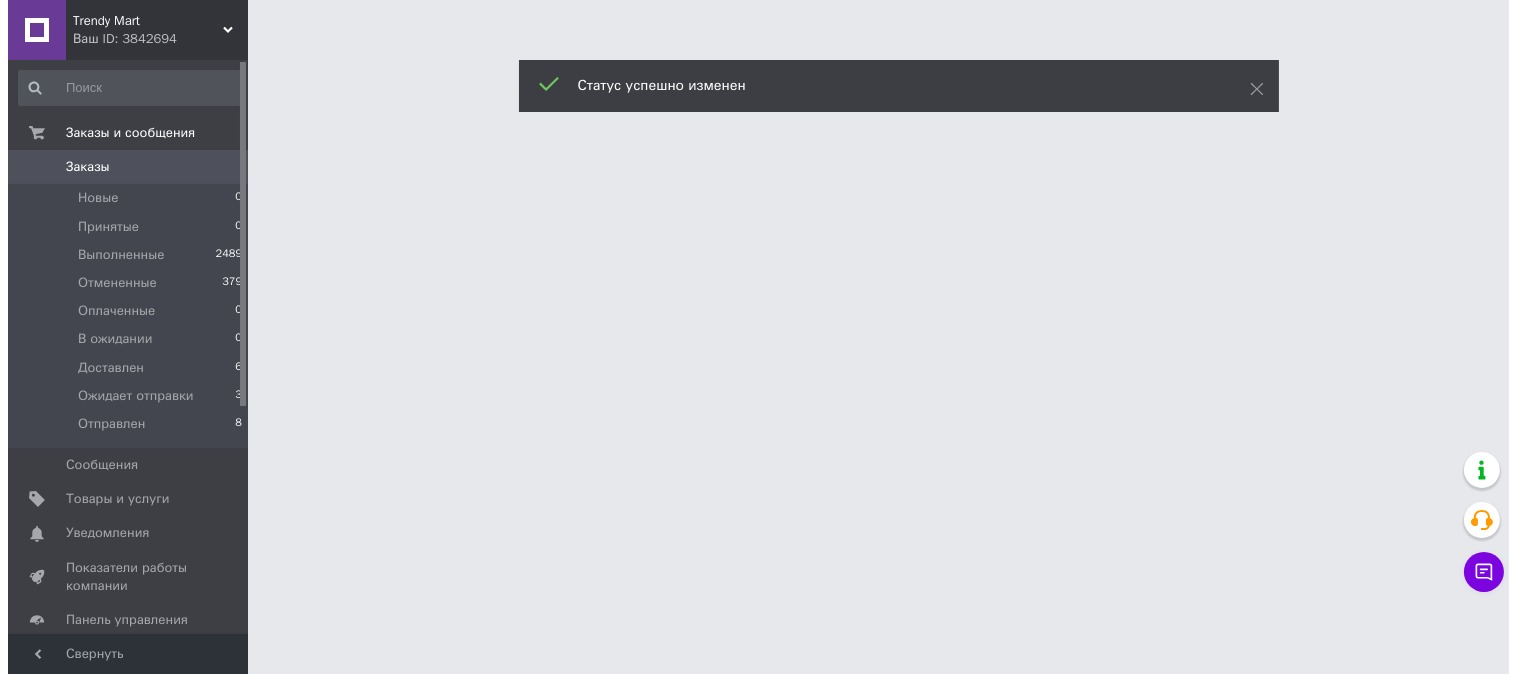 scroll, scrollTop: 0, scrollLeft: 0, axis: both 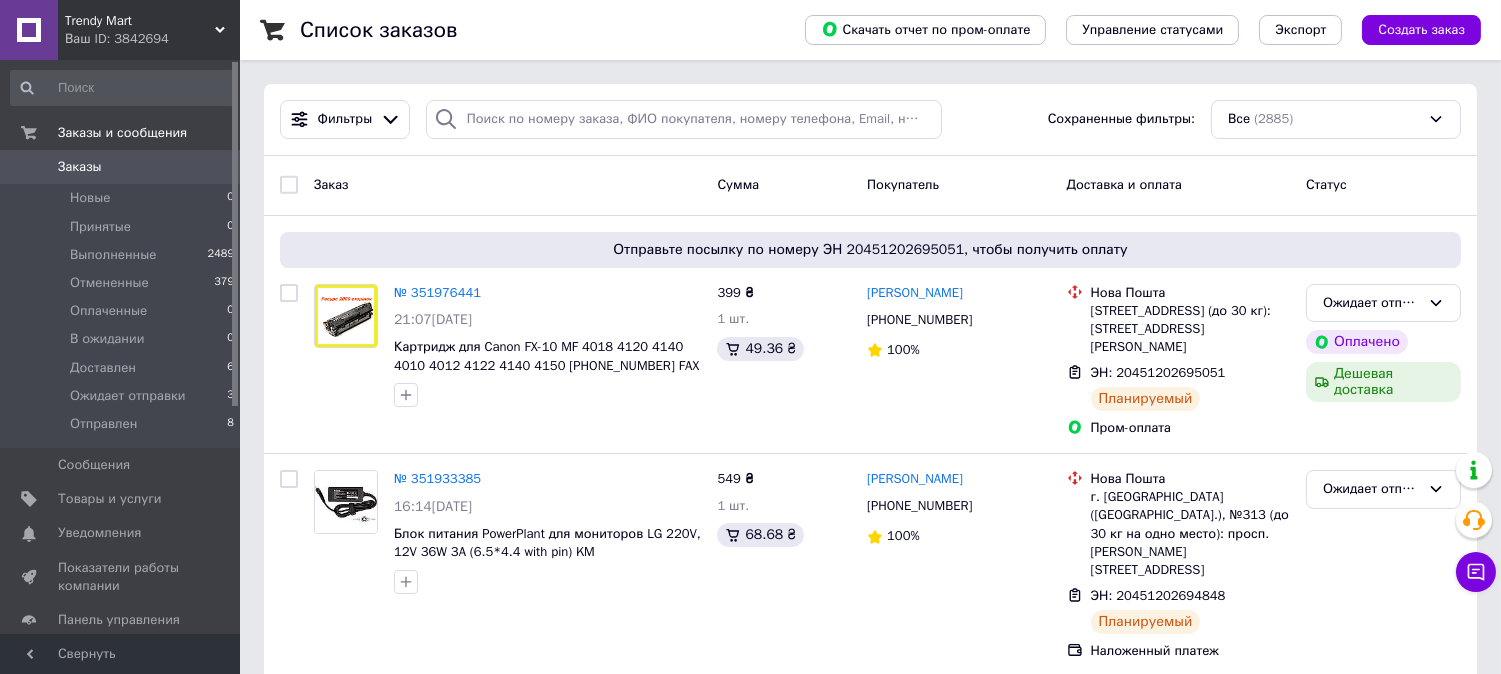 drag, startPoint x: 160, startPoint y: 171, endPoint x: 150, endPoint y: 74, distance: 97.5141 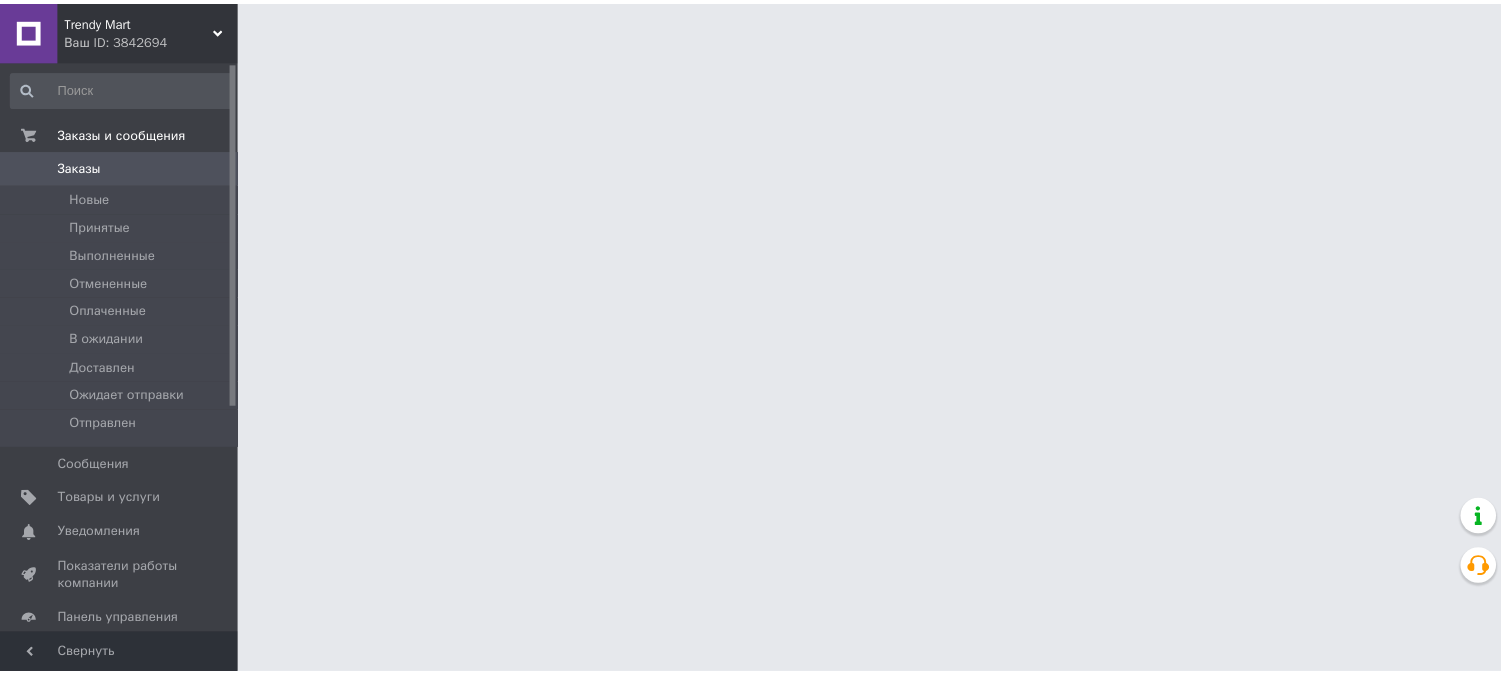 scroll, scrollTop: 0, scrollLeft: 0, axis: both 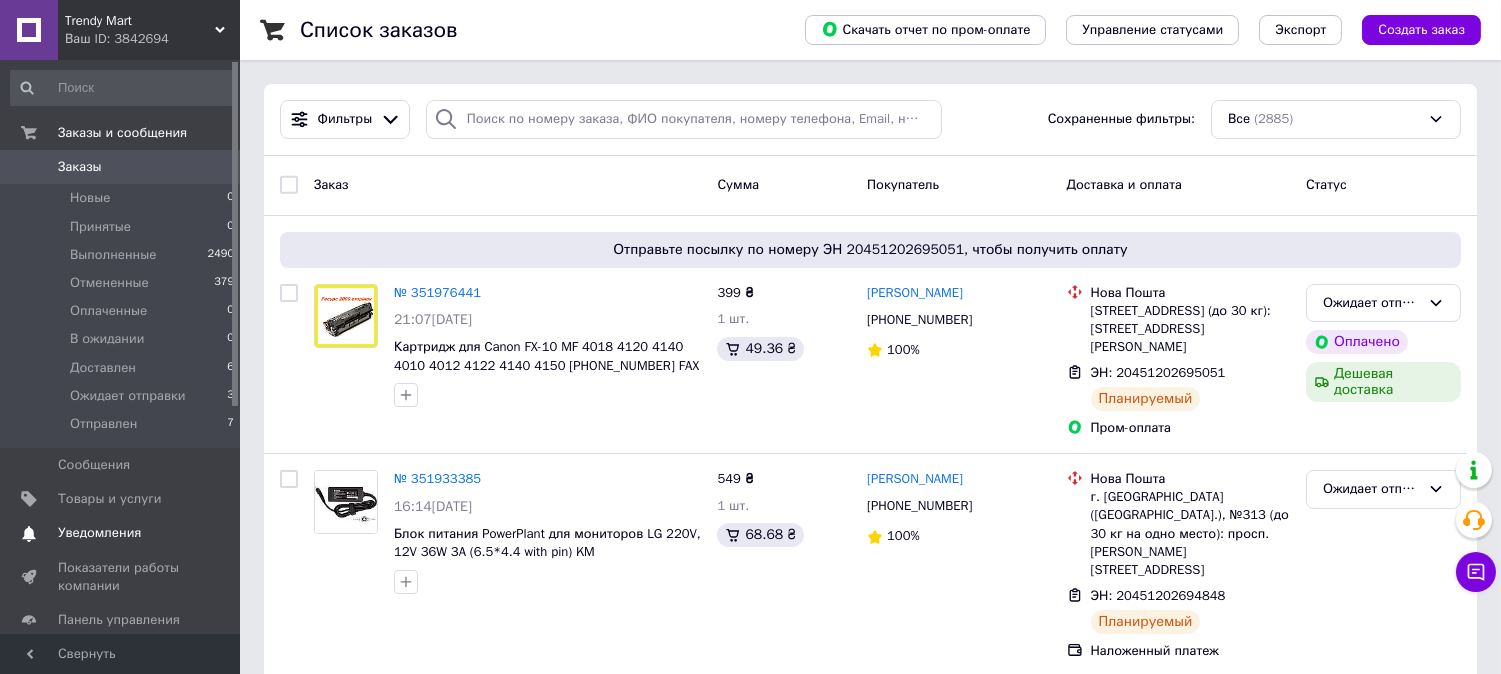 click on "Уведомления" at bounding box center [121, 533] 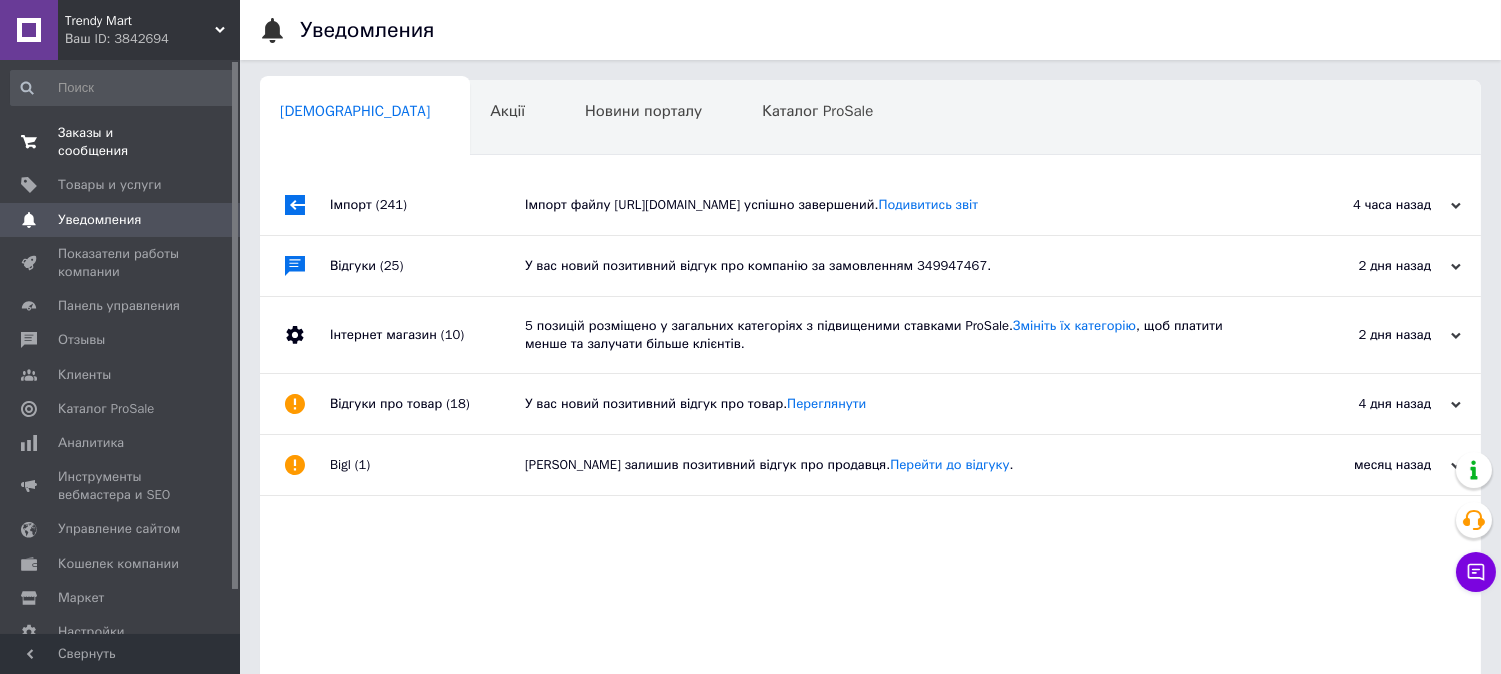 click on "Заказы и сообщения" at bounding box center (121, 142) 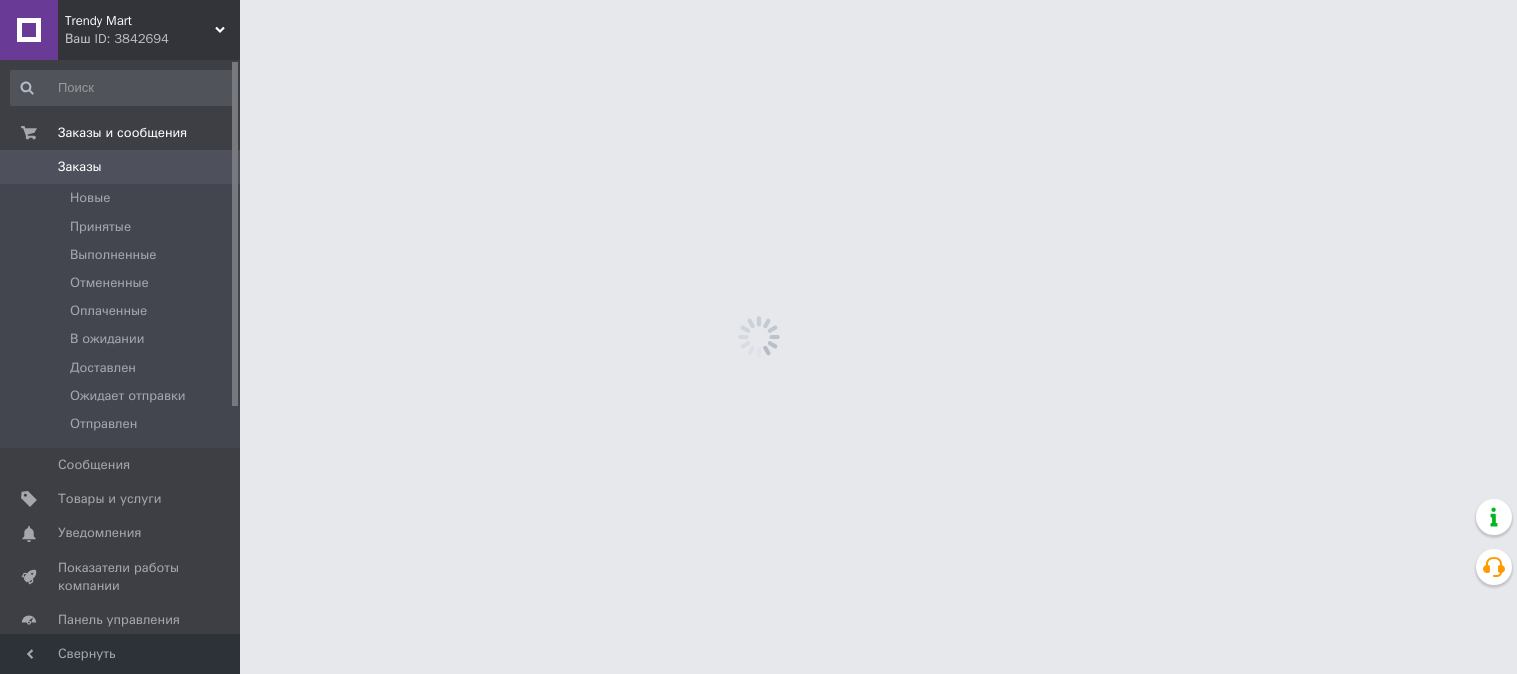 scroll, scrollTop: 0, scrollLeft: 0, axis: both 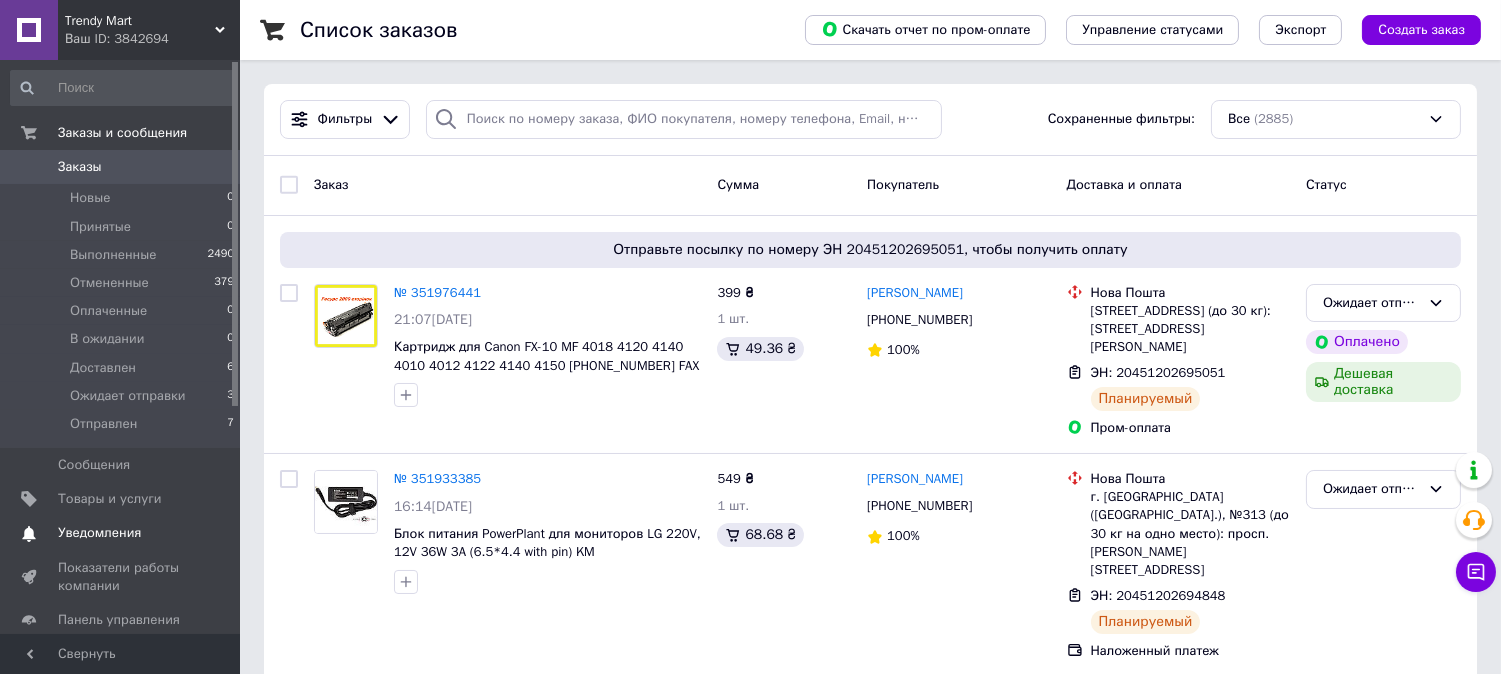 click on "0 0" at bounding box center (212, 533) 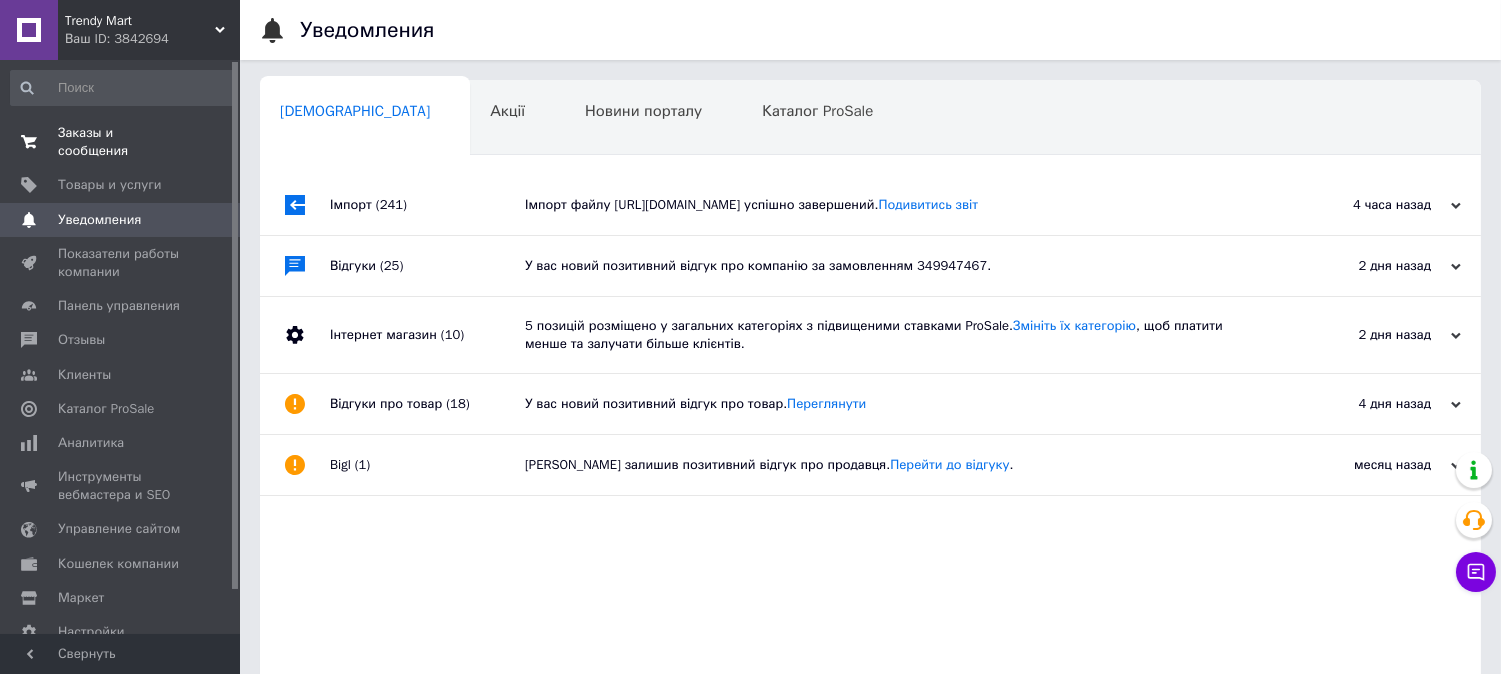 click on "Заказы и сообщения 0 0" at bounding box center (123, 142) 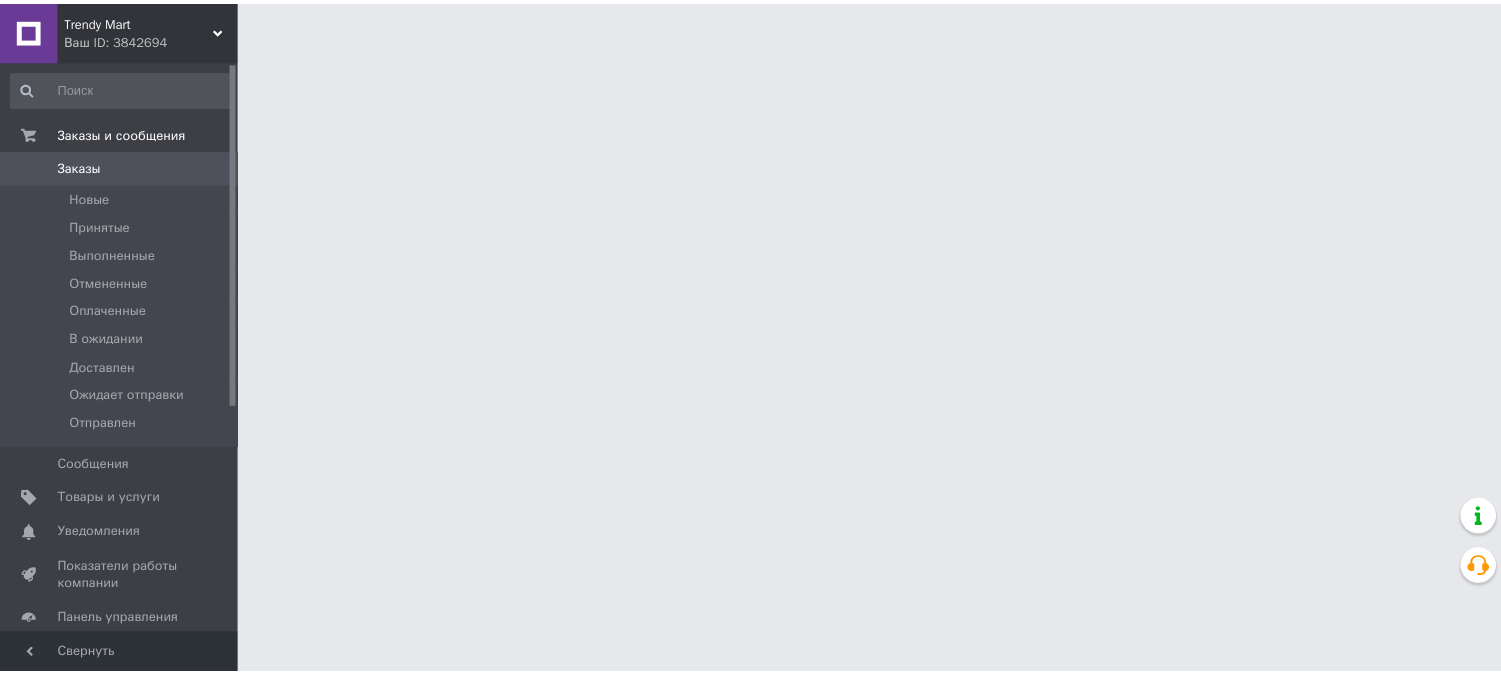 scroll, scrollTop: 0, scrollLeft: 0, axis: both 